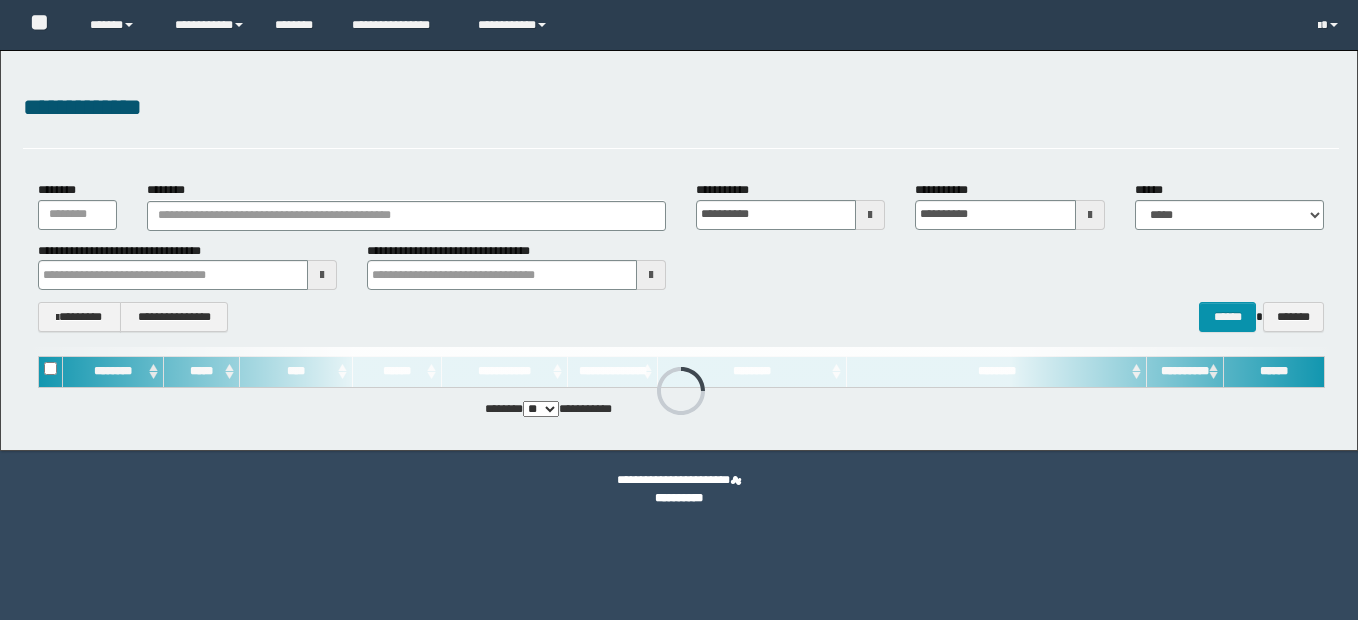 scroll, scrollTop: 0, scrollLeft: 0, axis: both 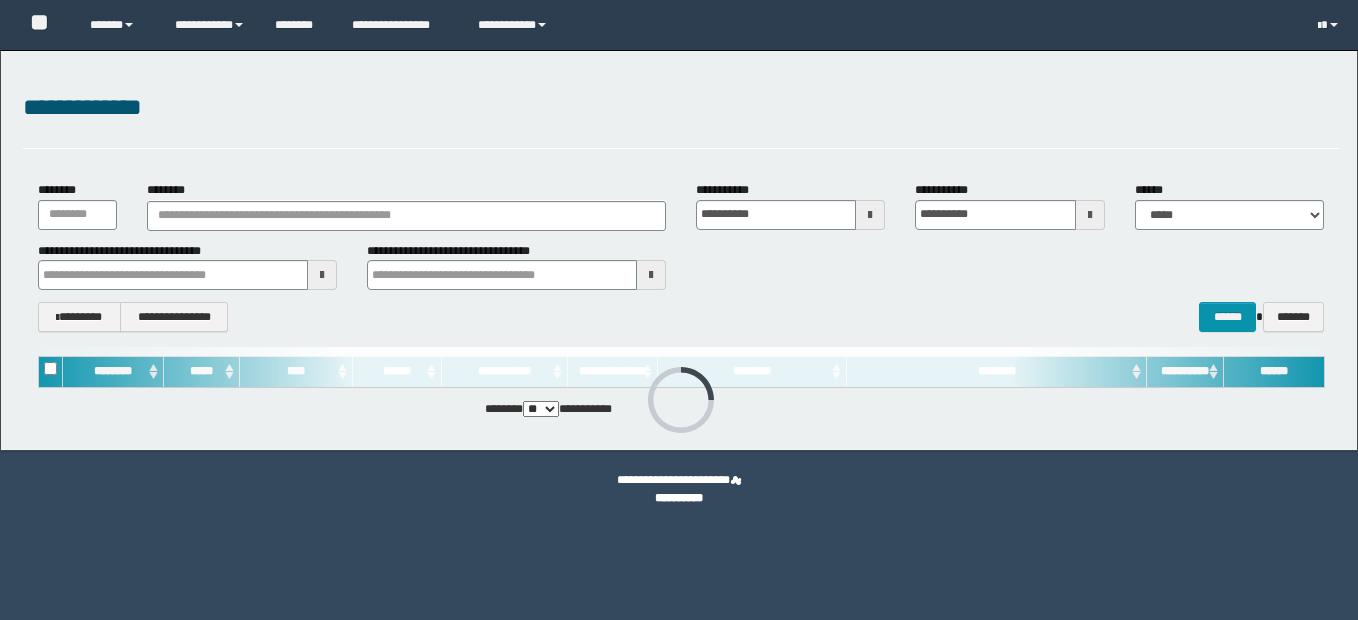 type 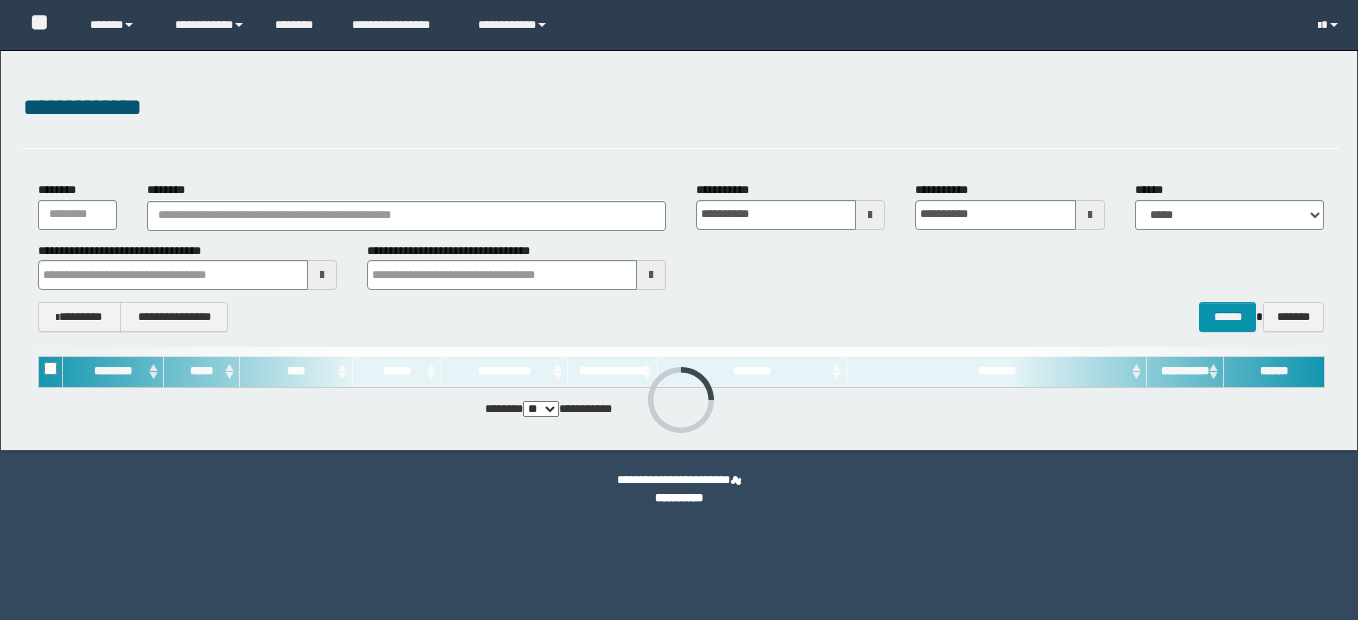 scroll, scrollTop: 0, scrollLeft: 0, axis: both 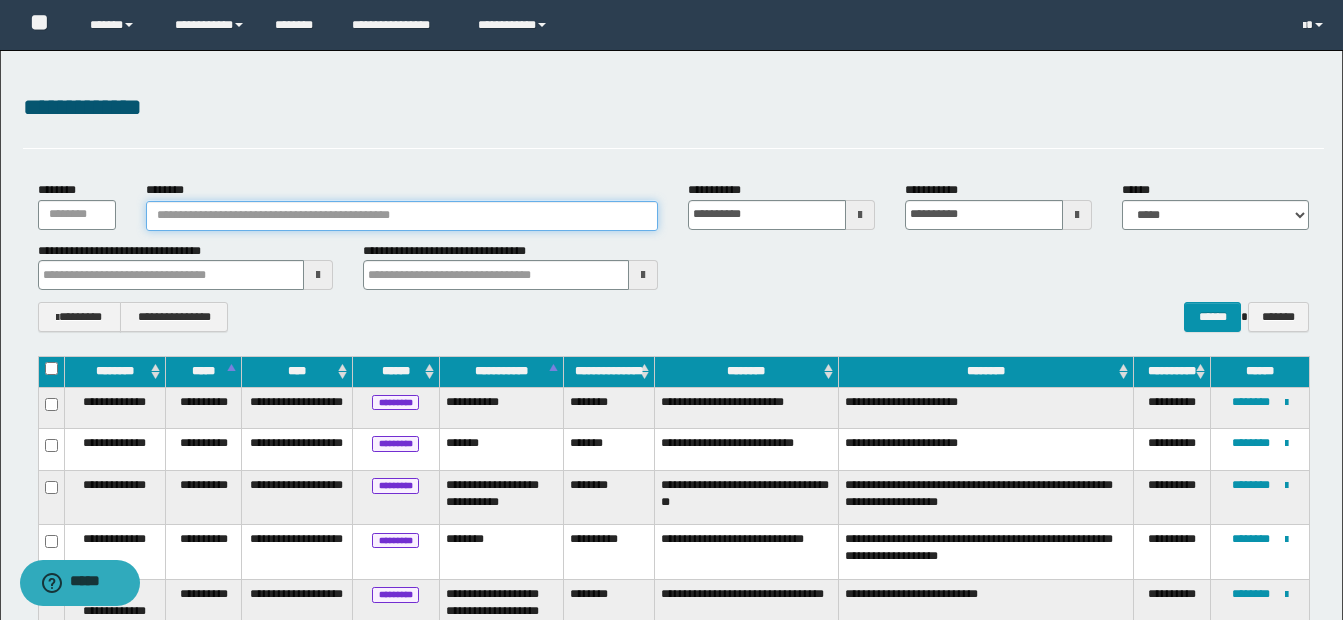 click on "********" at bounding box center (402, 216) 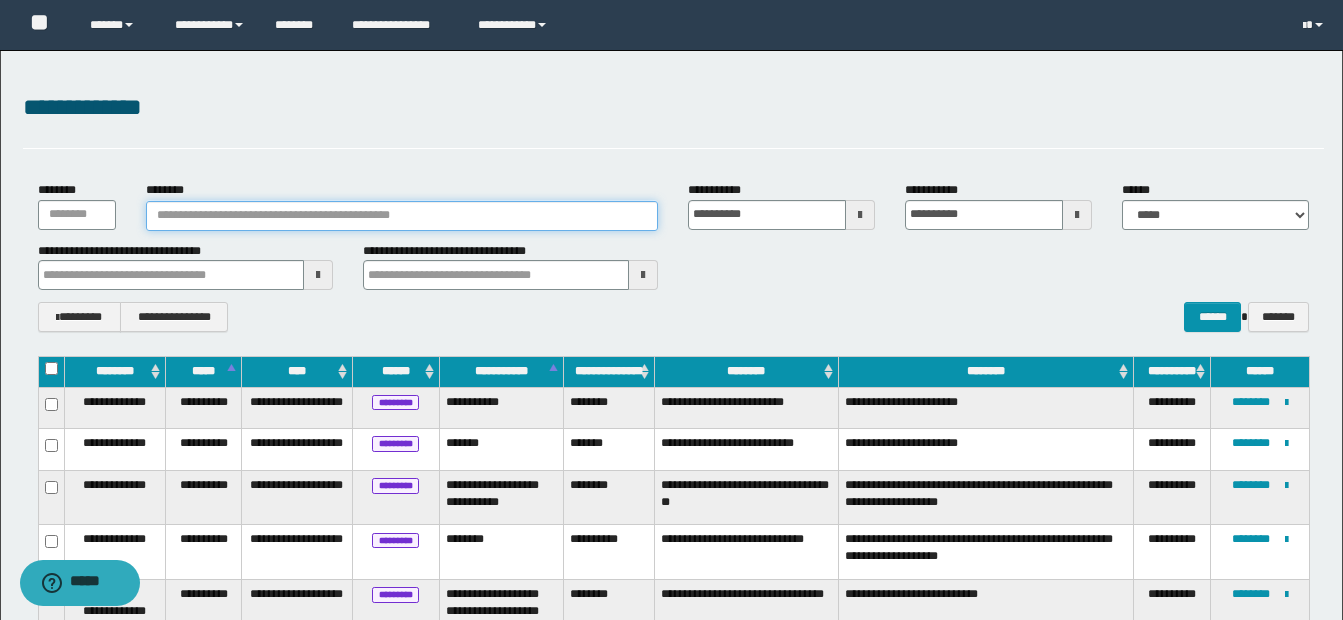 type 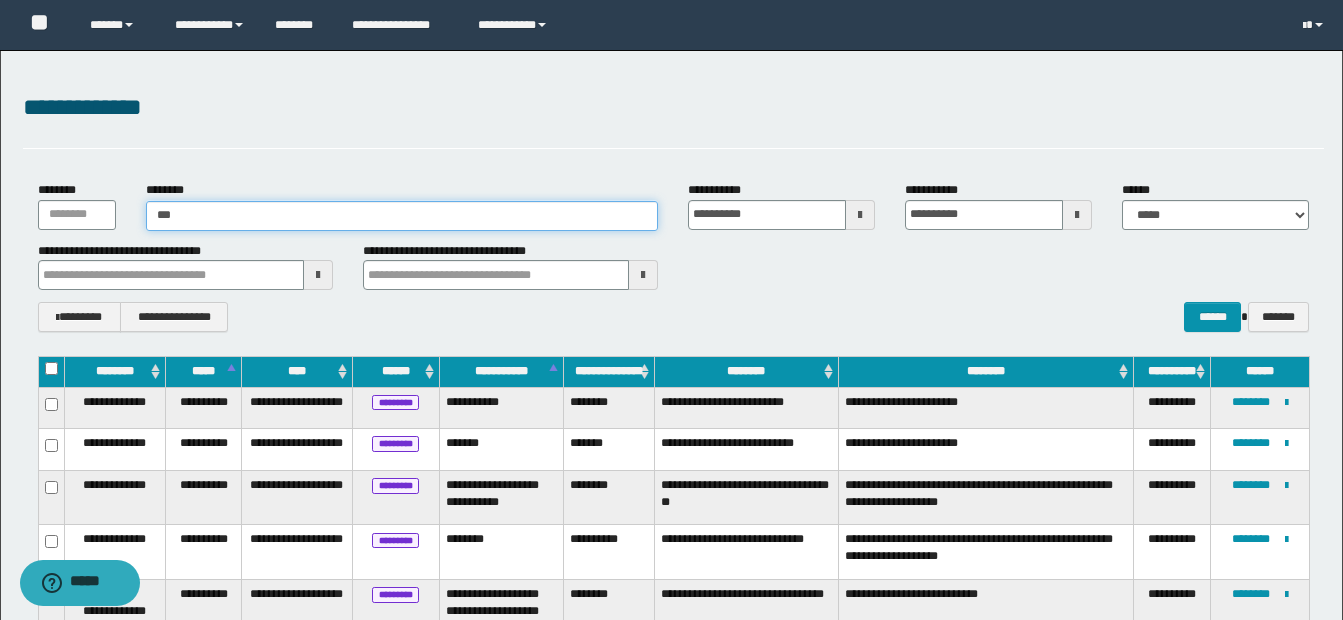 type on "****" 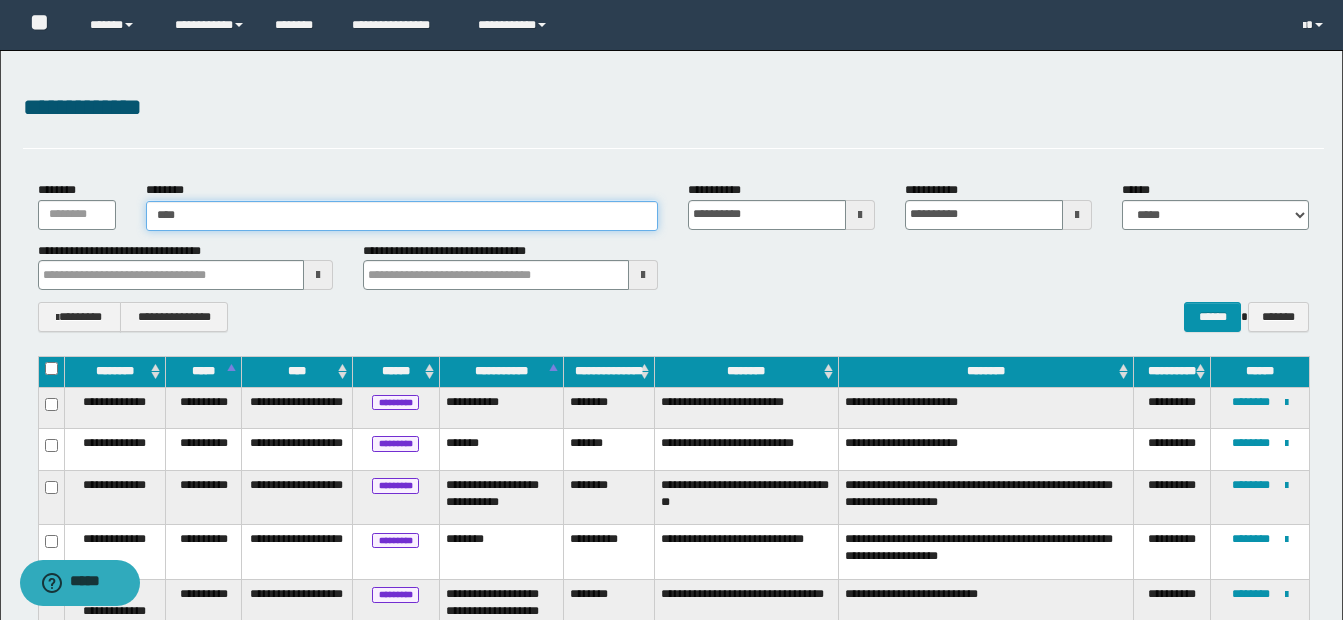 type on "****" 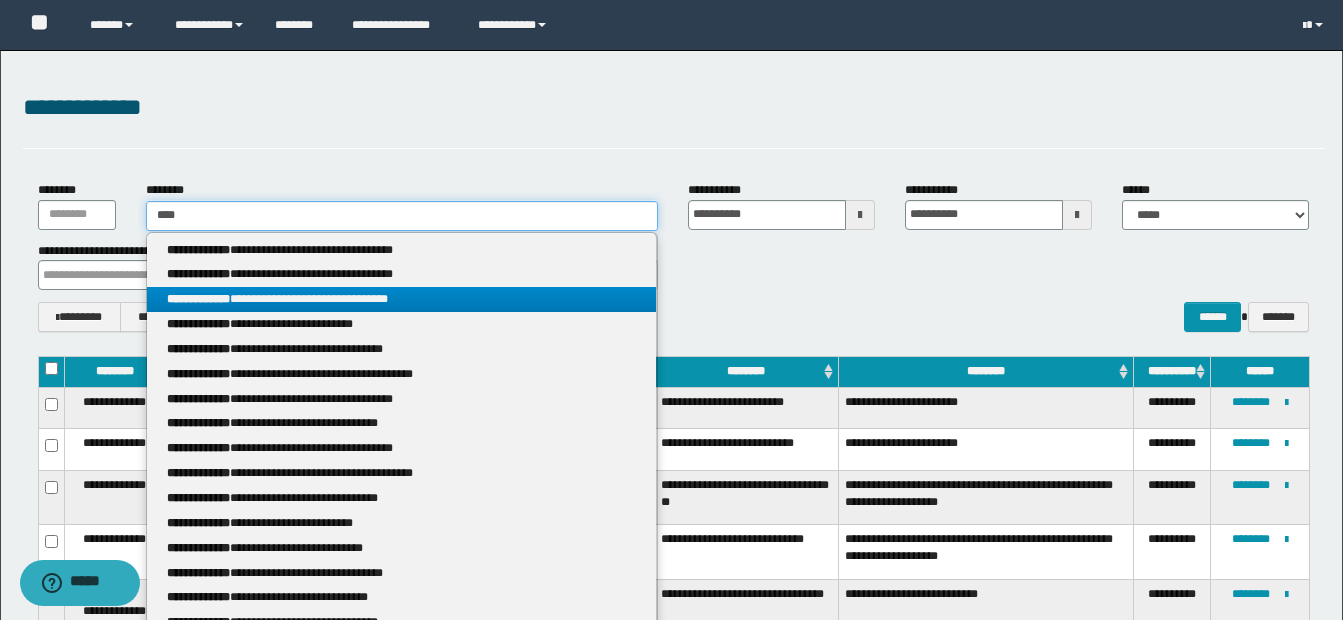 type 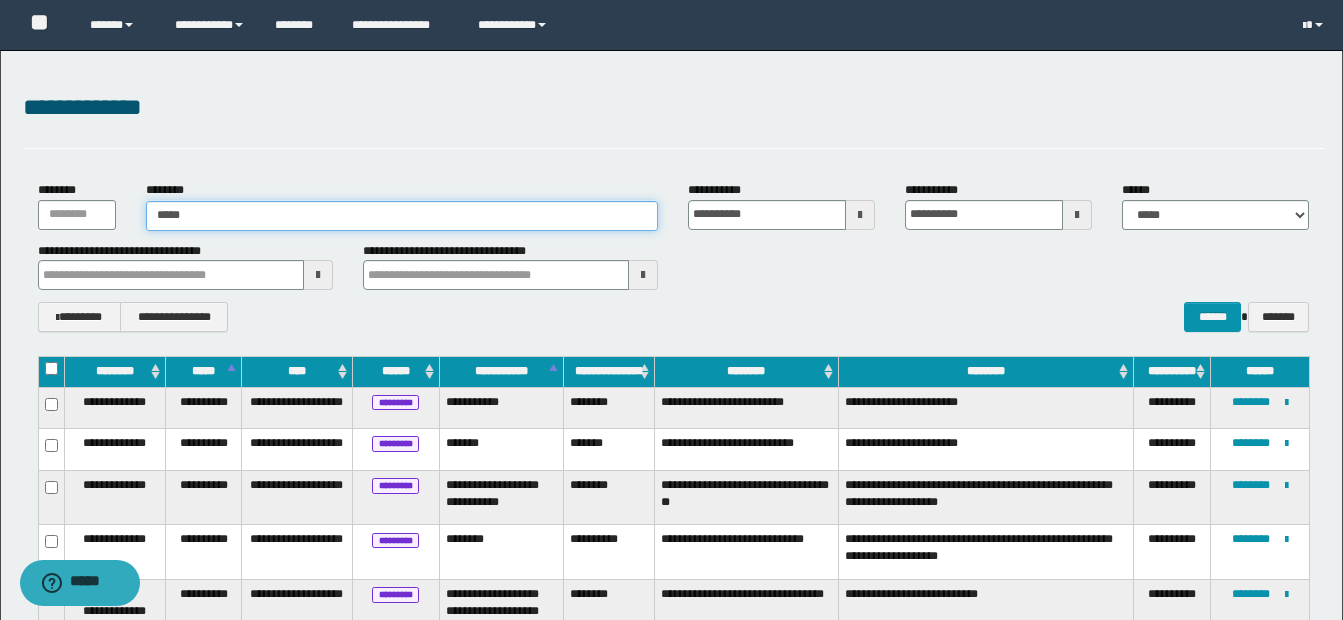 type on "******" 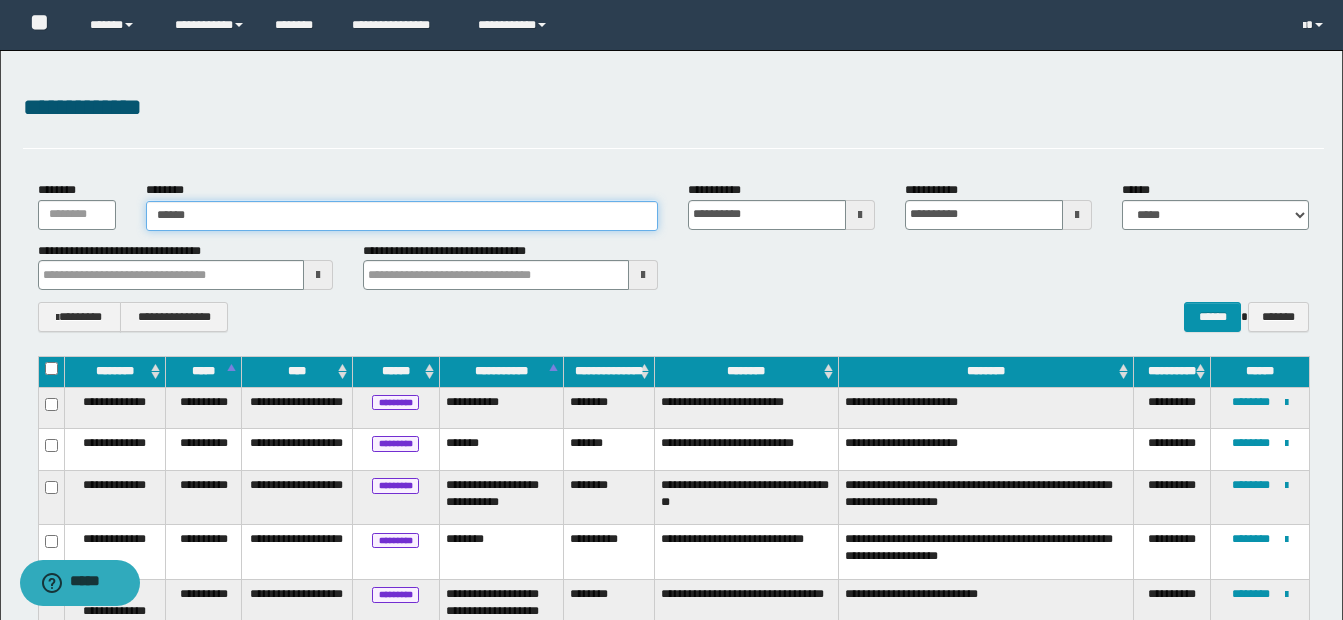 type on "******" 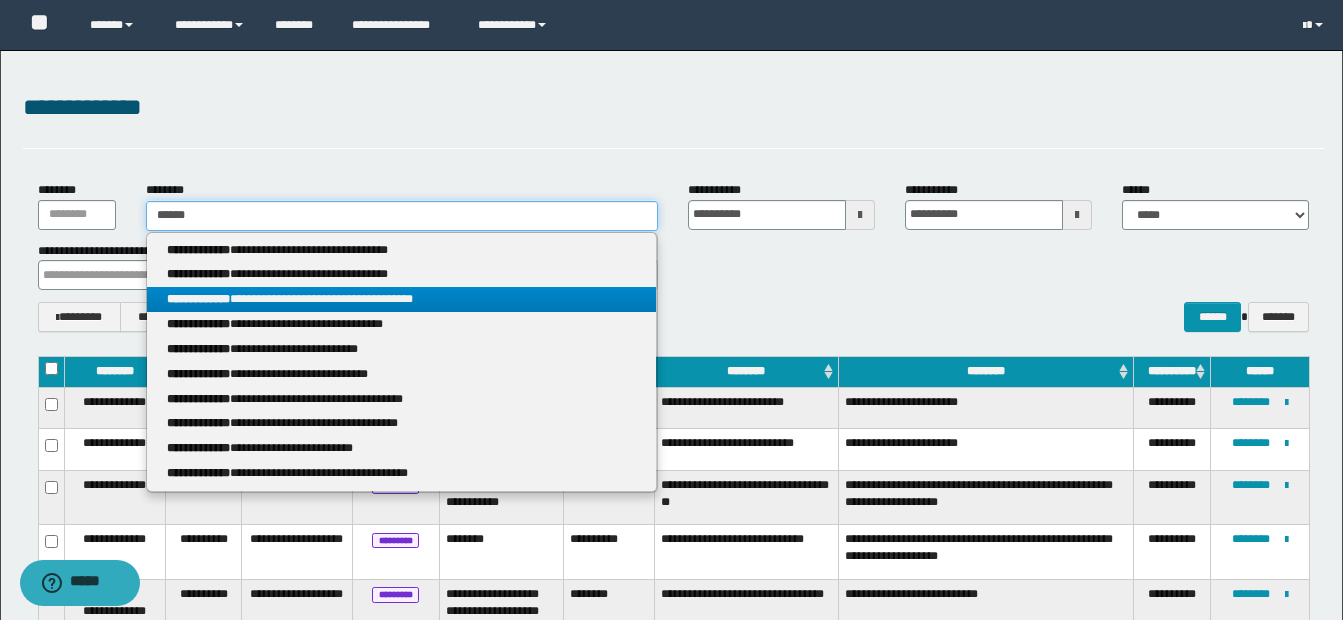 type 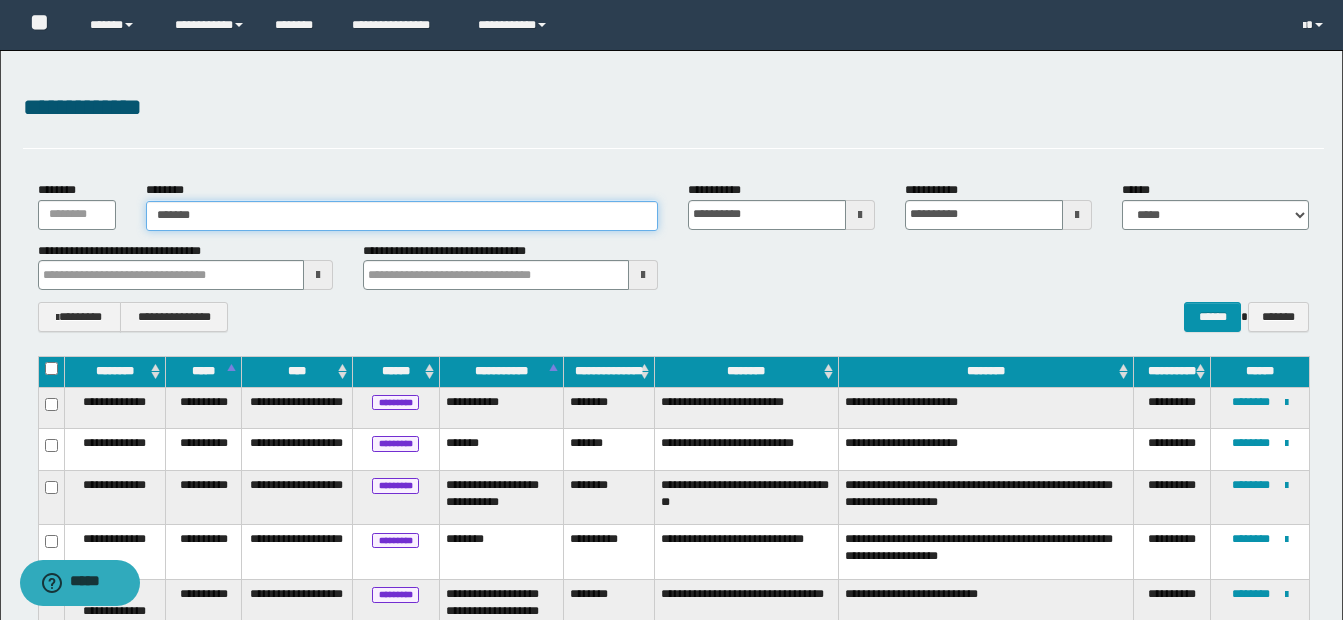 type on "*******" 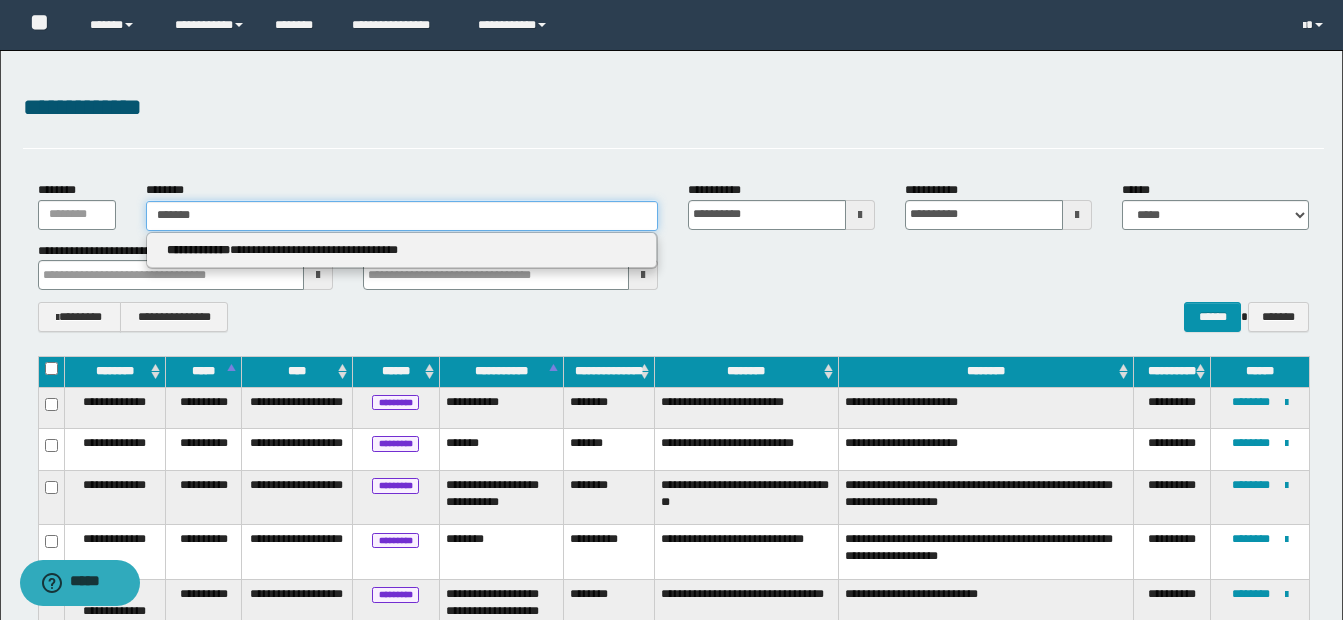 type 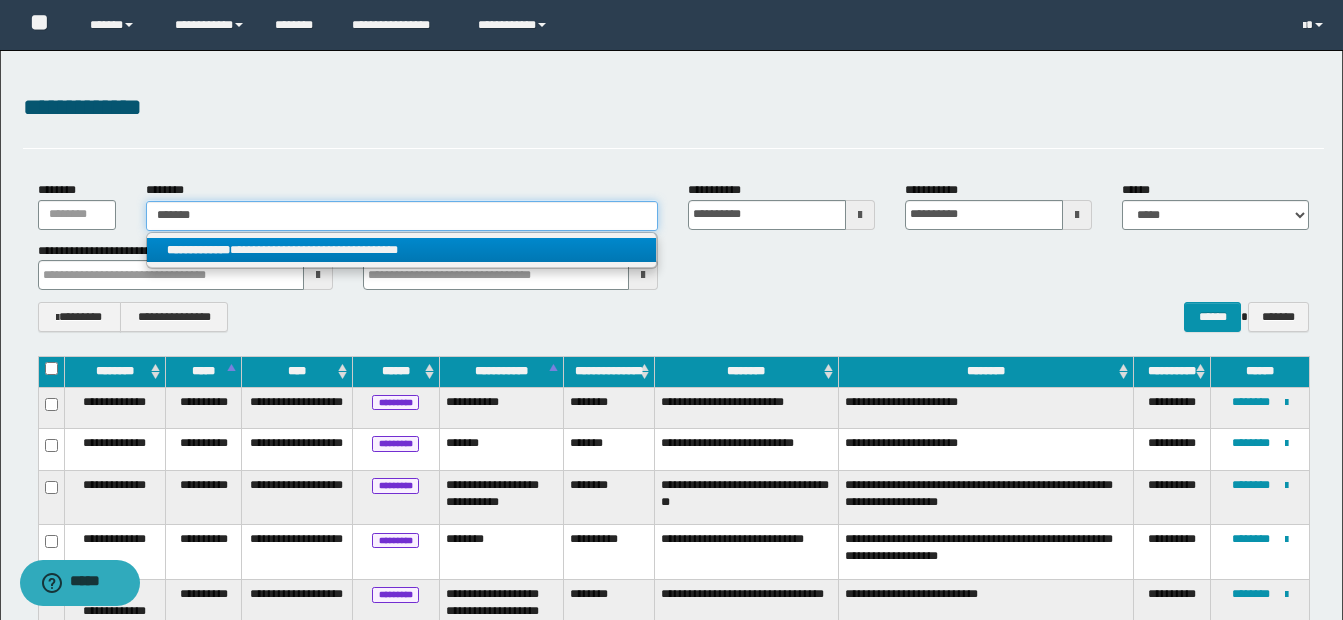 type on "*******" 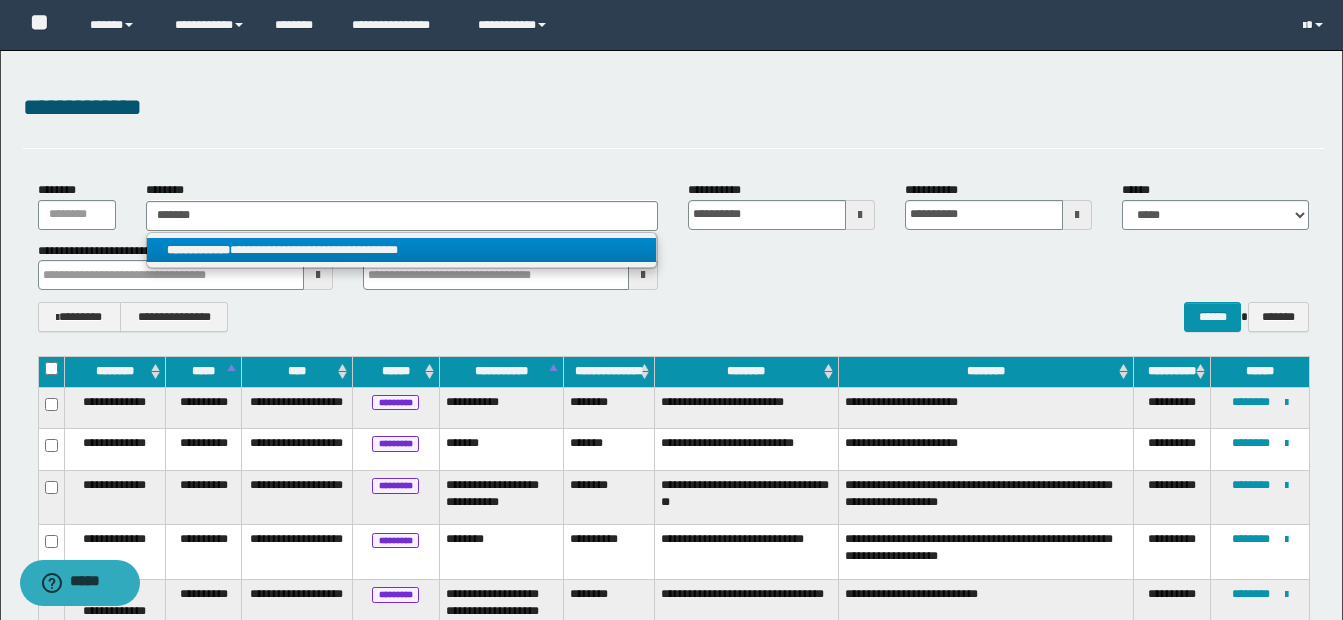 click on "**********" at bounding box center [401, 250] 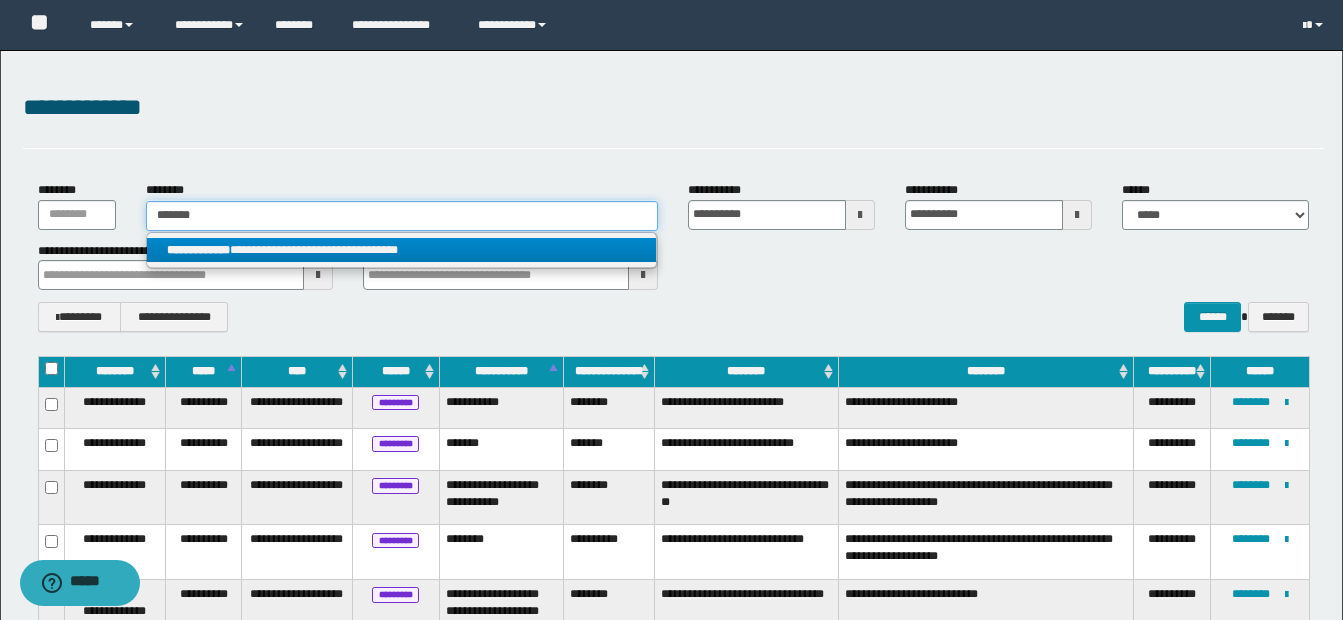 type 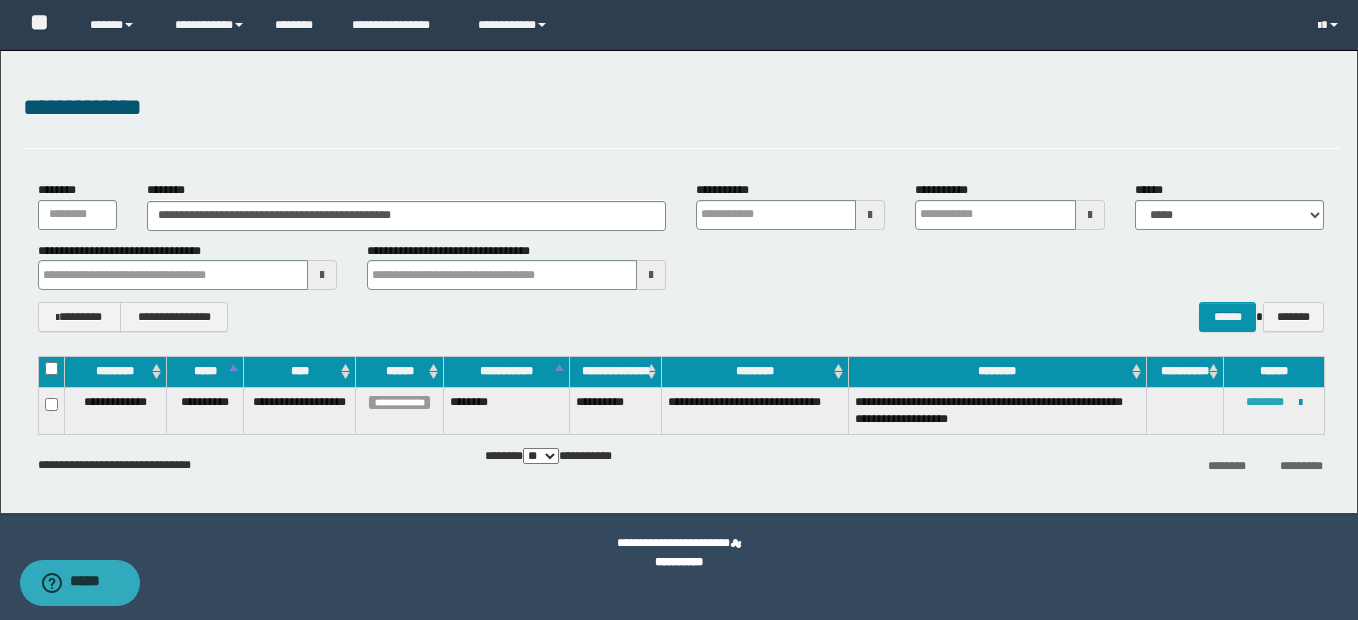 click on "********" at bounding box center [1265, 402] 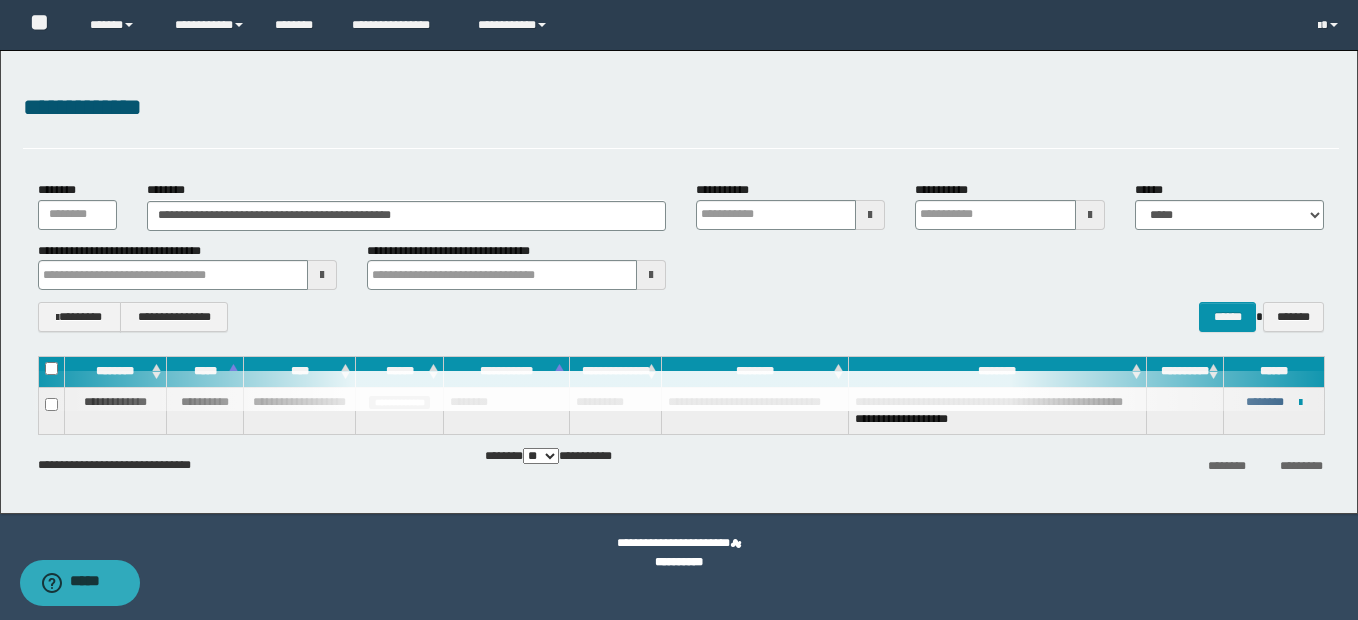 type 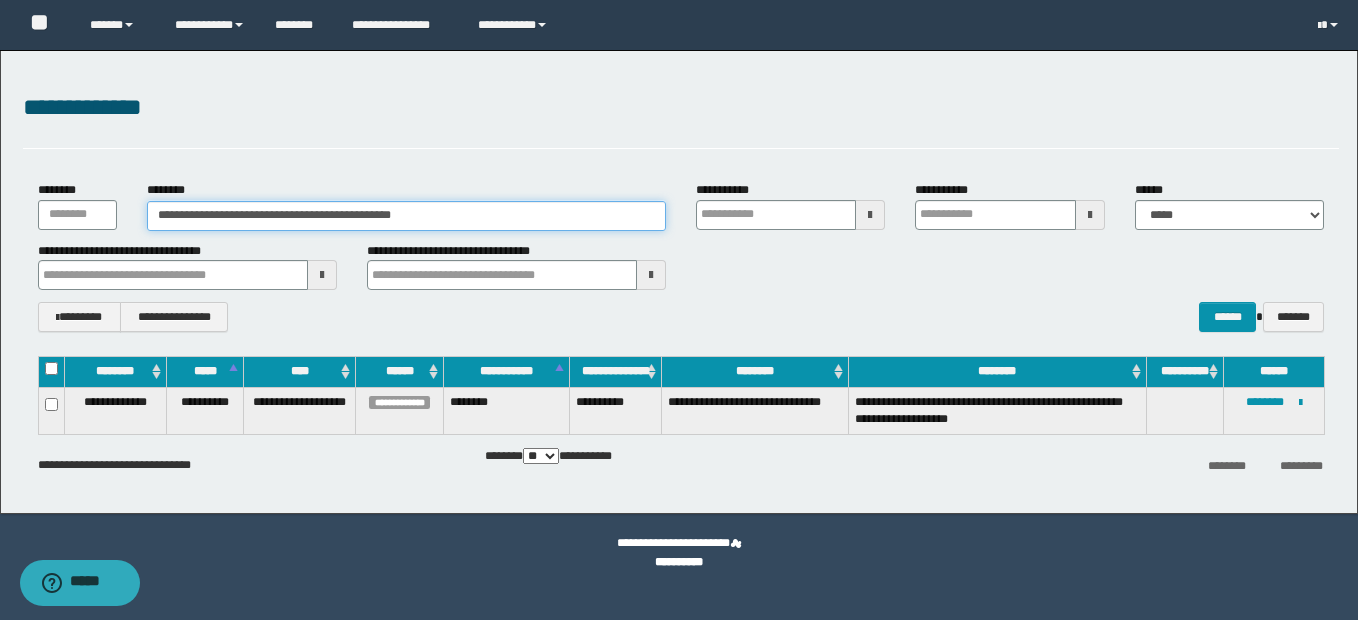 click on "**********" at bounding box center [406, 216] 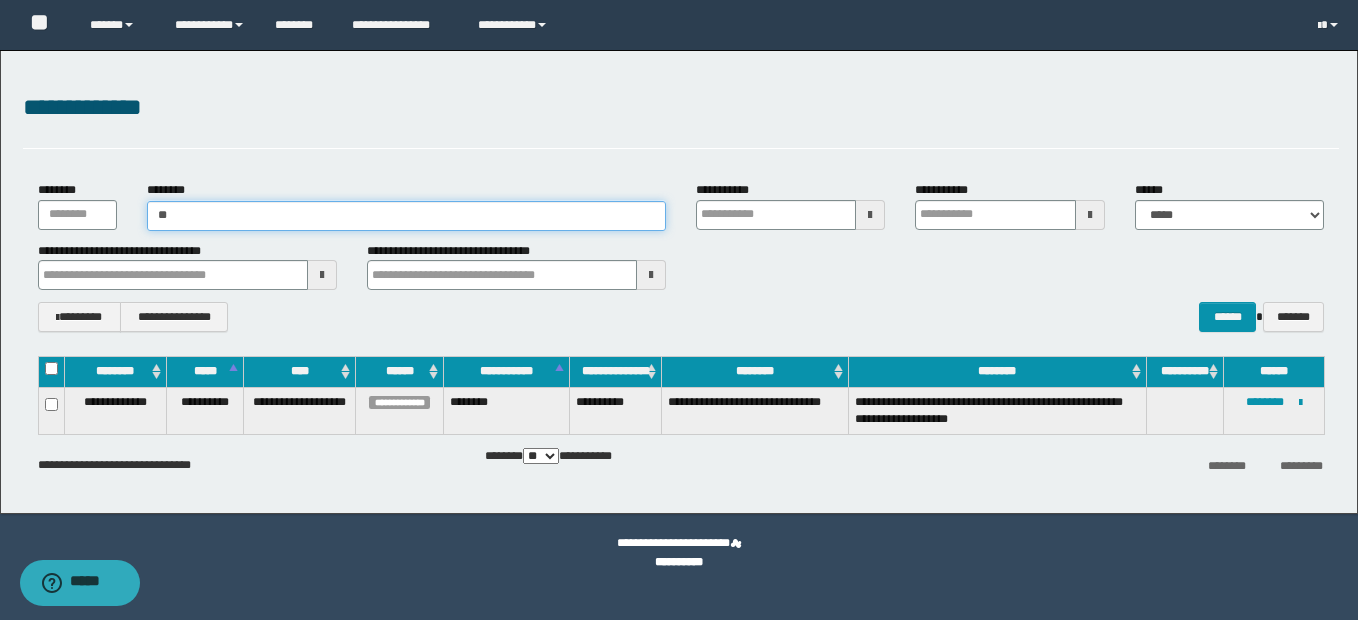 type on "*" 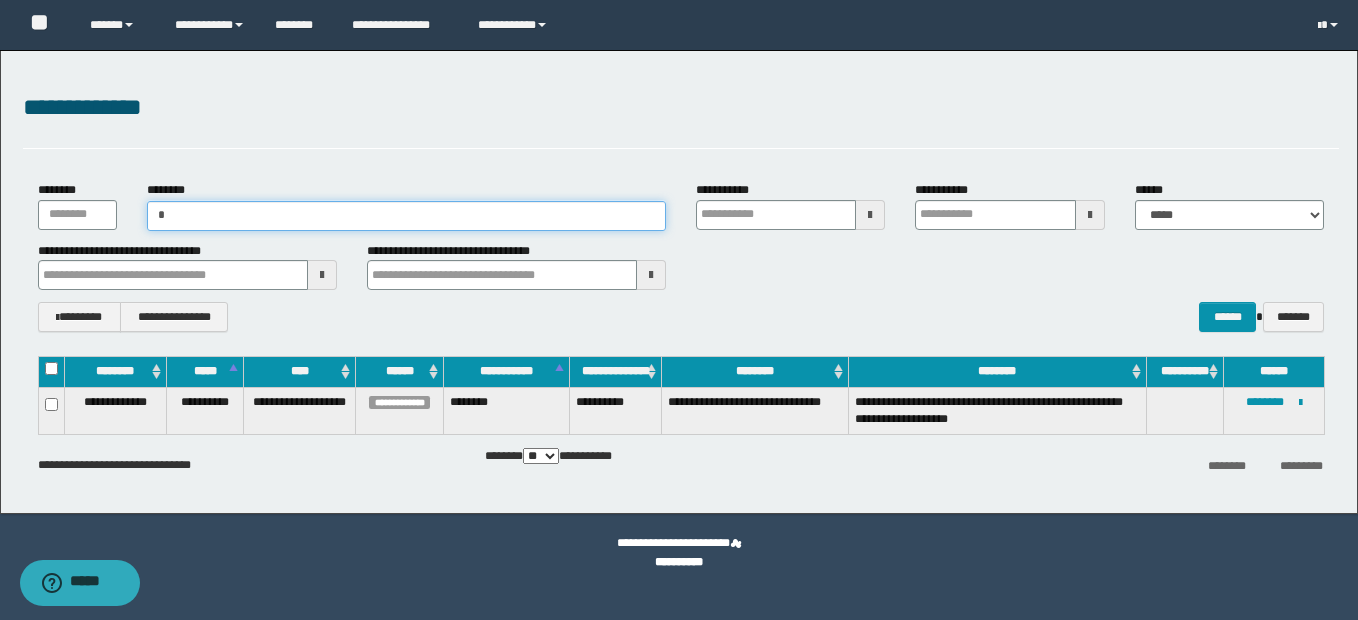type on "**" 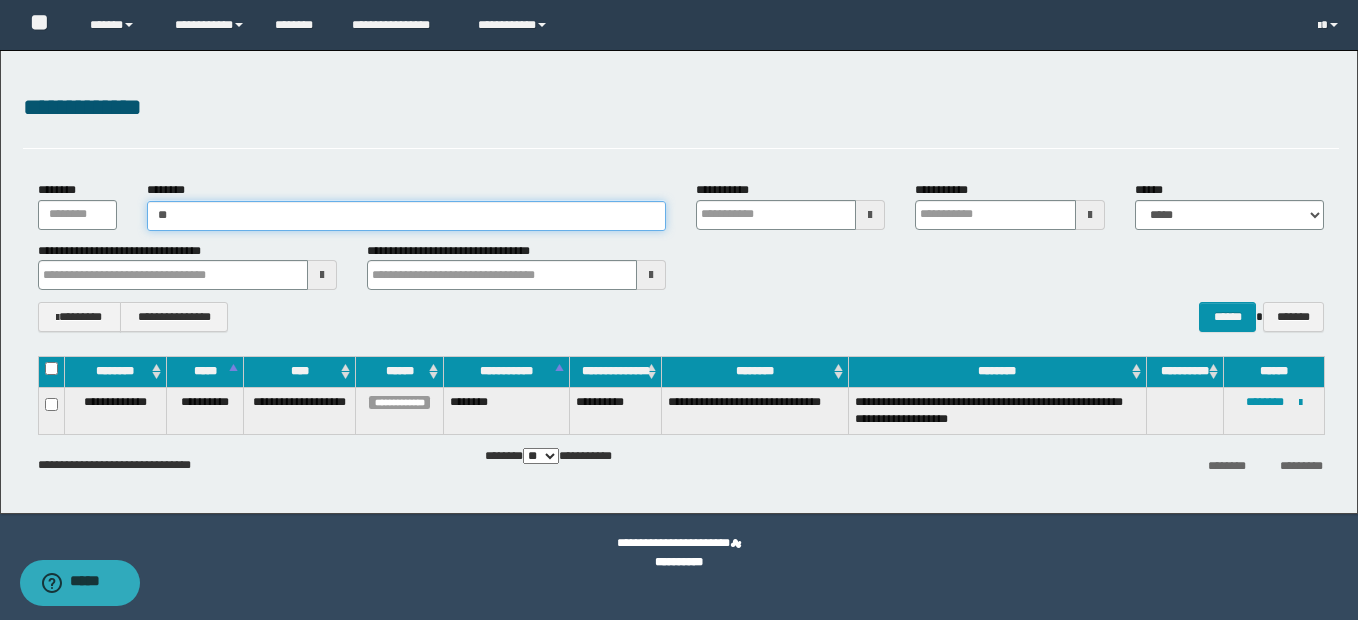 type on "**" 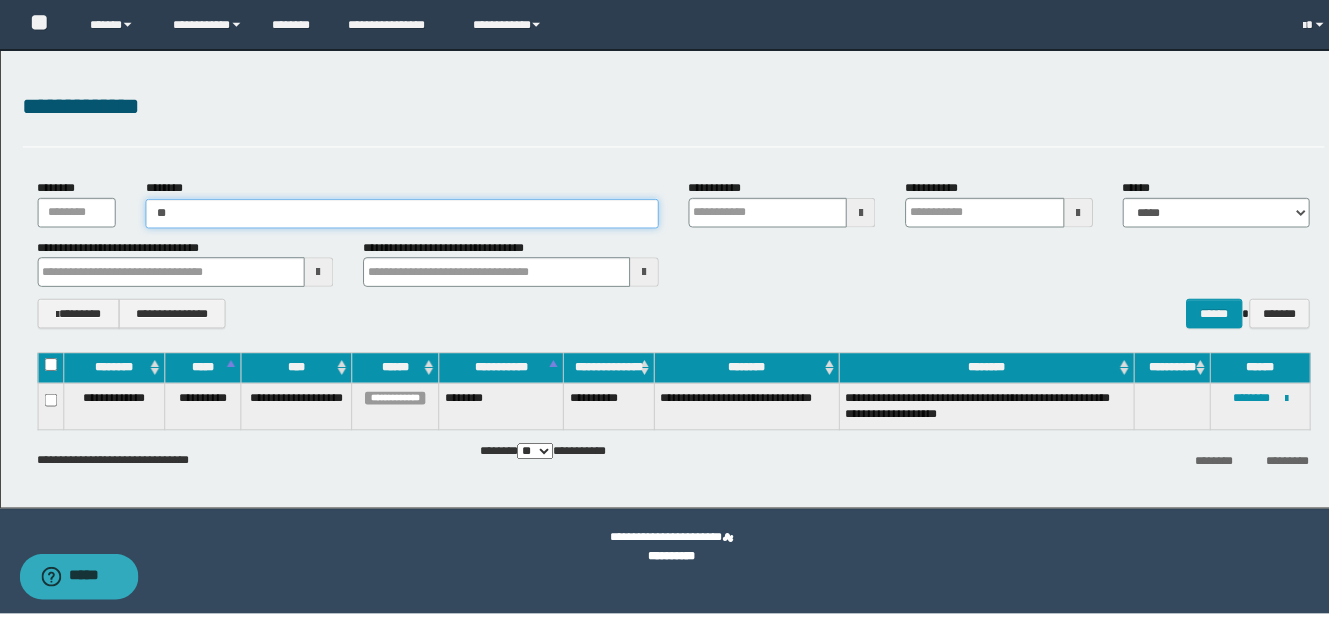 type 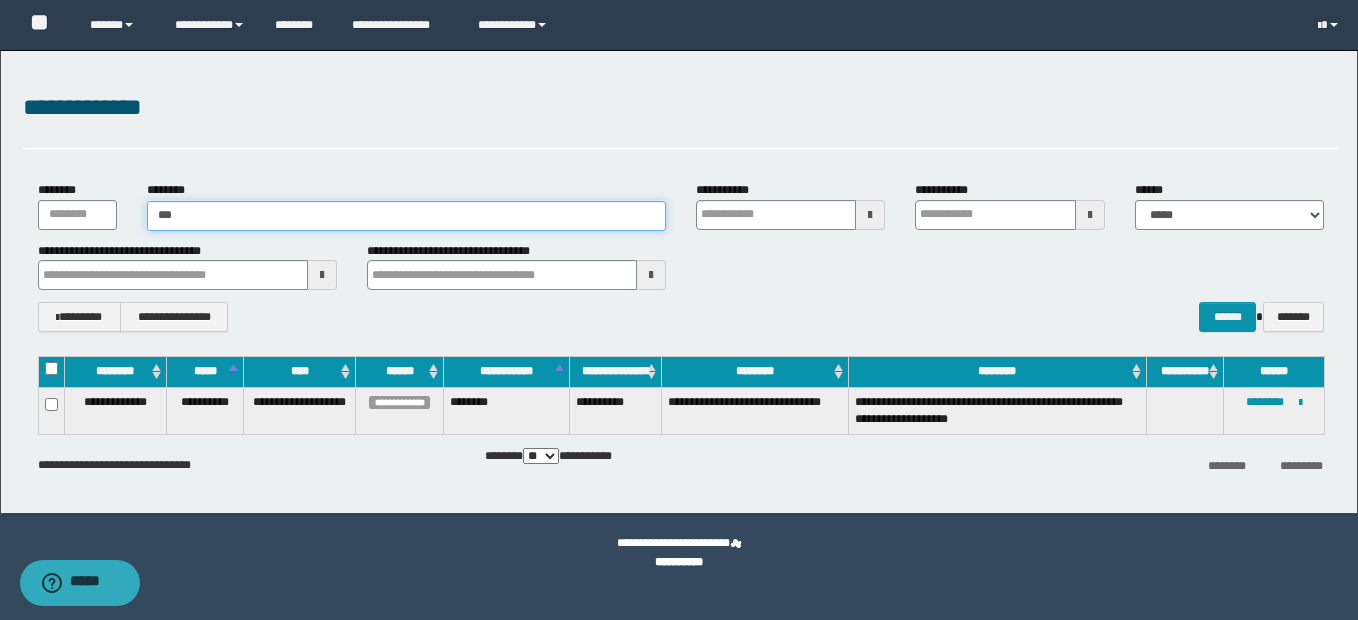 type on "****" 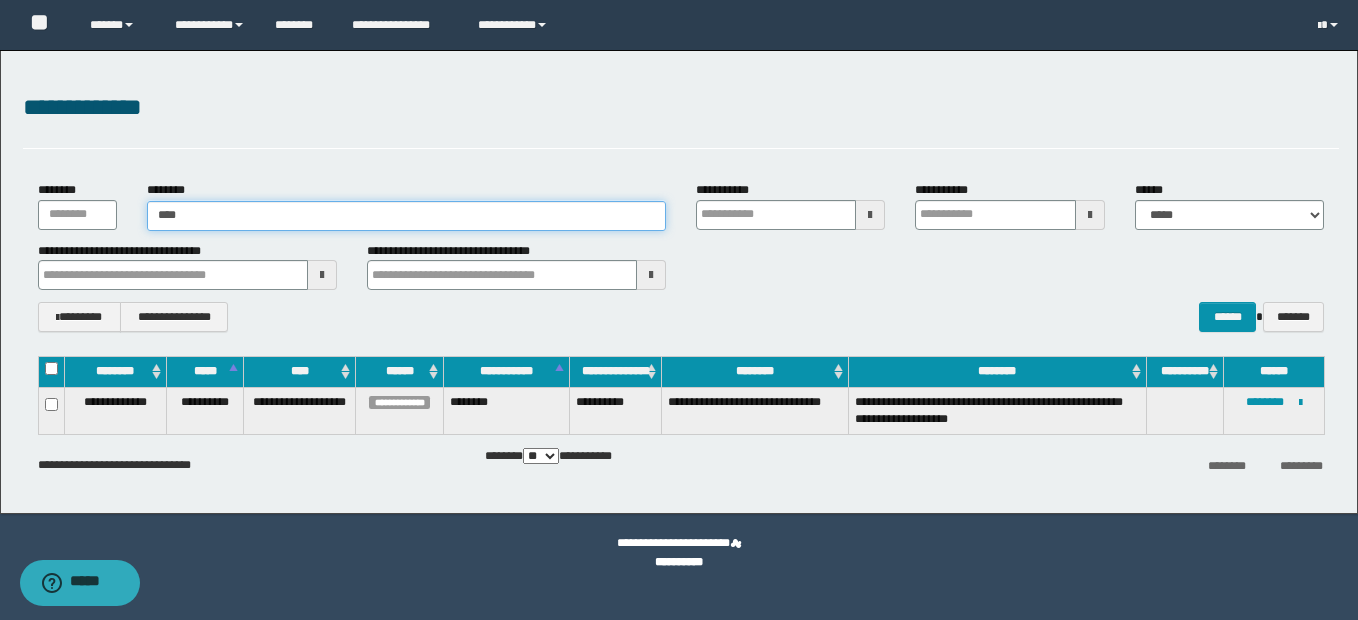 type on "****" 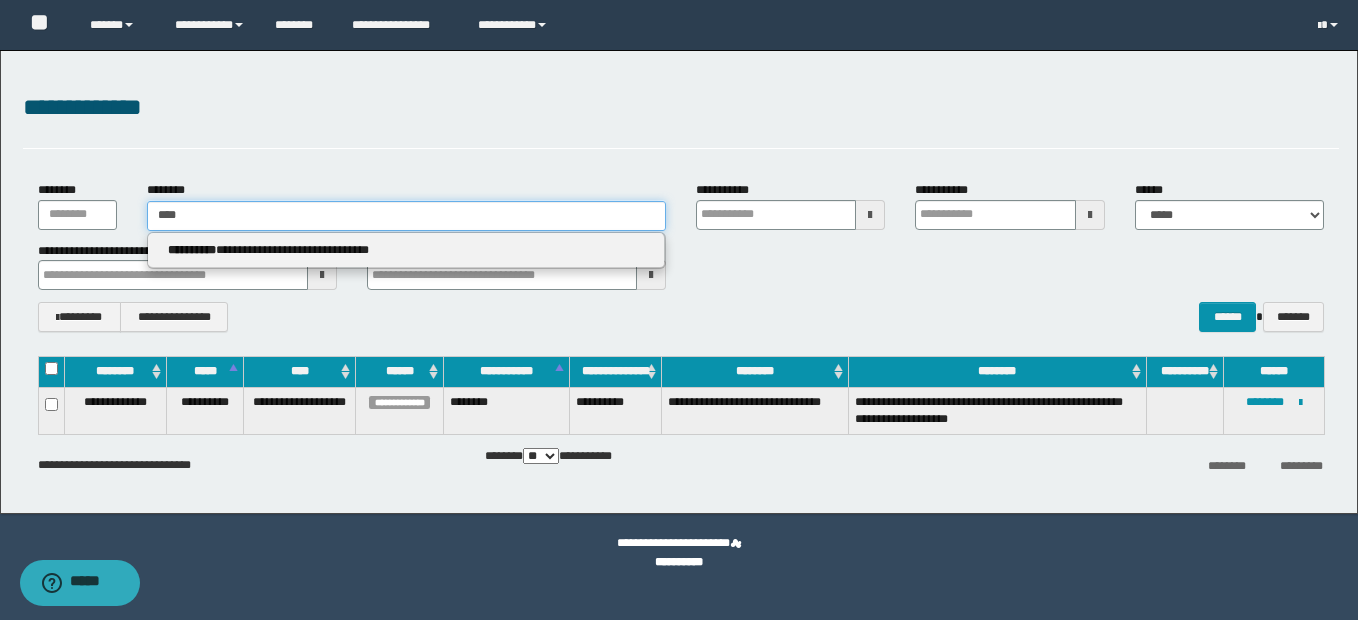 type 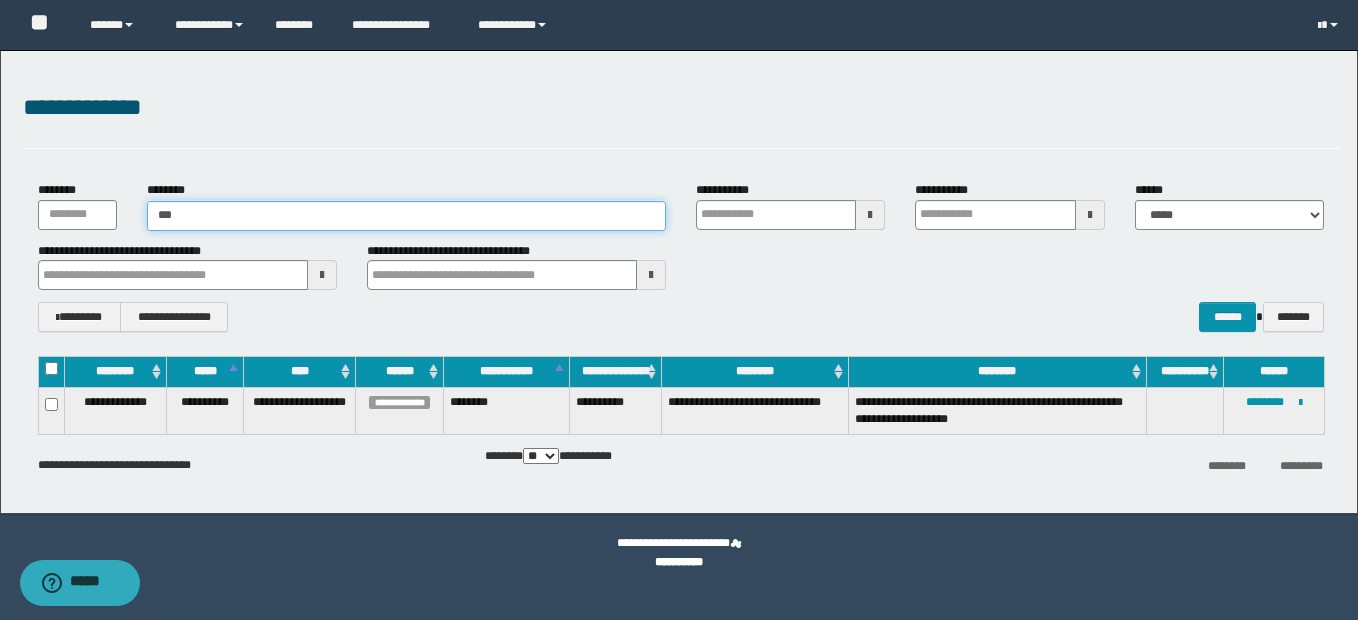 type on "****" 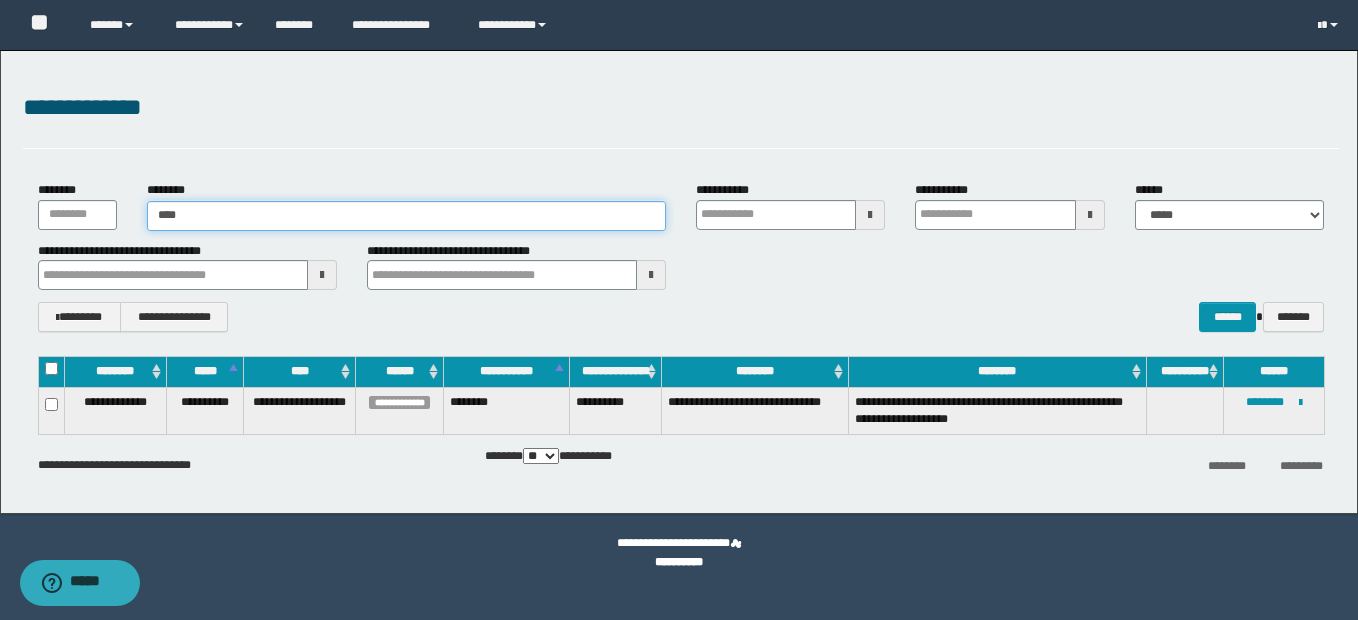 type on "****" 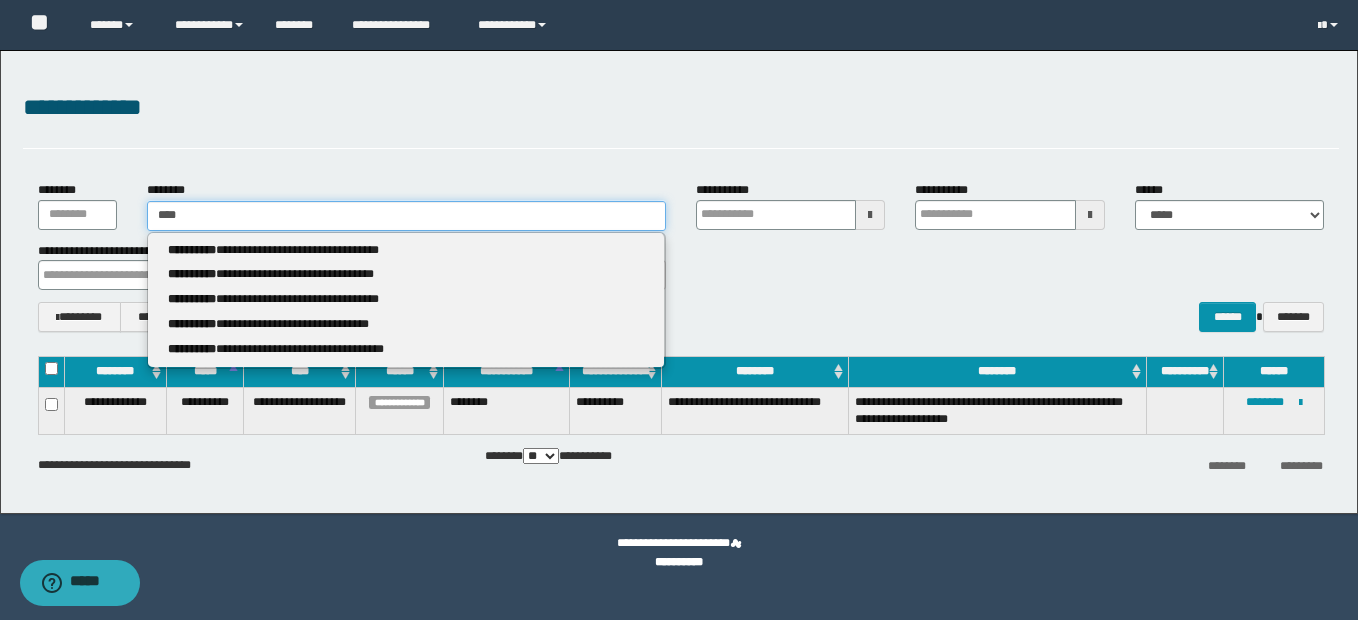 type 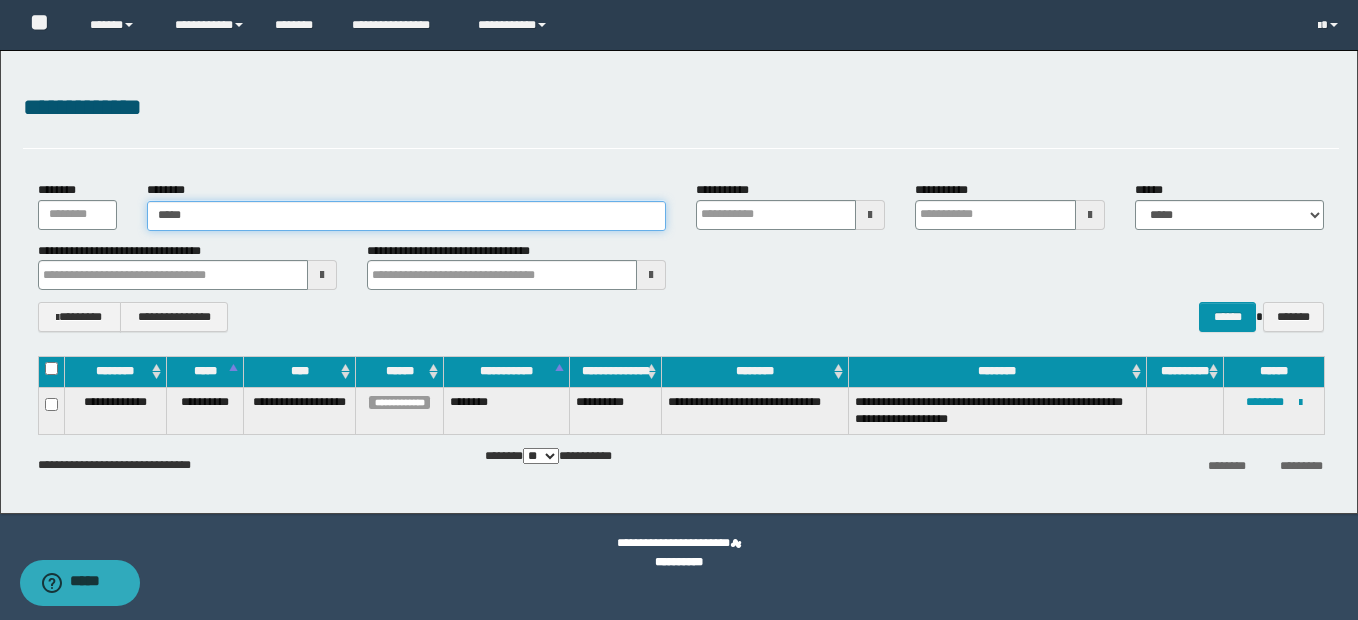 type on "******" 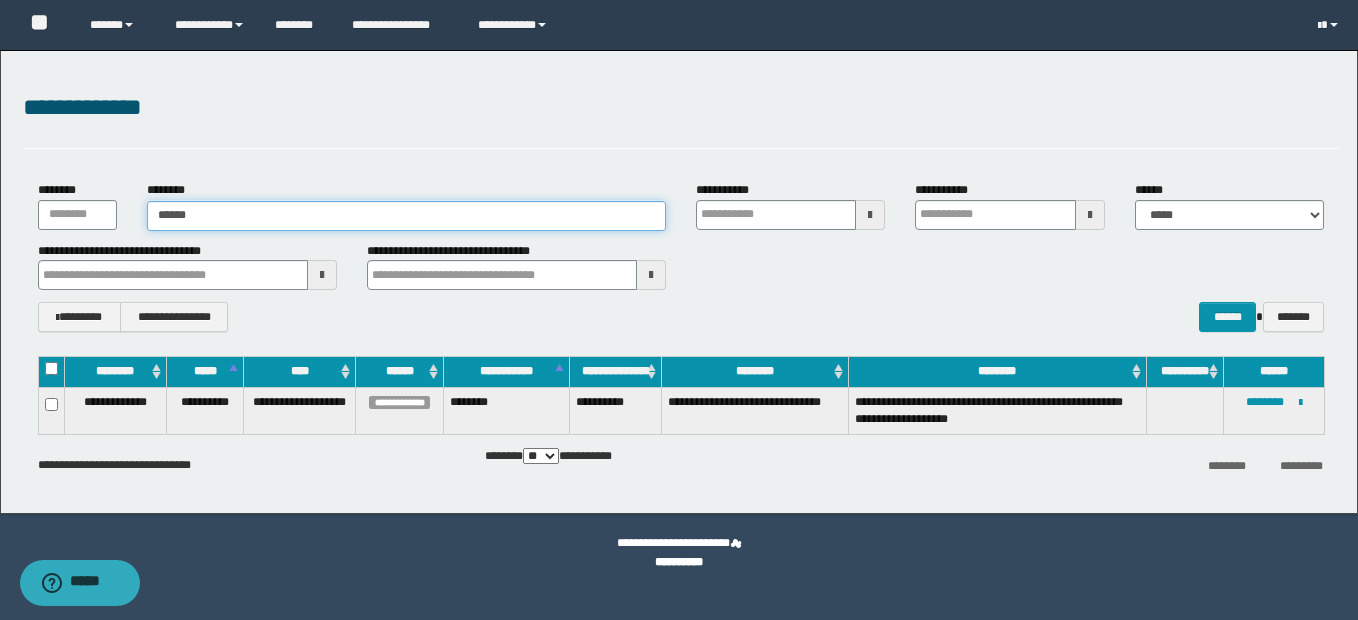 type on "******" 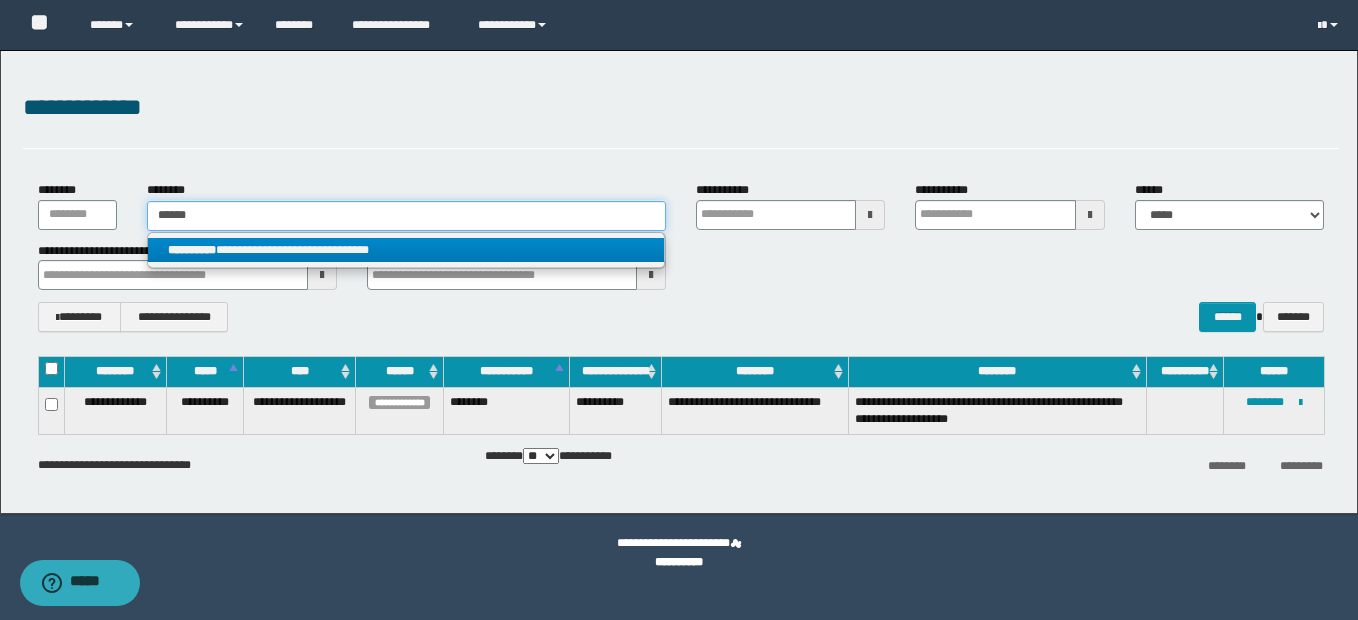 type on "******" 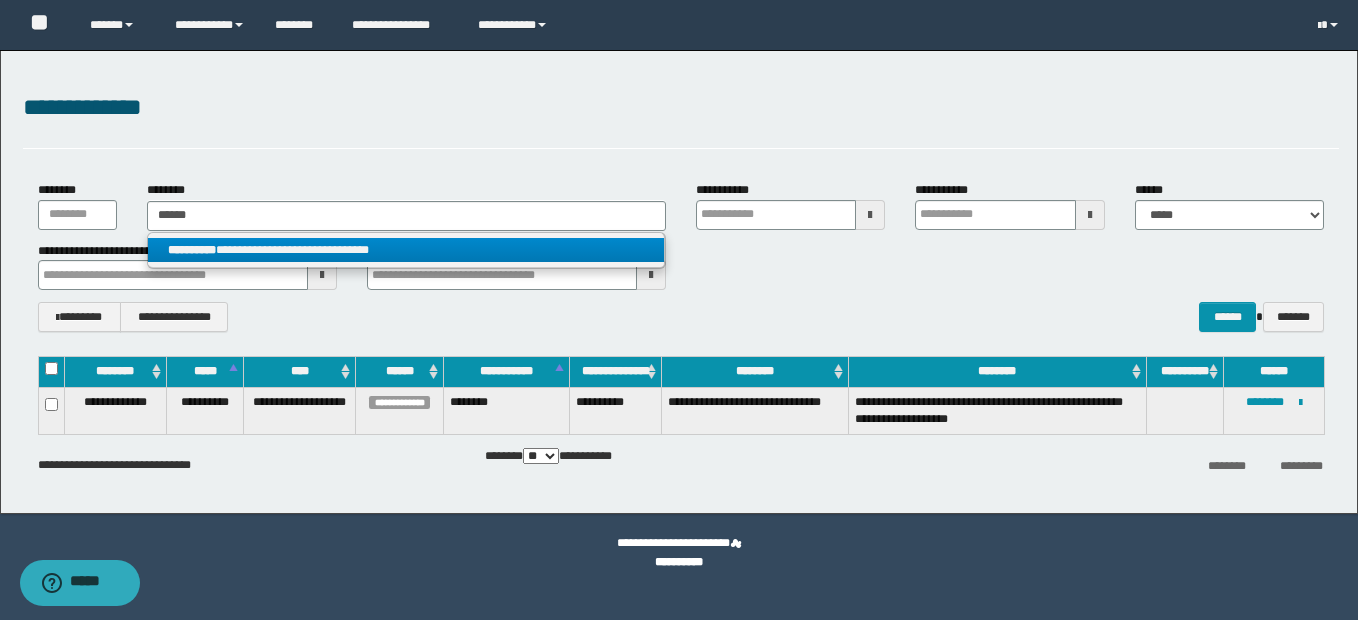 click on "**********" at bounding box center [406, 250] 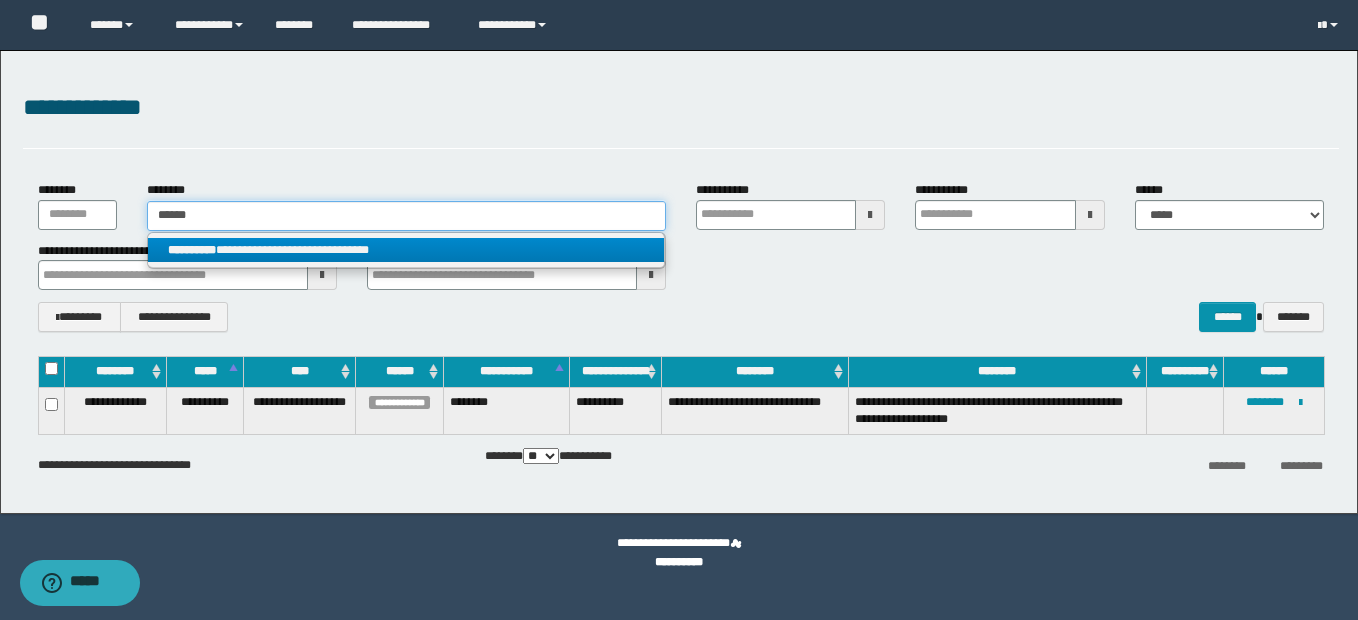 type 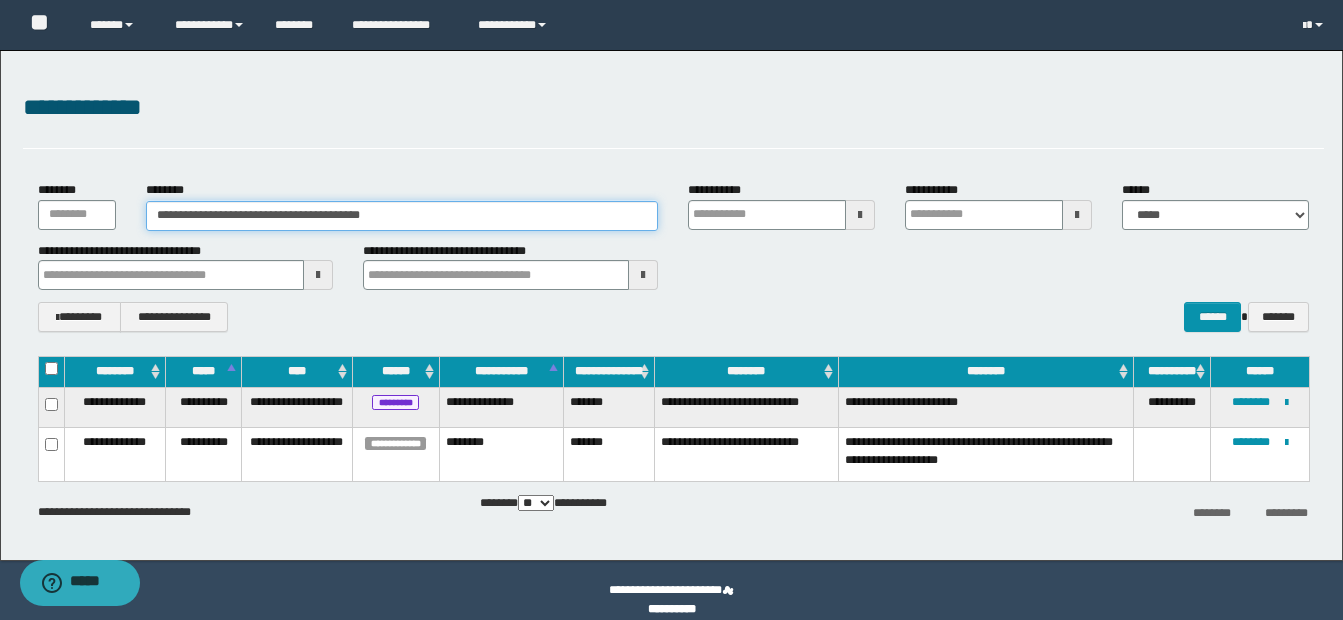 type 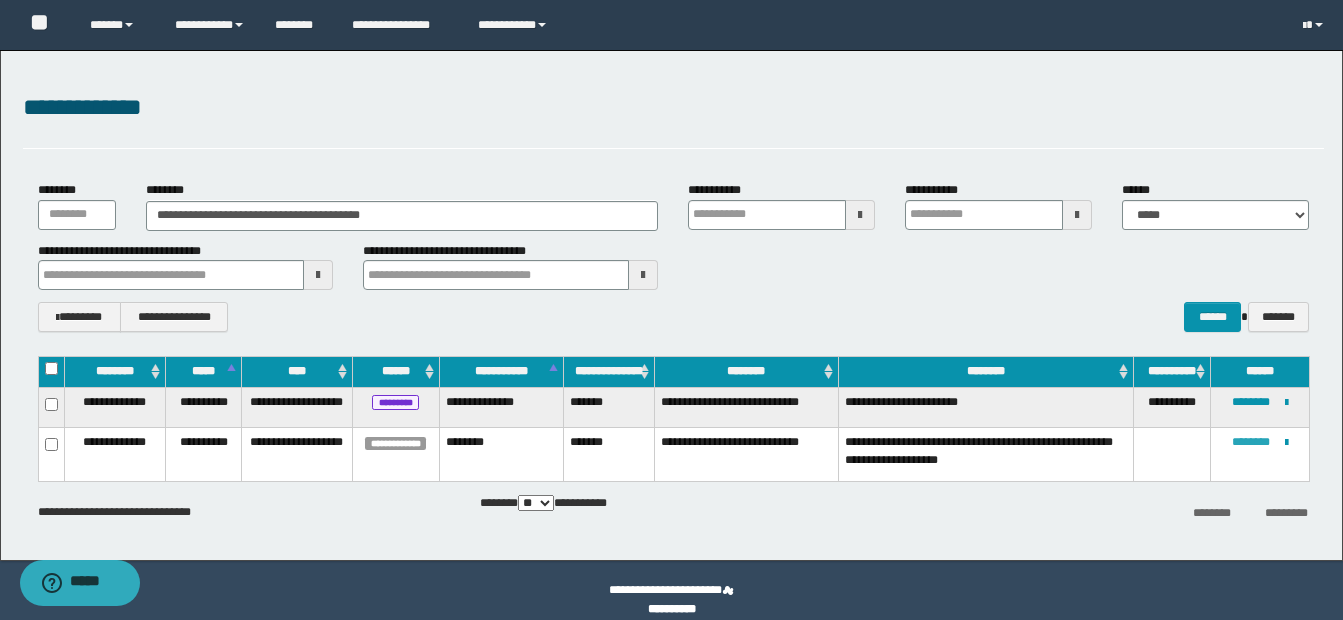click on "********" at bounding box center (1251, 442) 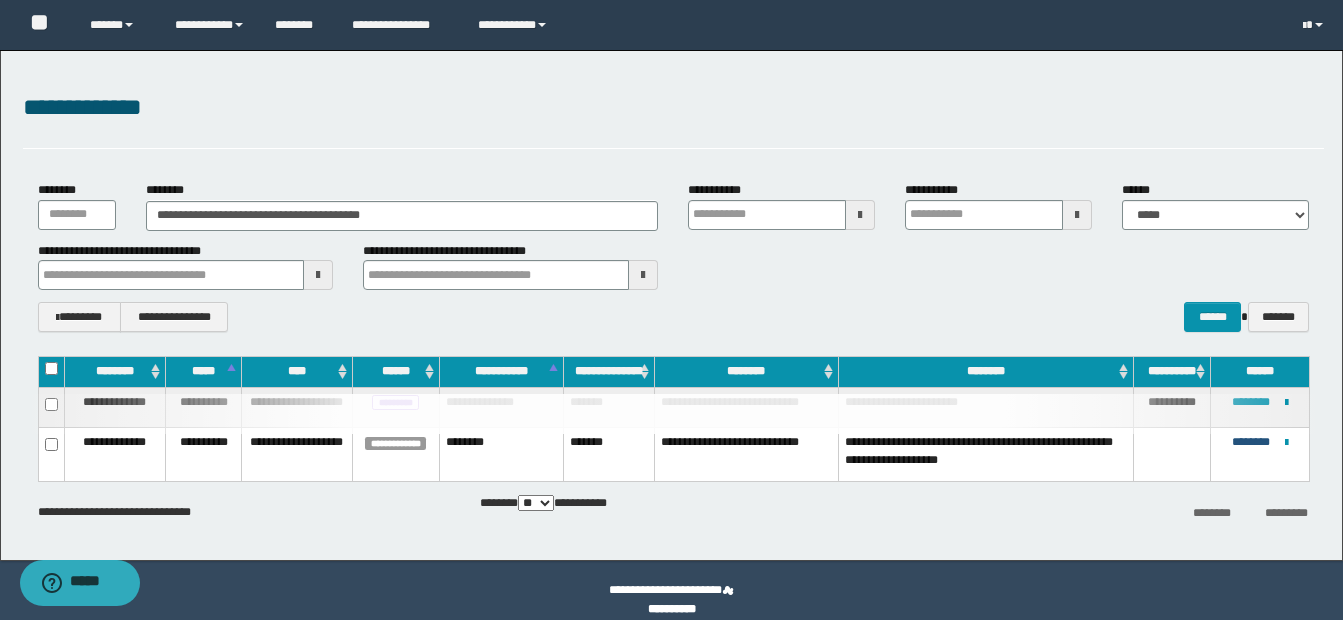 type 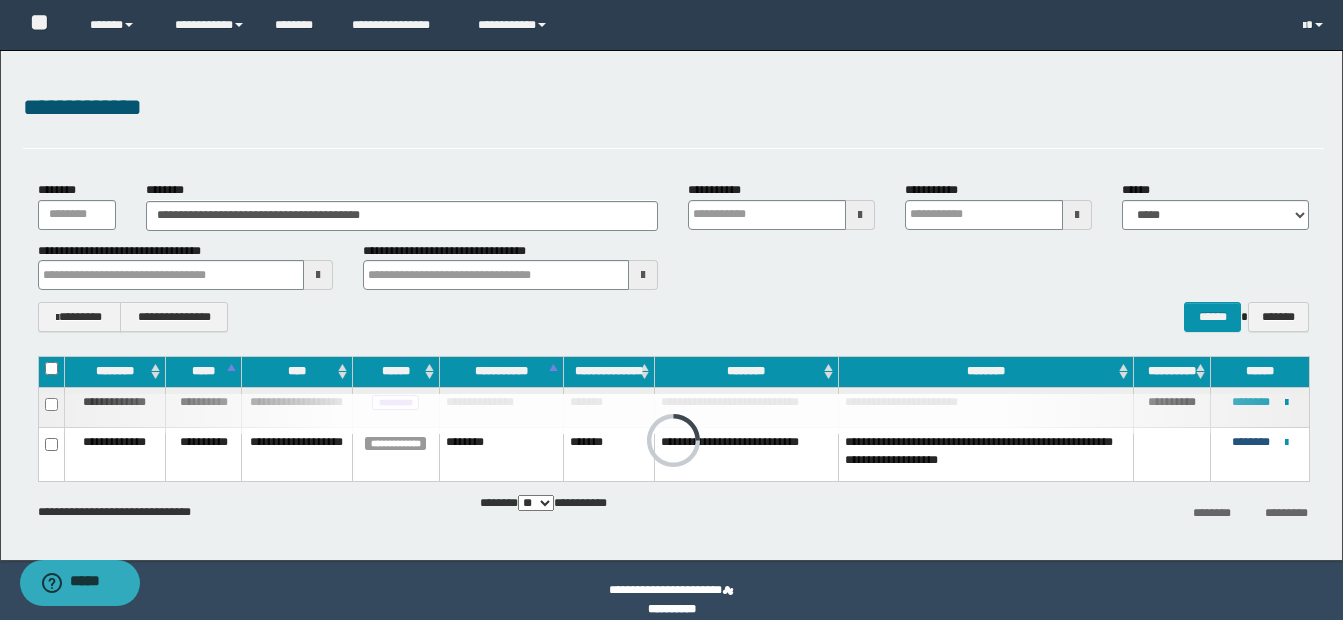 type 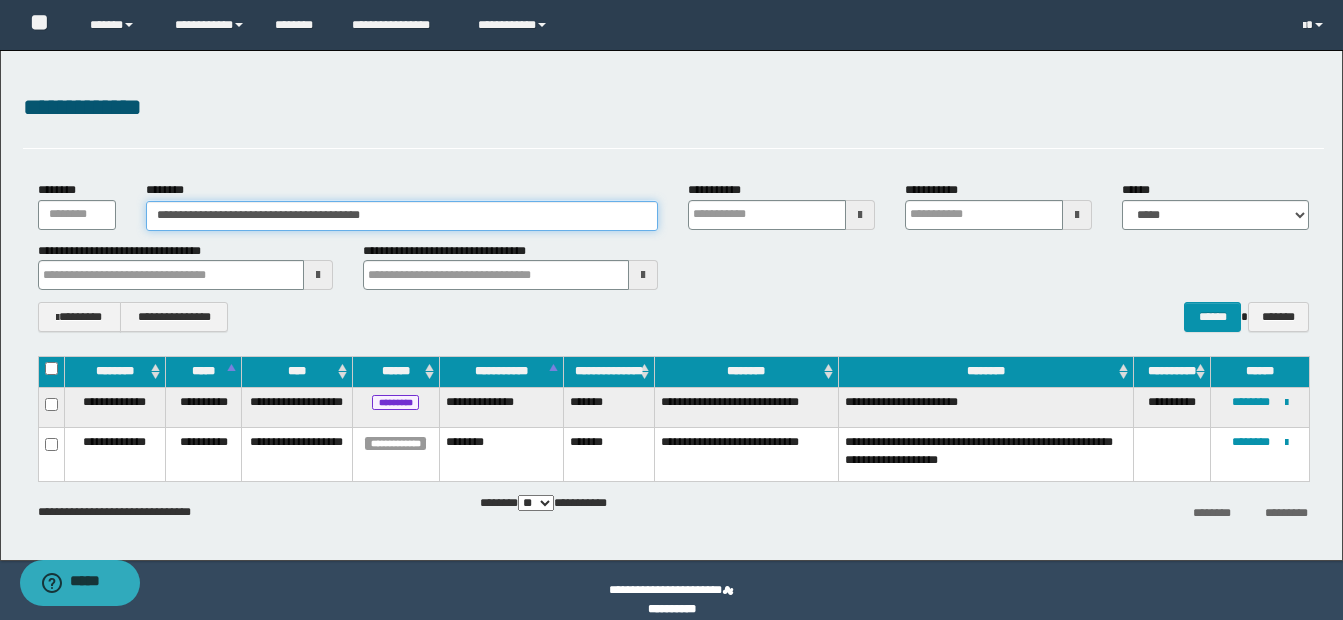 click on "**********" at bounding box center (402, 216) 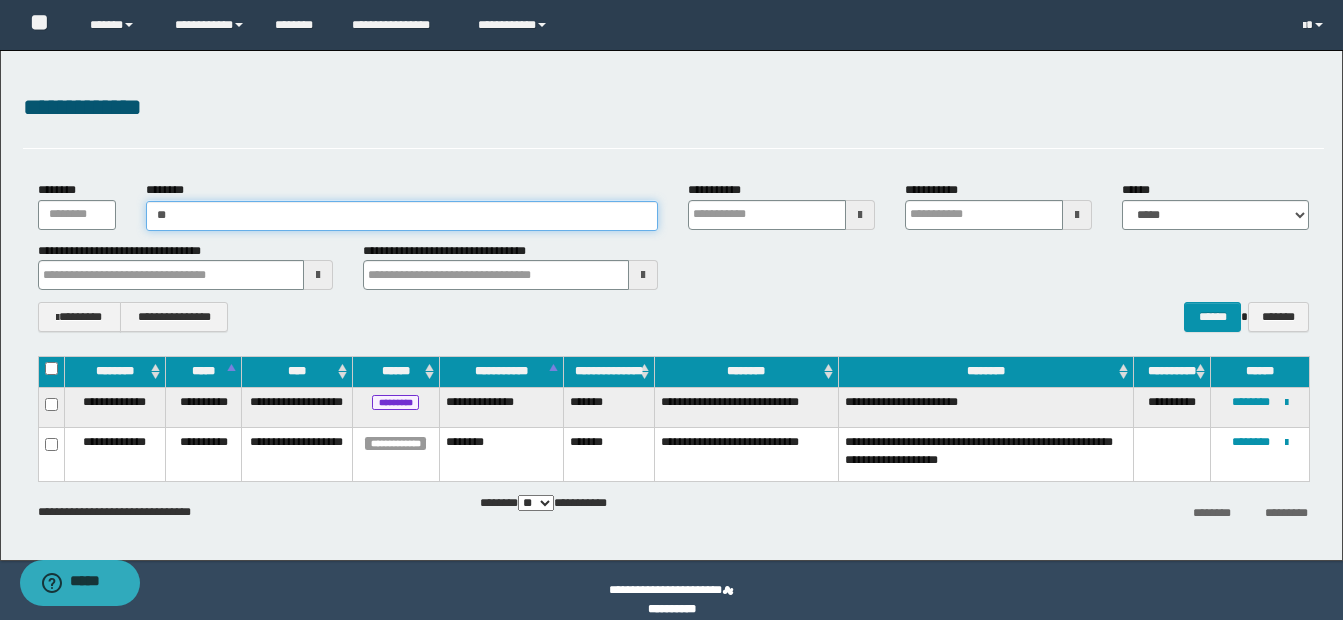 type on "*" 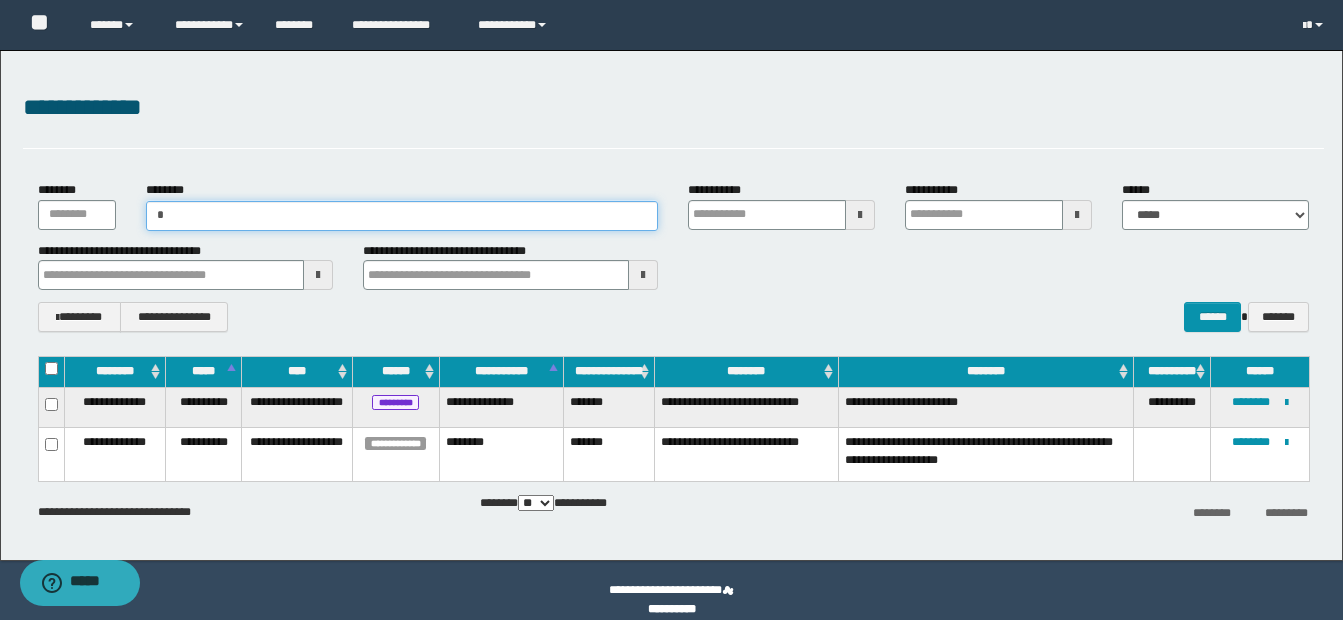 type on "**" 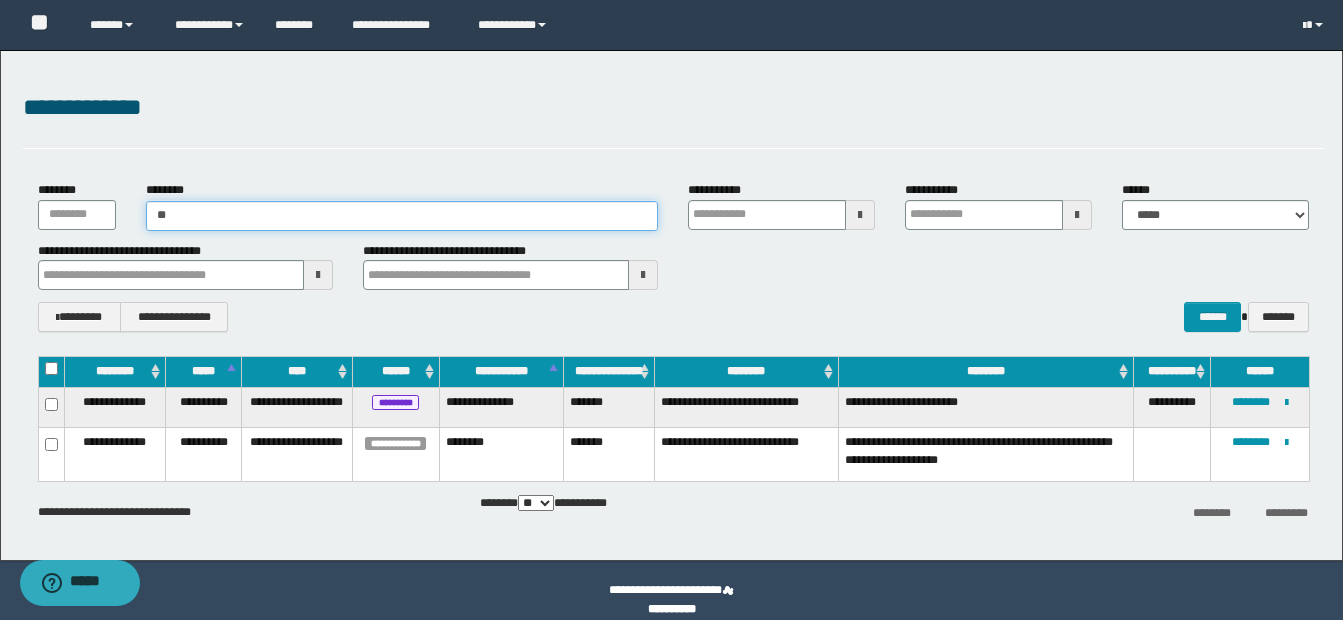 type on "**" 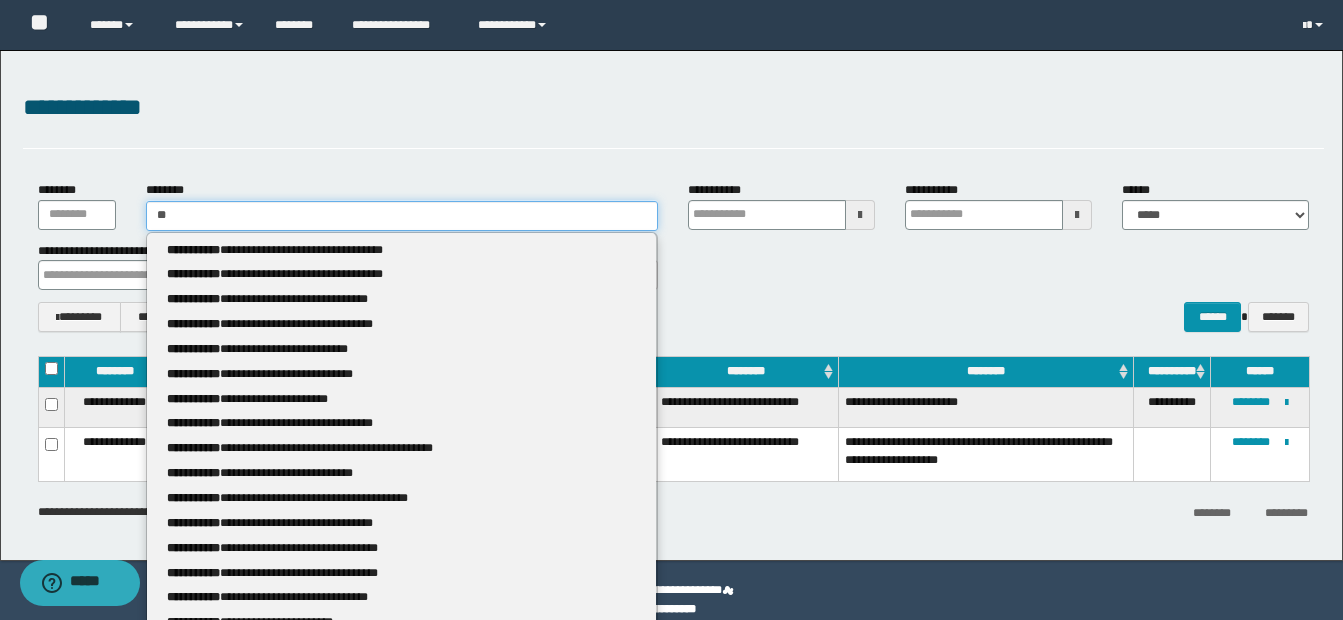 type 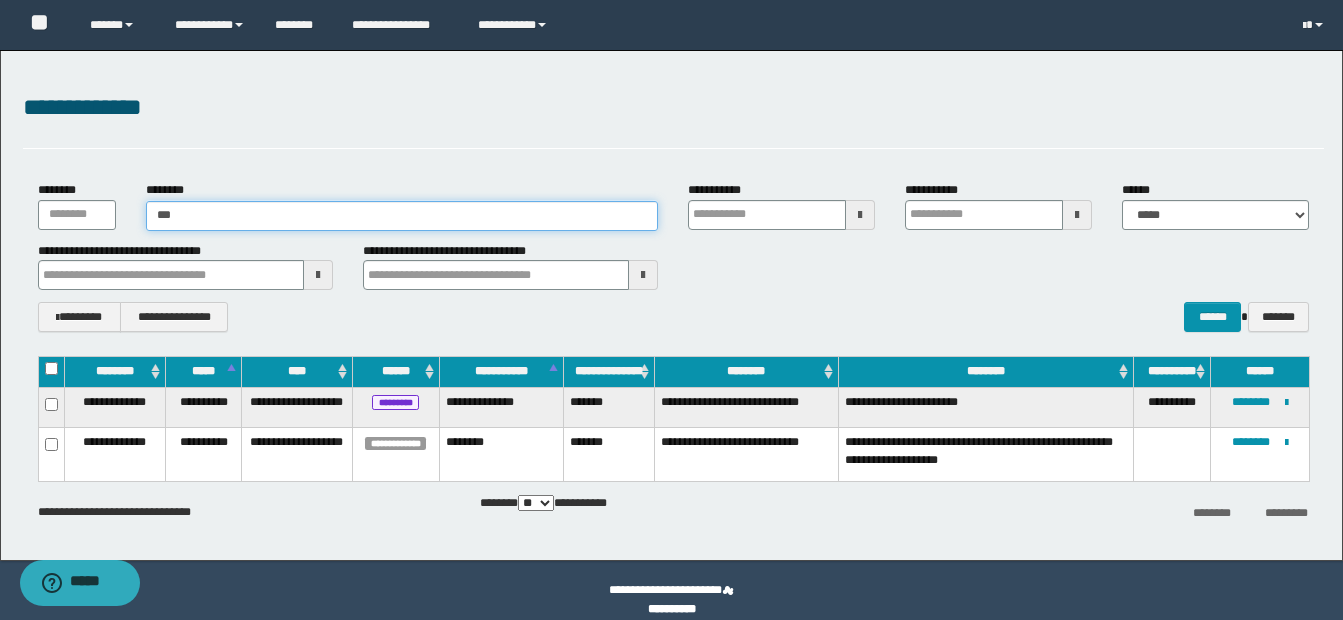 type on "****" 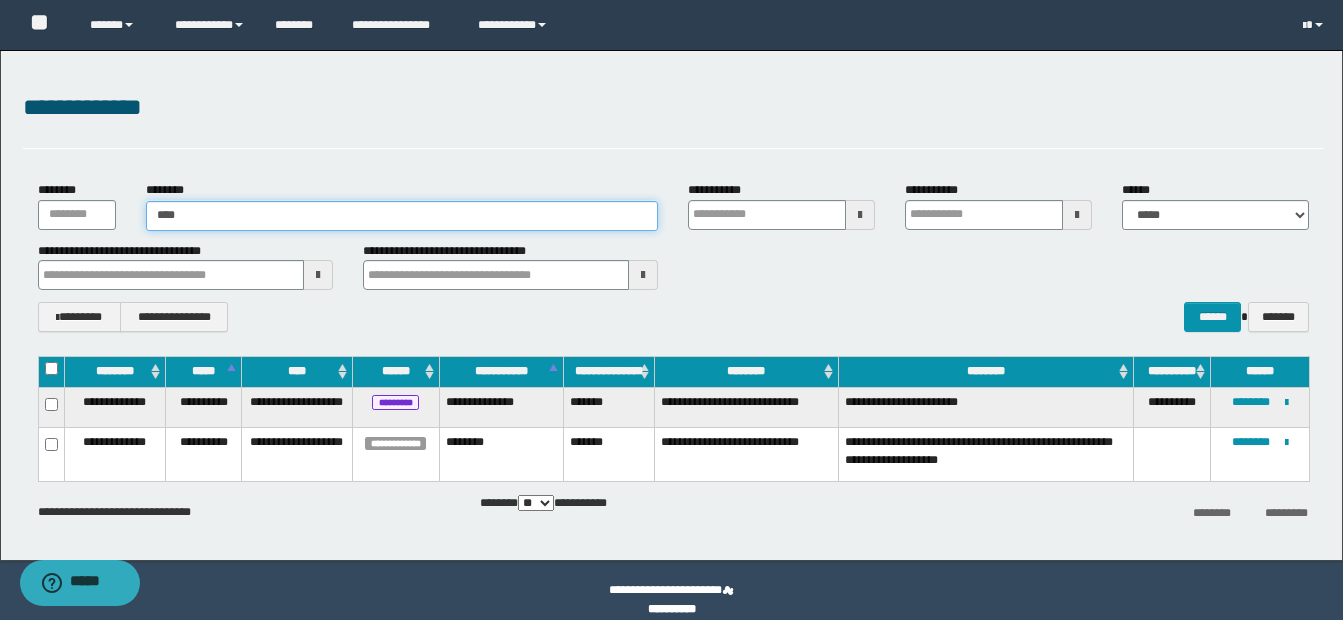 type on "****" 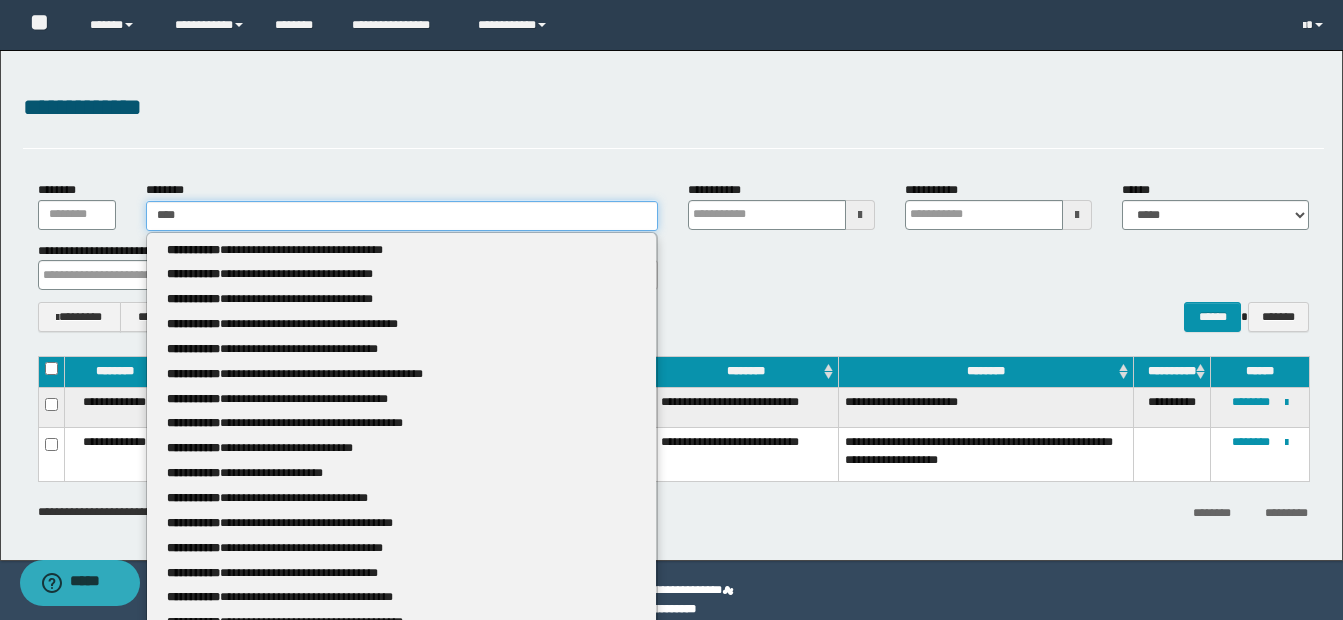 type 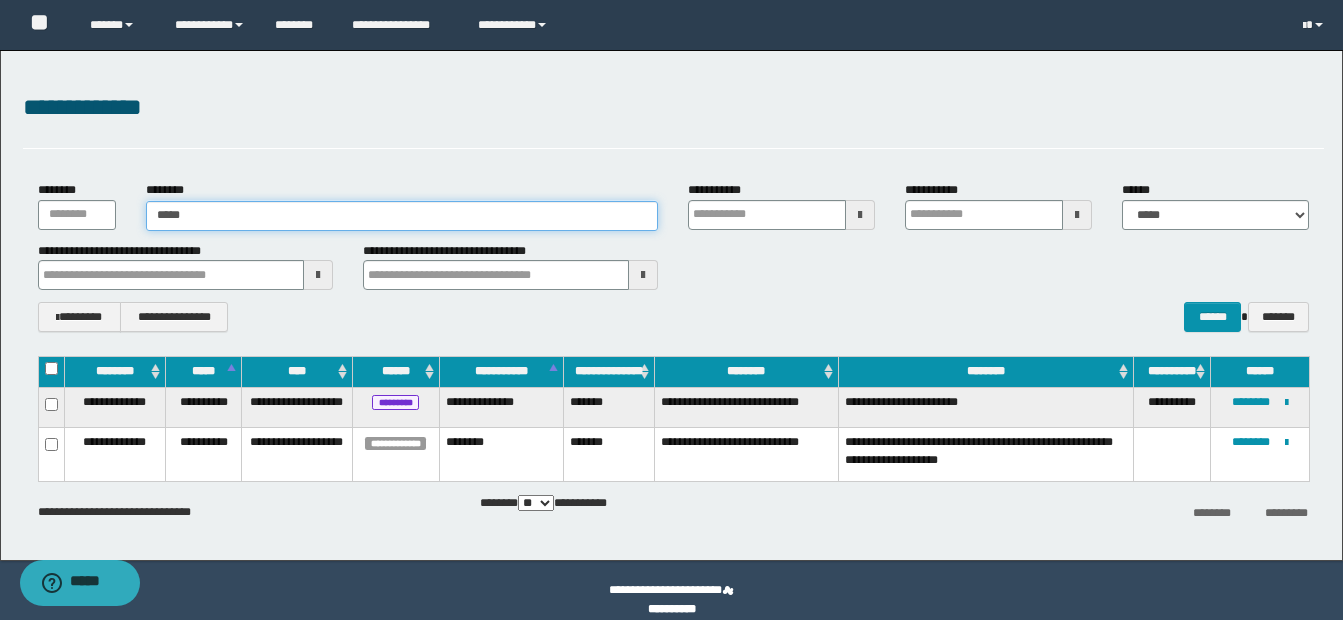 type on "*****" 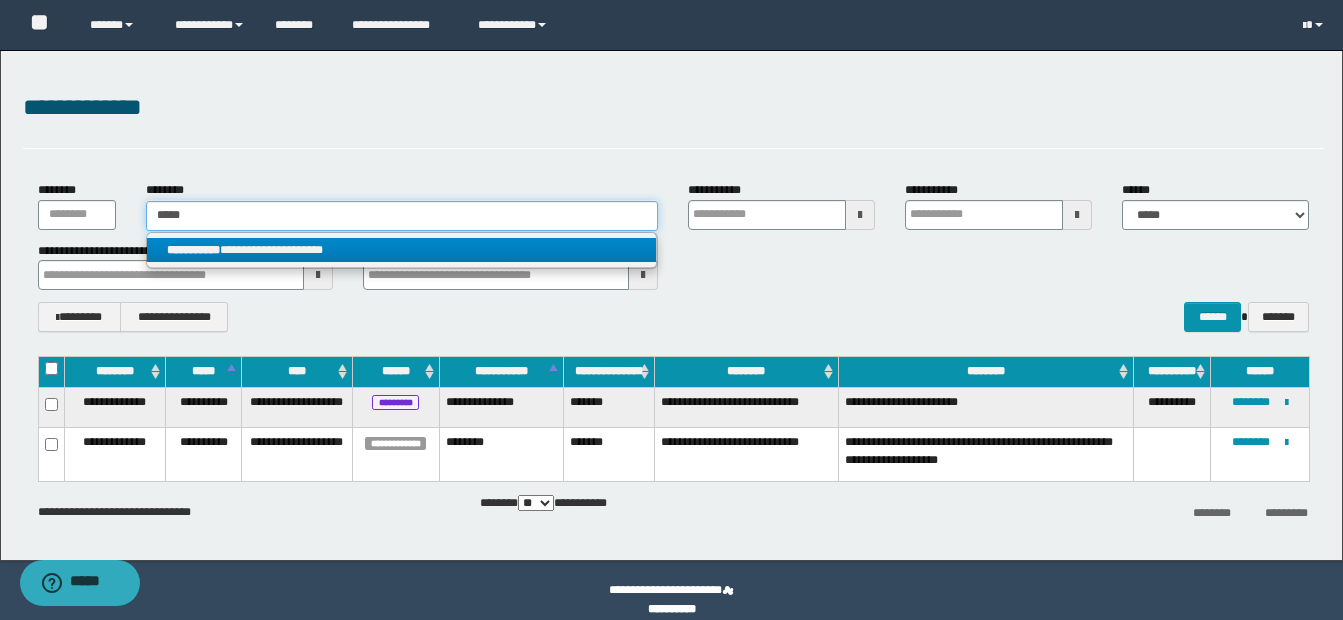 type 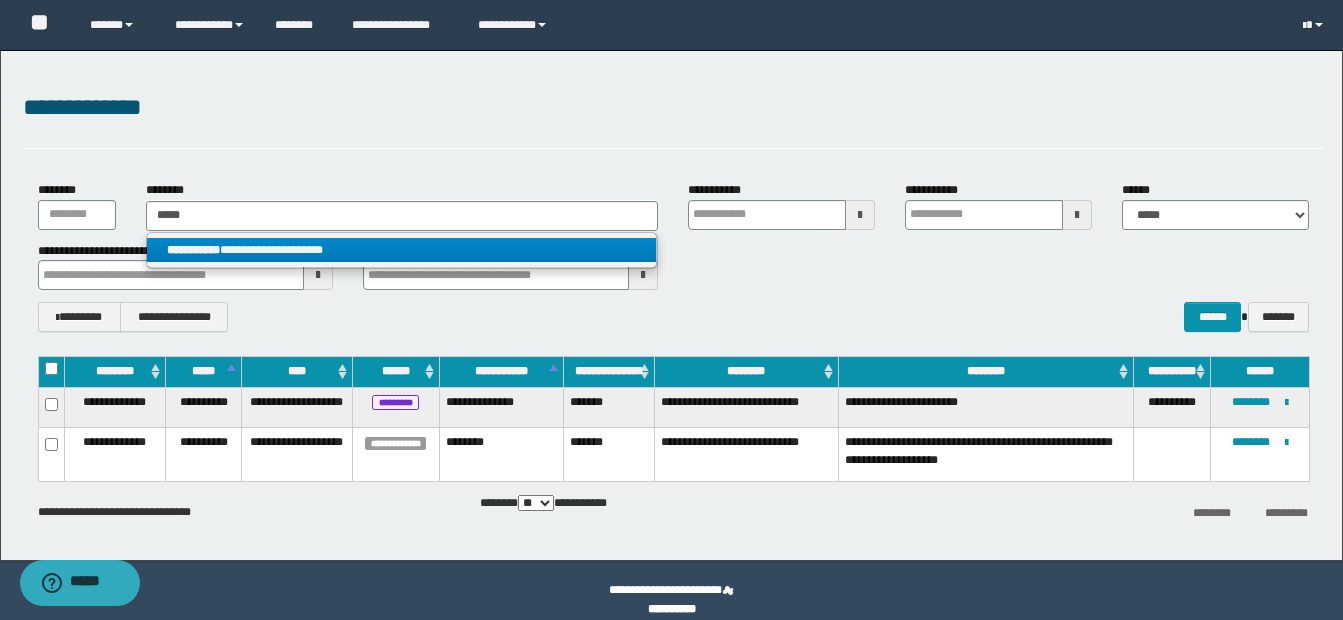 click on "**********" at bounding box center [401, 250] 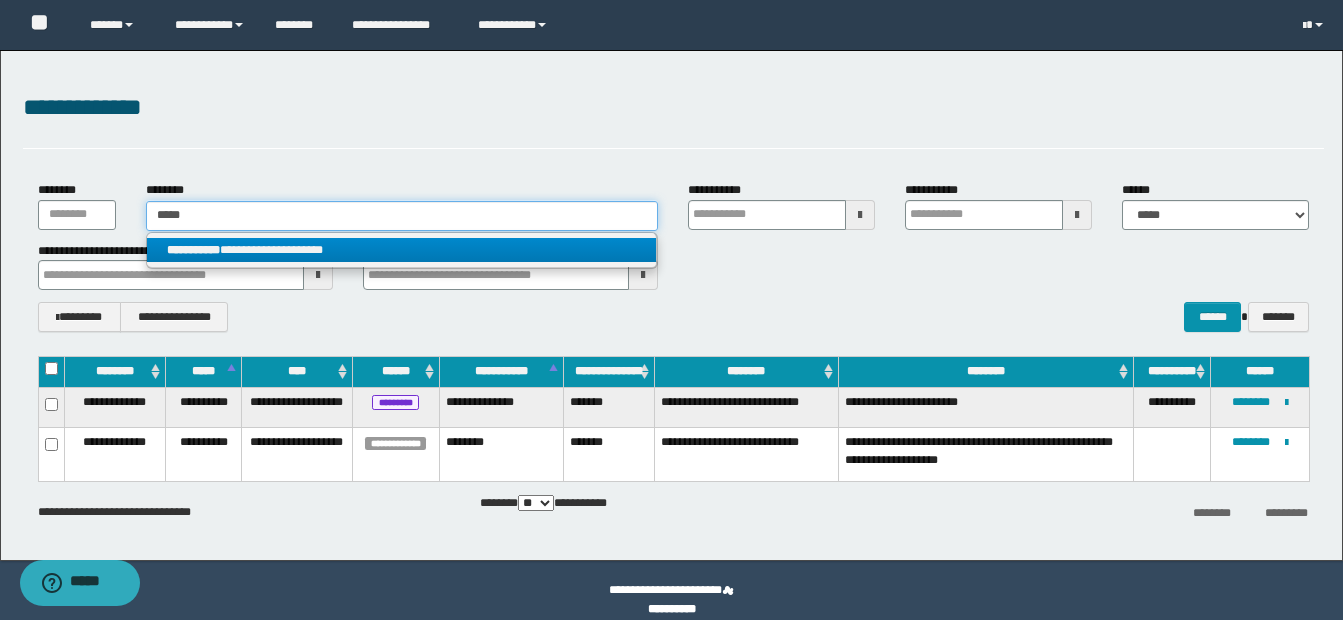 type 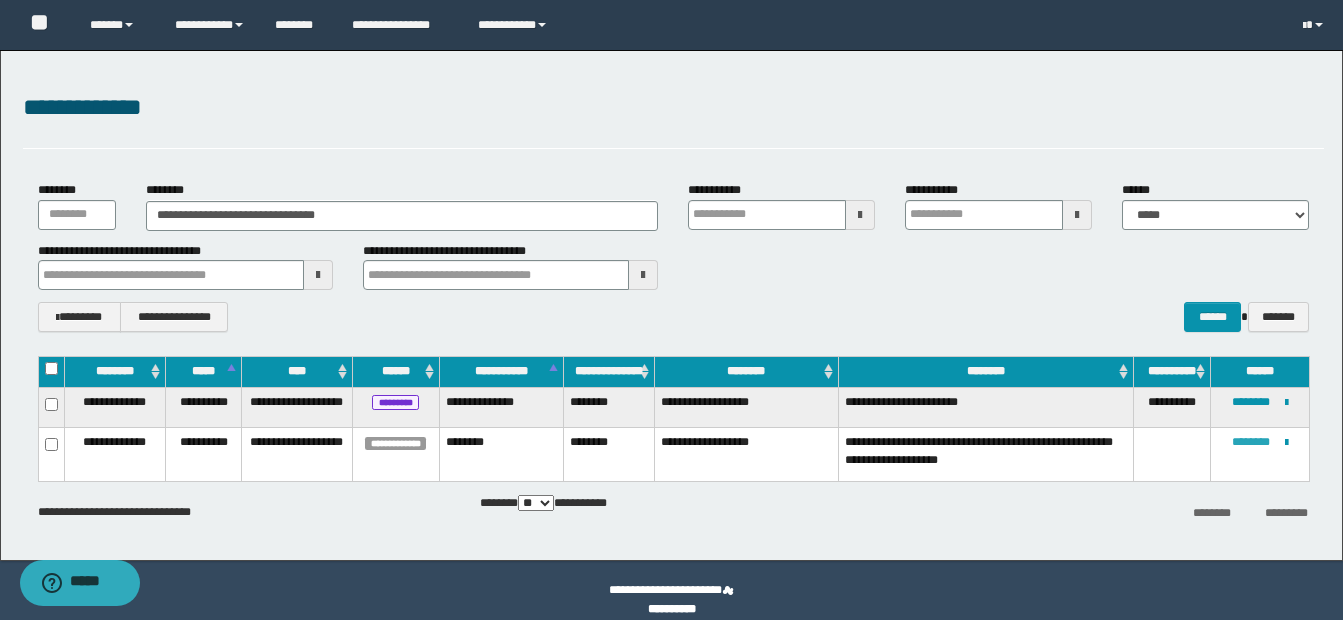 click on "********" at bounding box center [1251, 442] 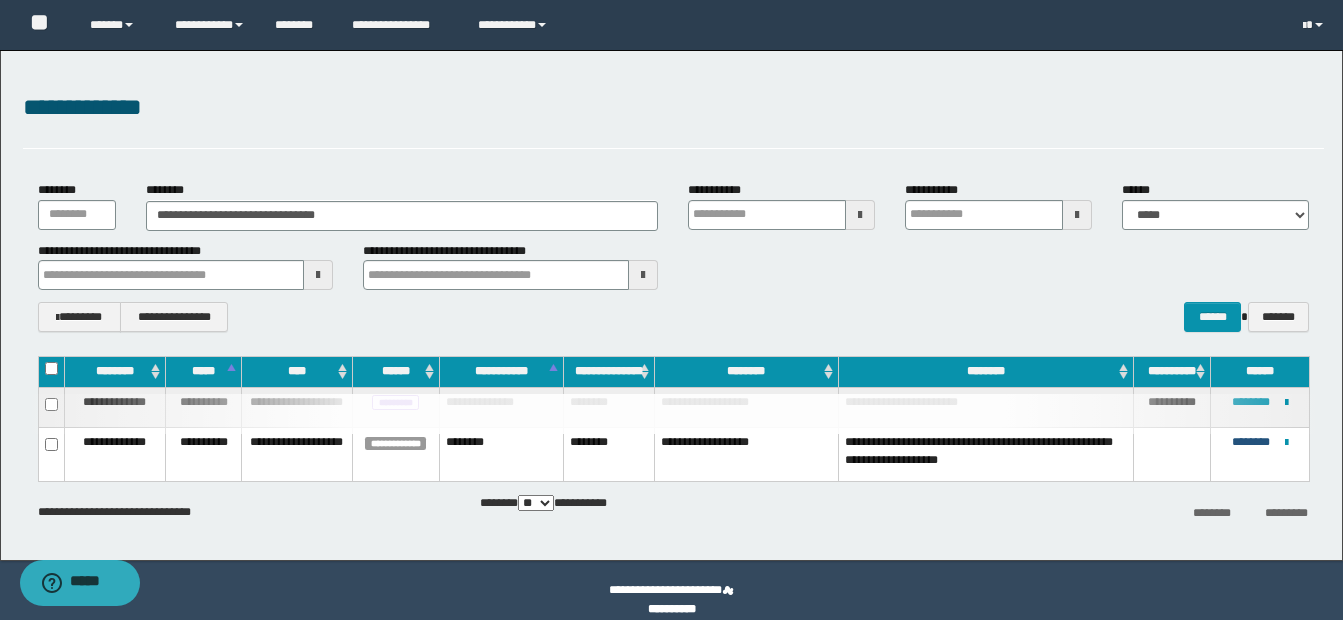 type 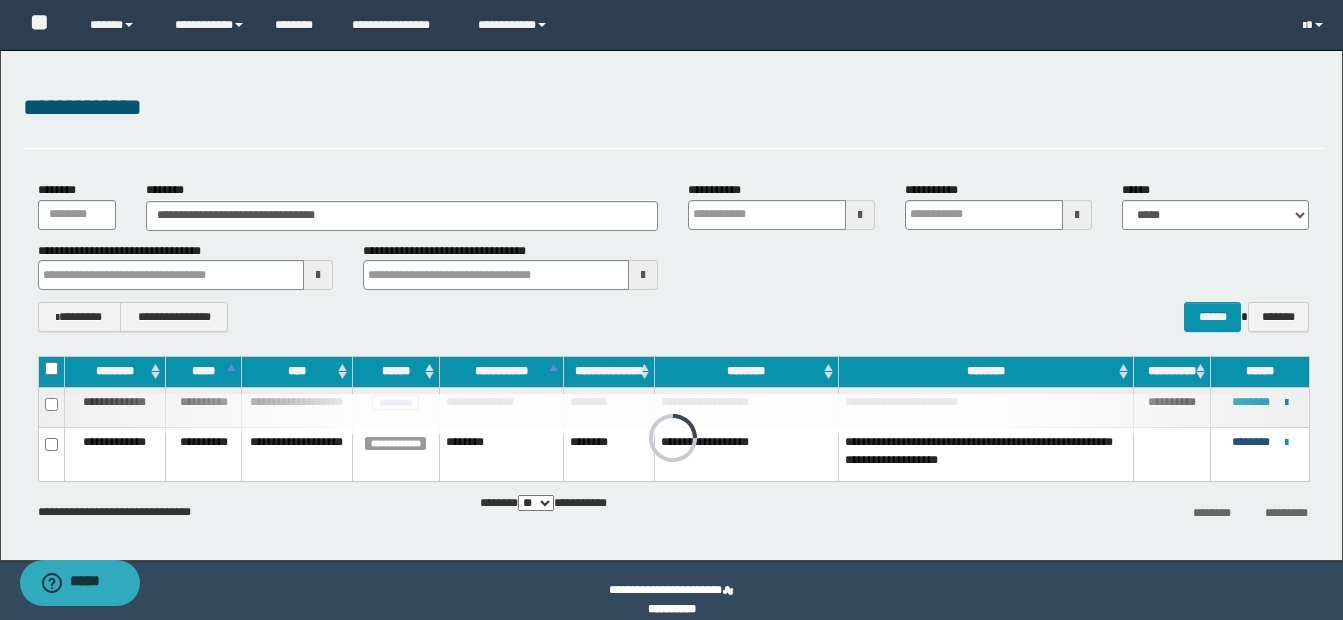 type 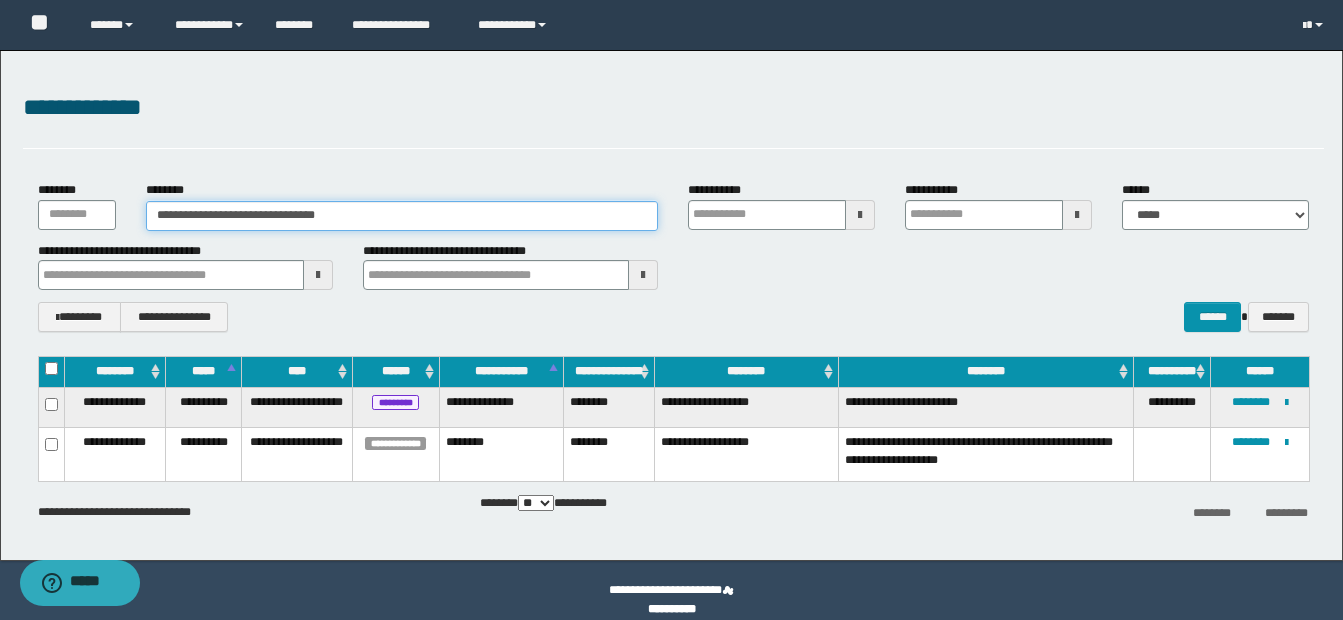 click on "**********" at bounding box center (402, 216) 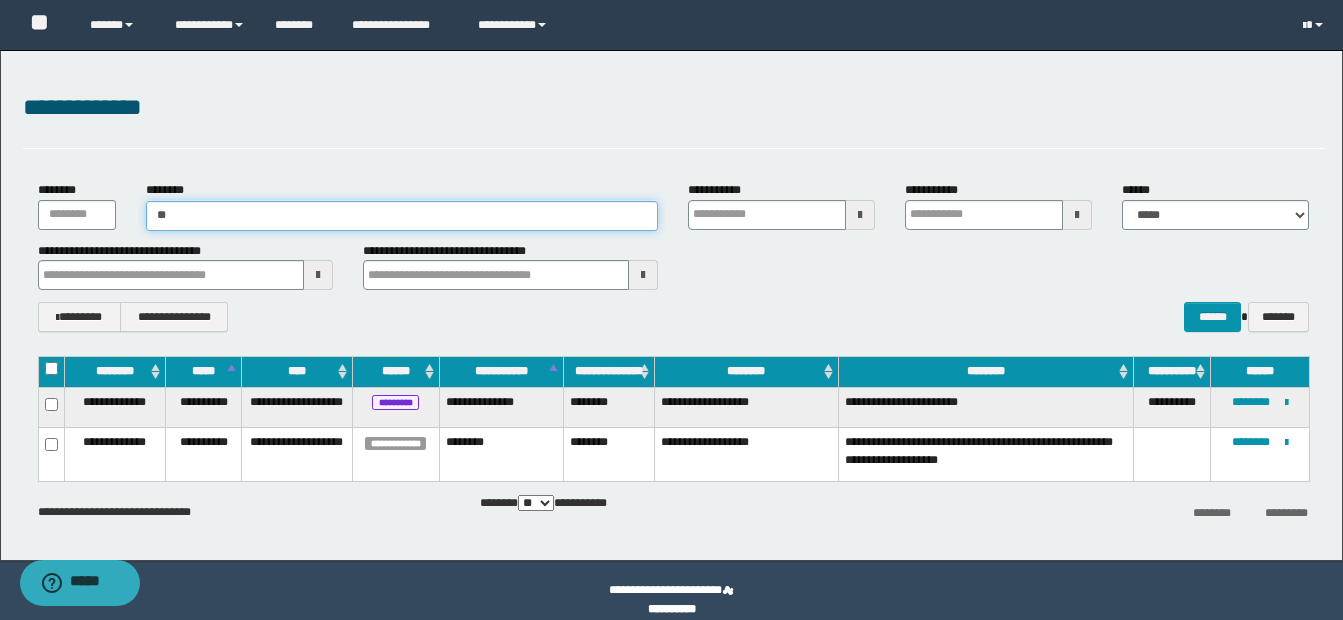 type on "*" 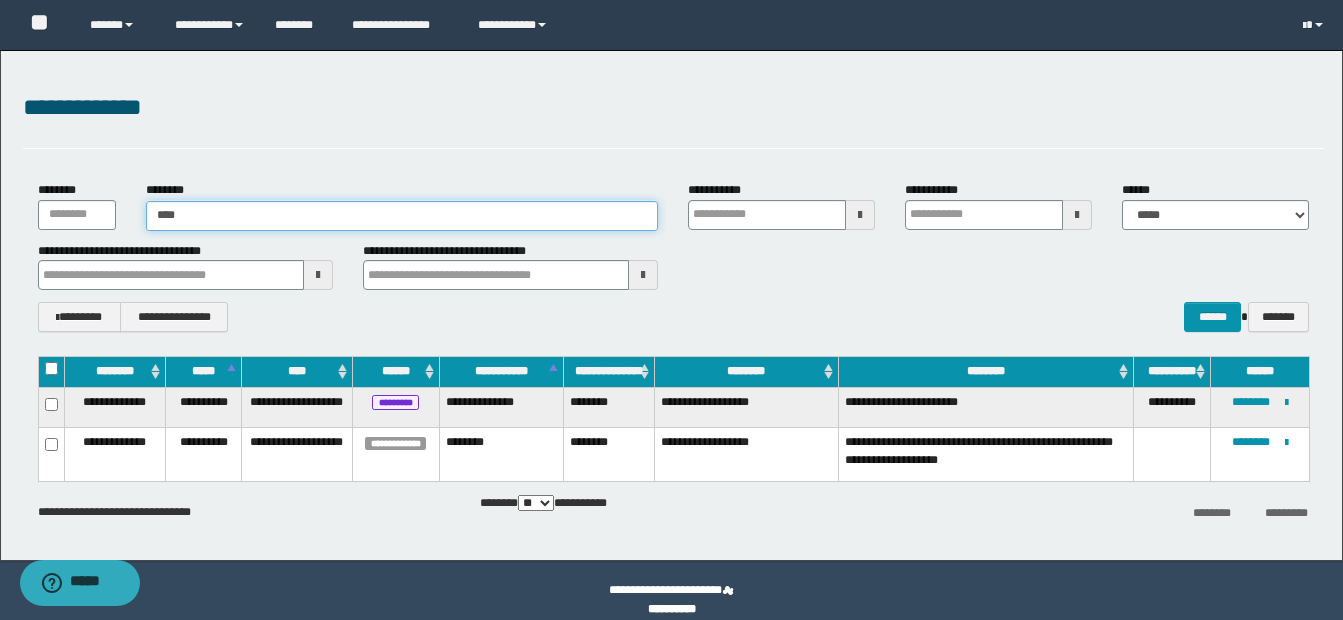 type on "*****" 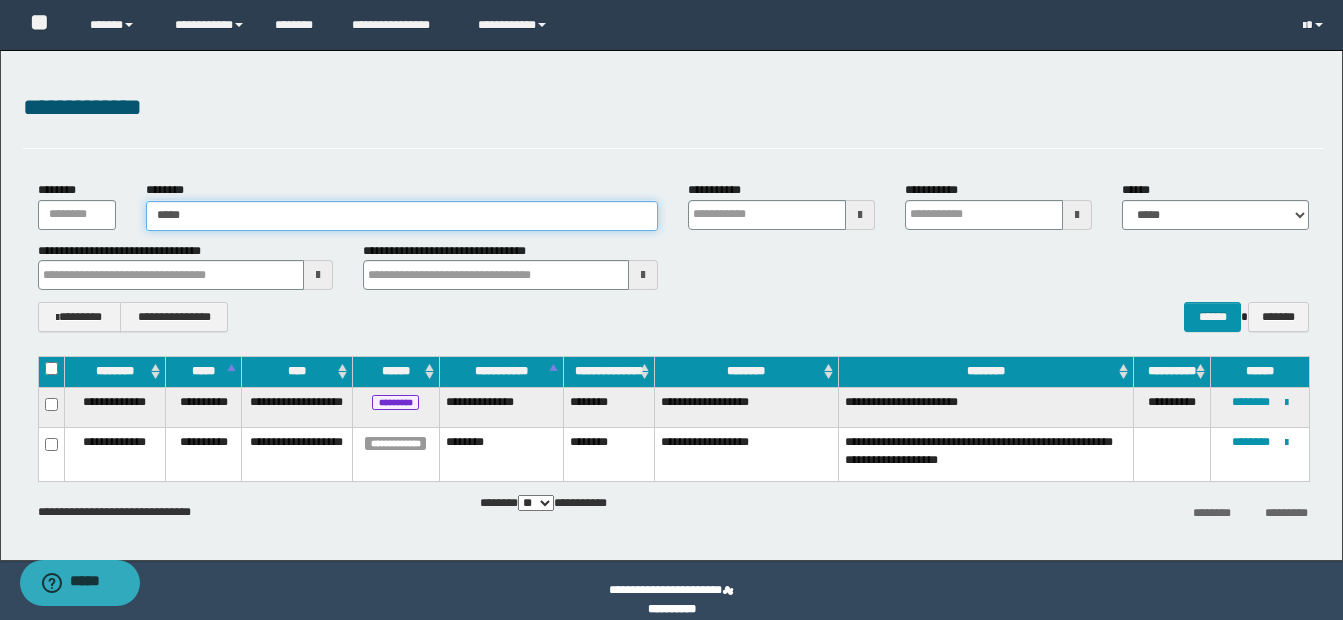 type on "*****" 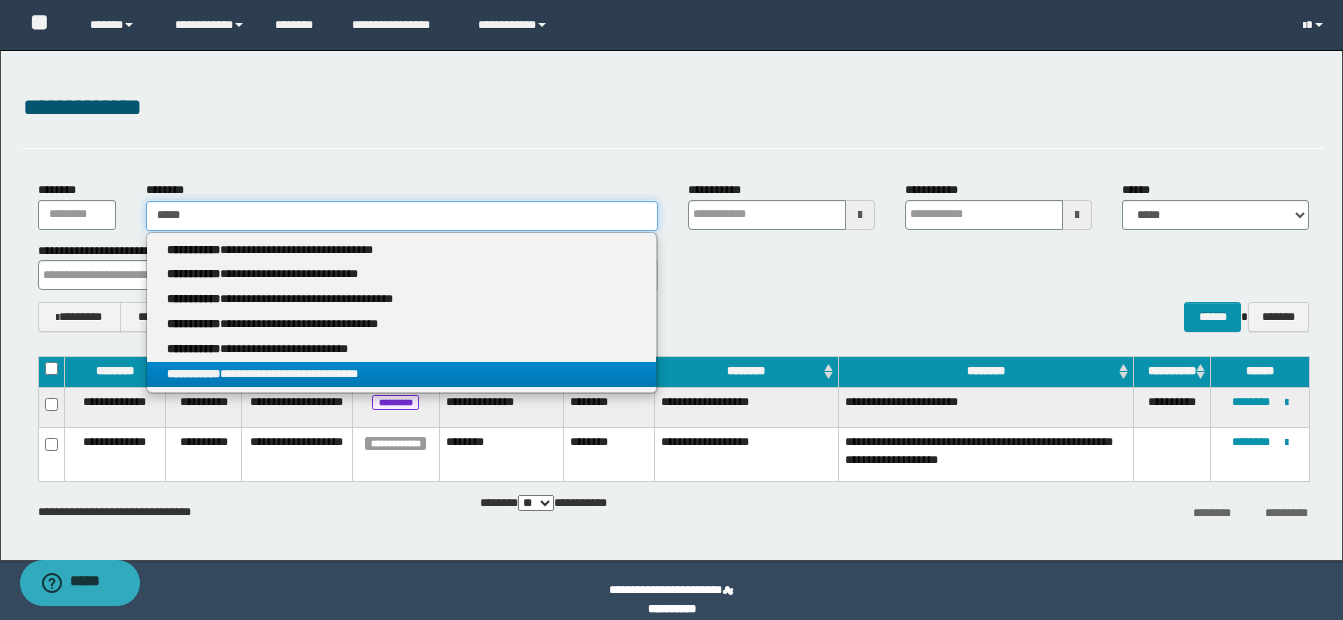 type on "*****" 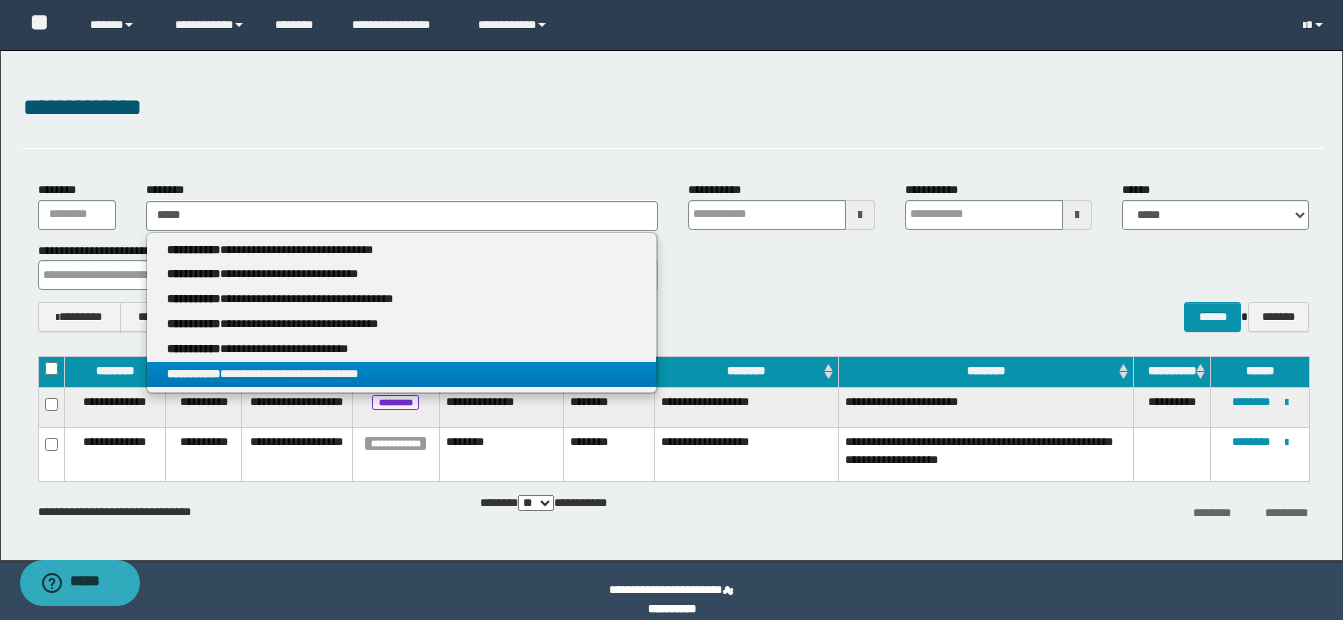 click on "**********" at bounding box center (401, 374) 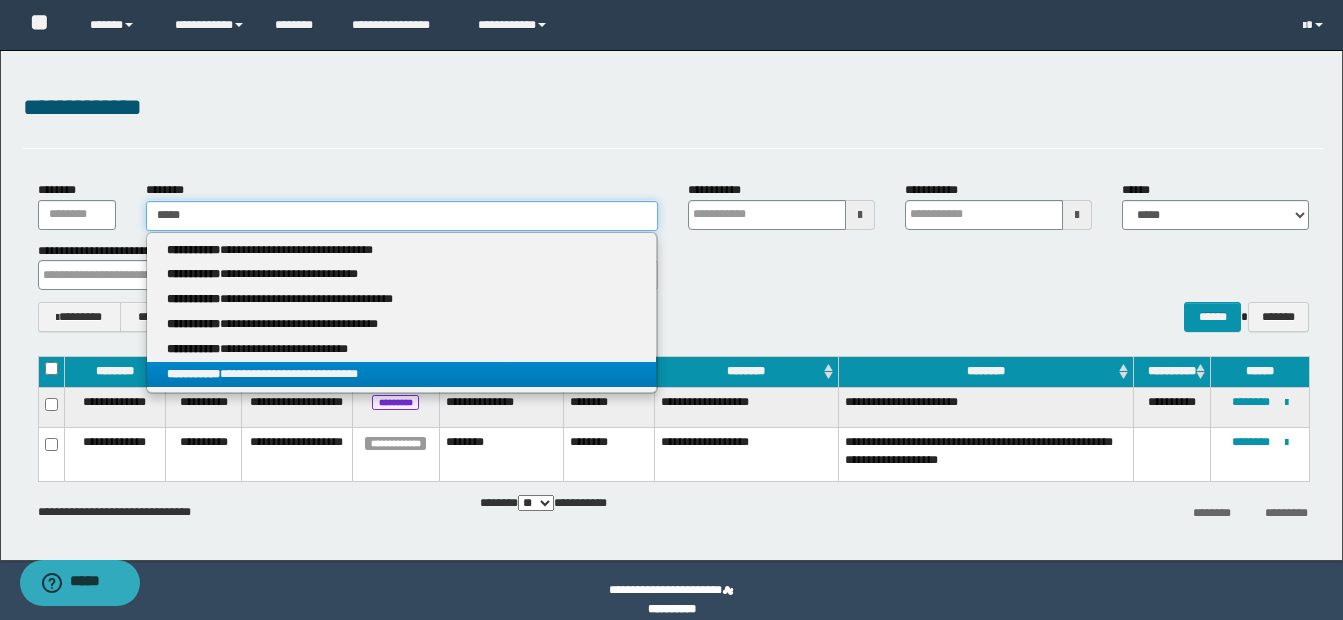 type 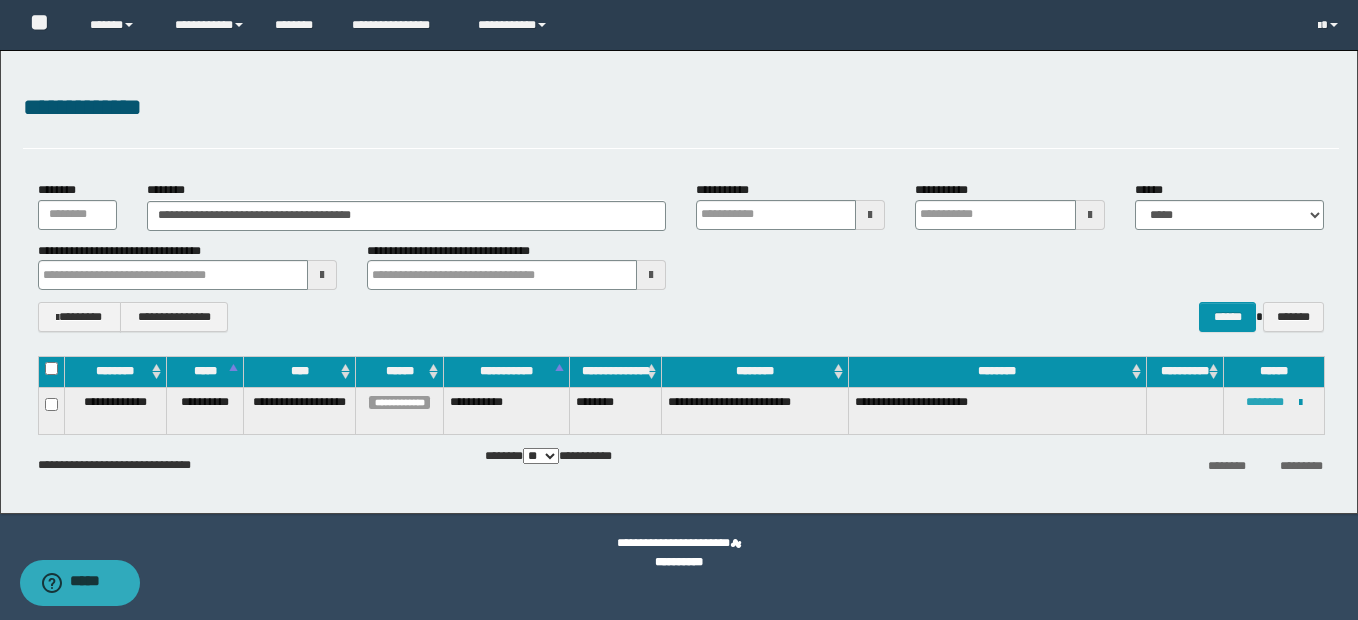 click on "********" at bounding box center [1265, 402] 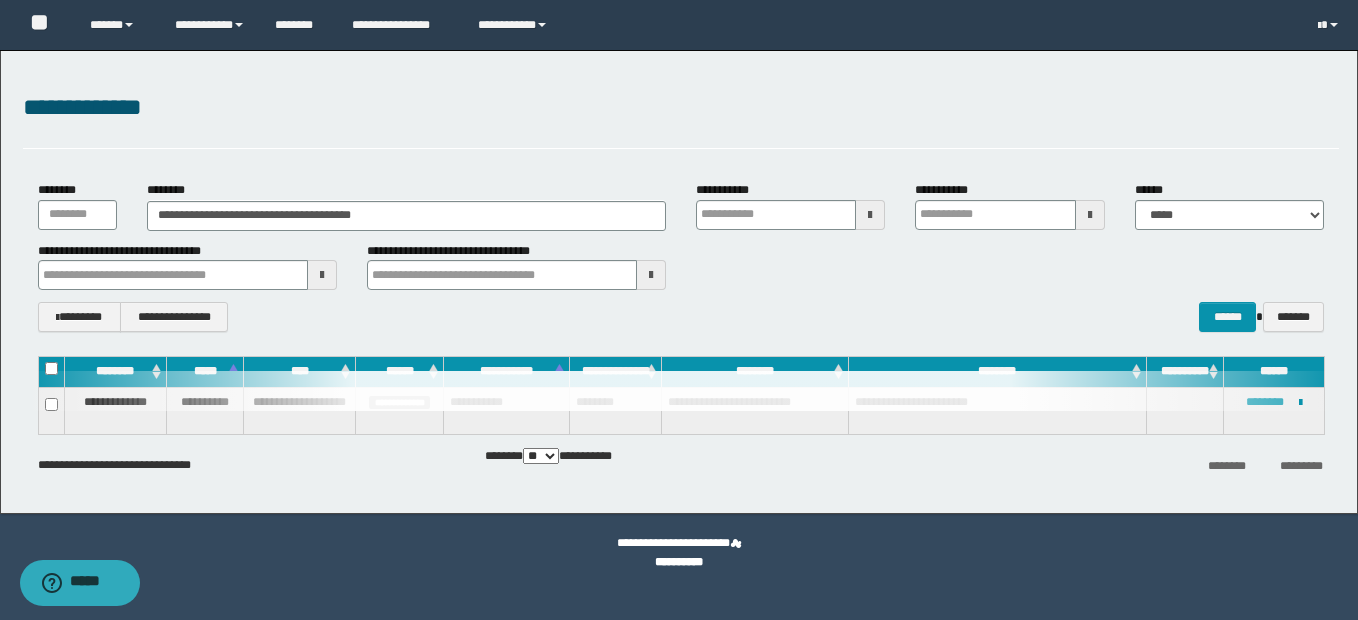 type 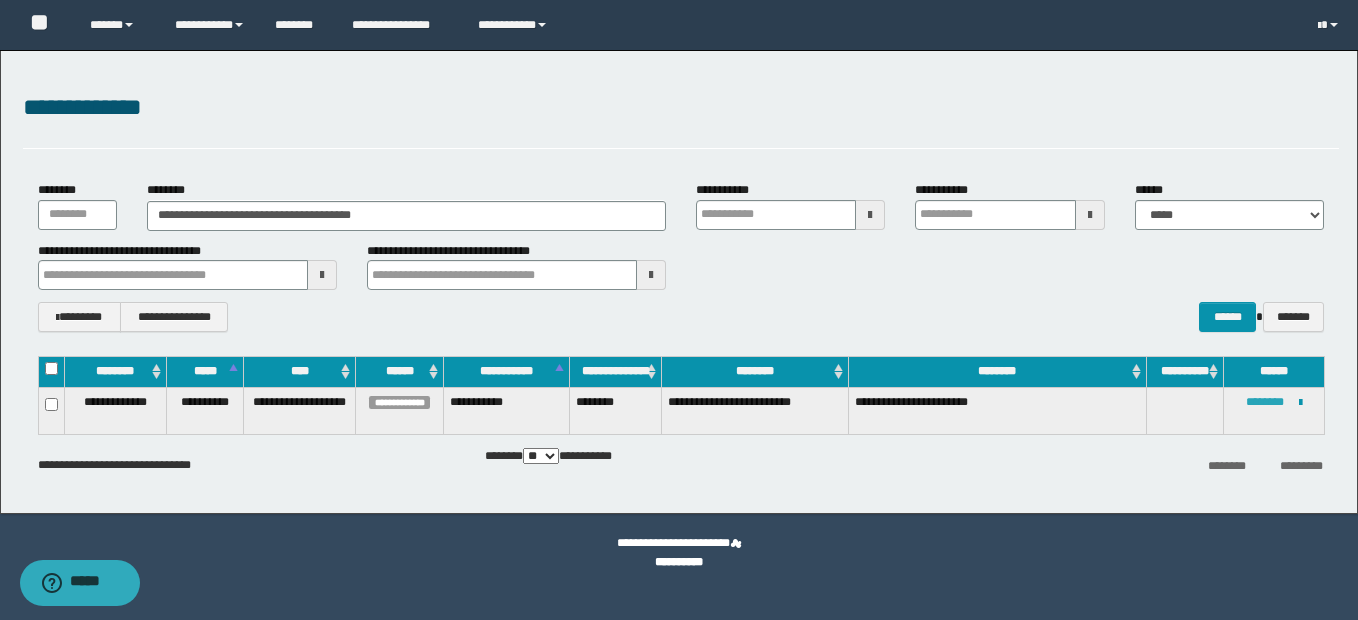 click on "********" at bounding box center (1265, 402) 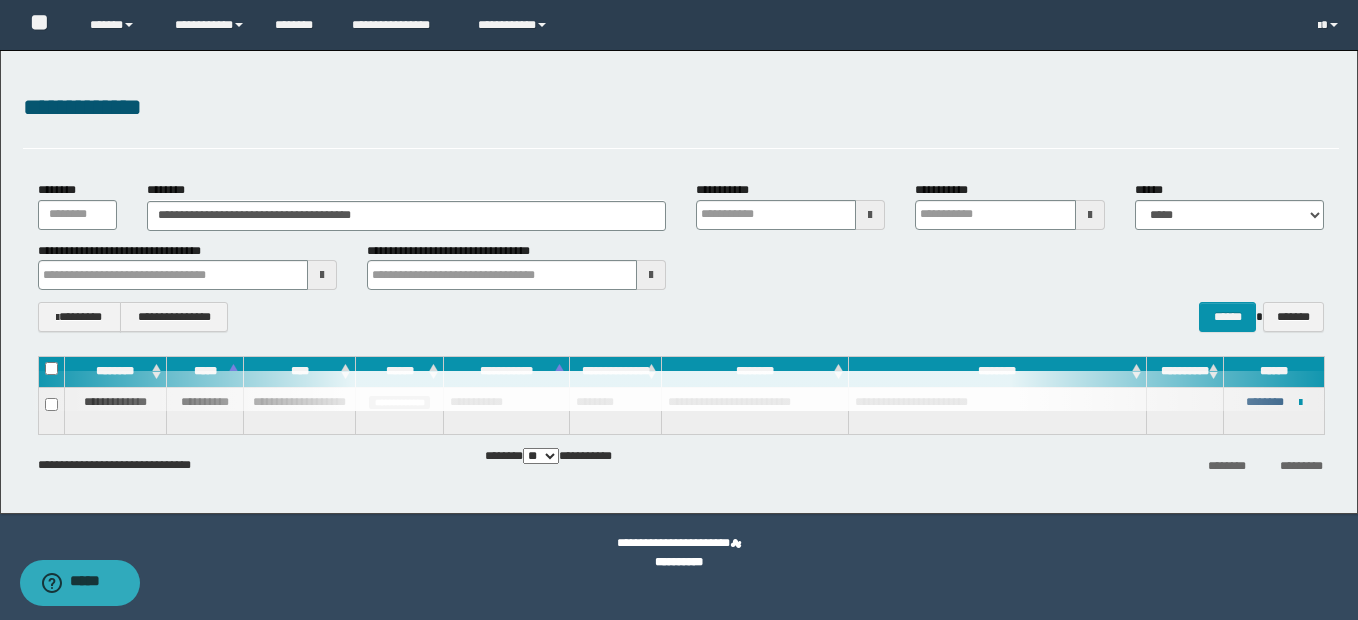 type 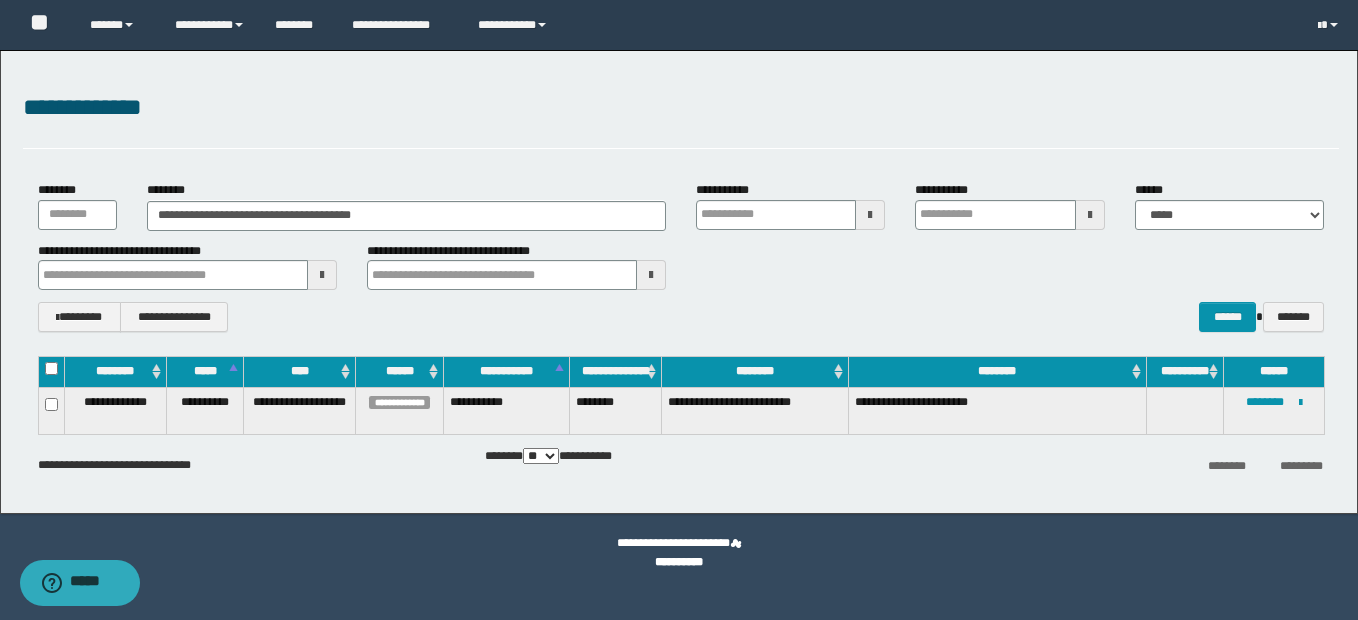type 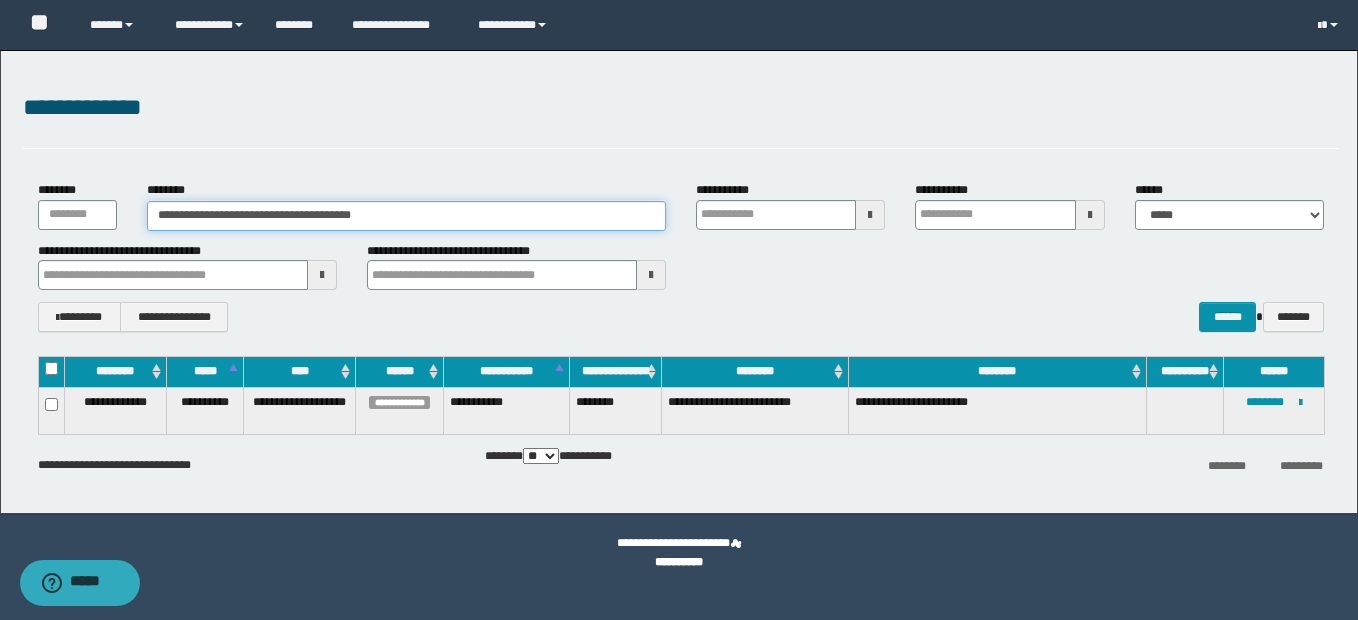 drag, startPoint x: 383, startPoint y: 221, endPoint x: 396, endPoint y: 221, distance: 13 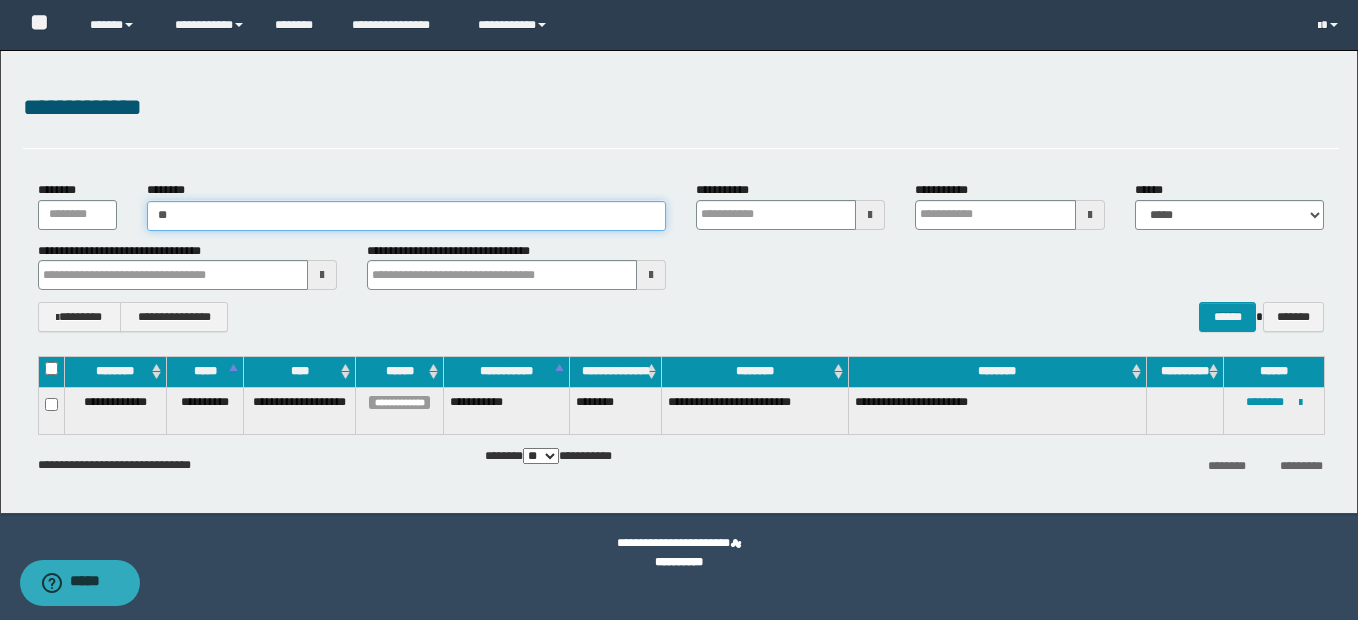 type on "*" 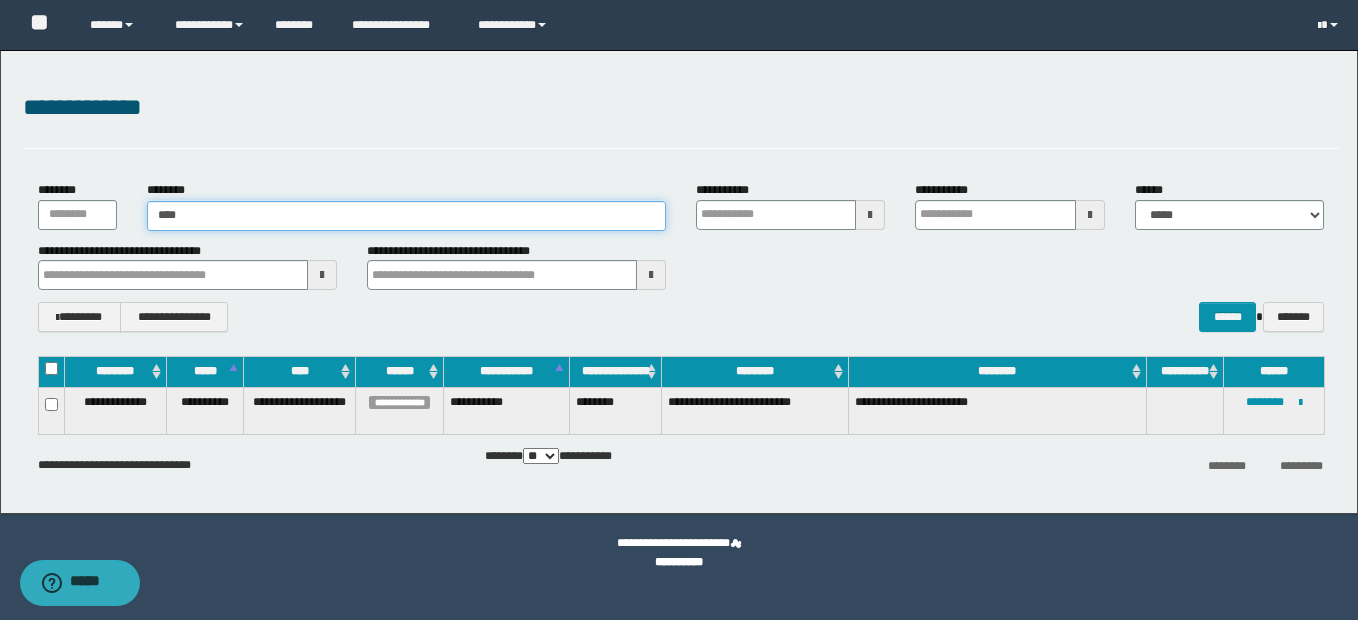 type on "*****" 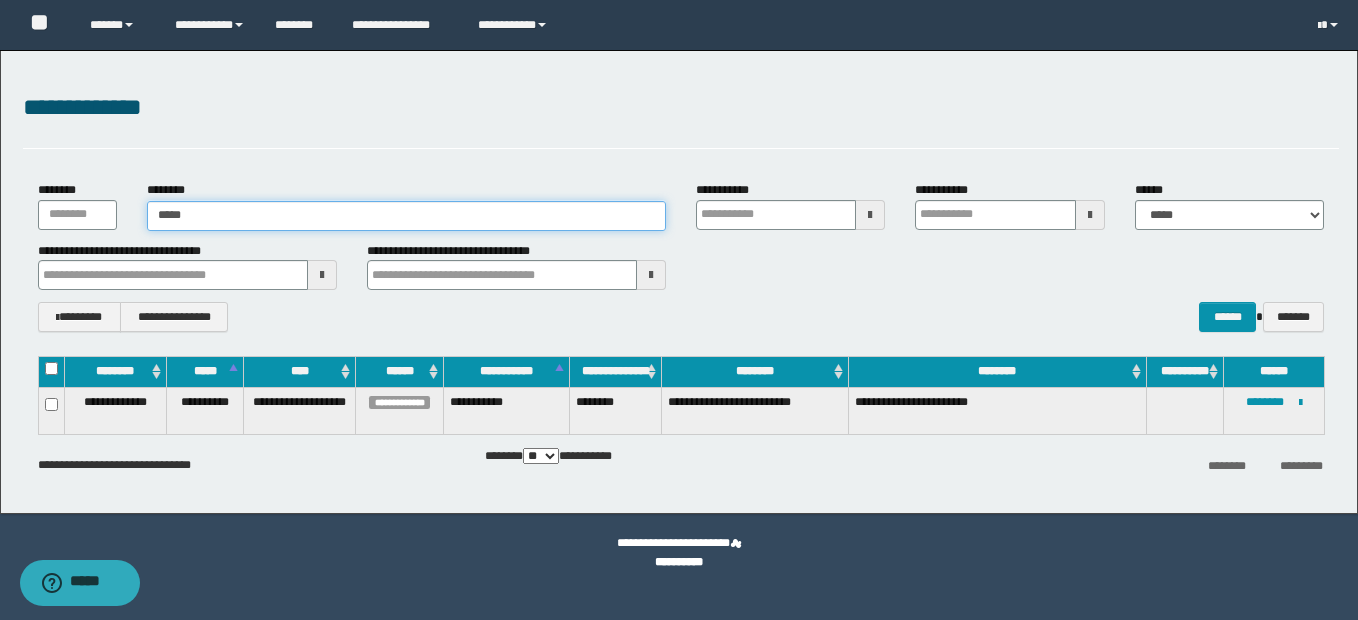 type on "*****" 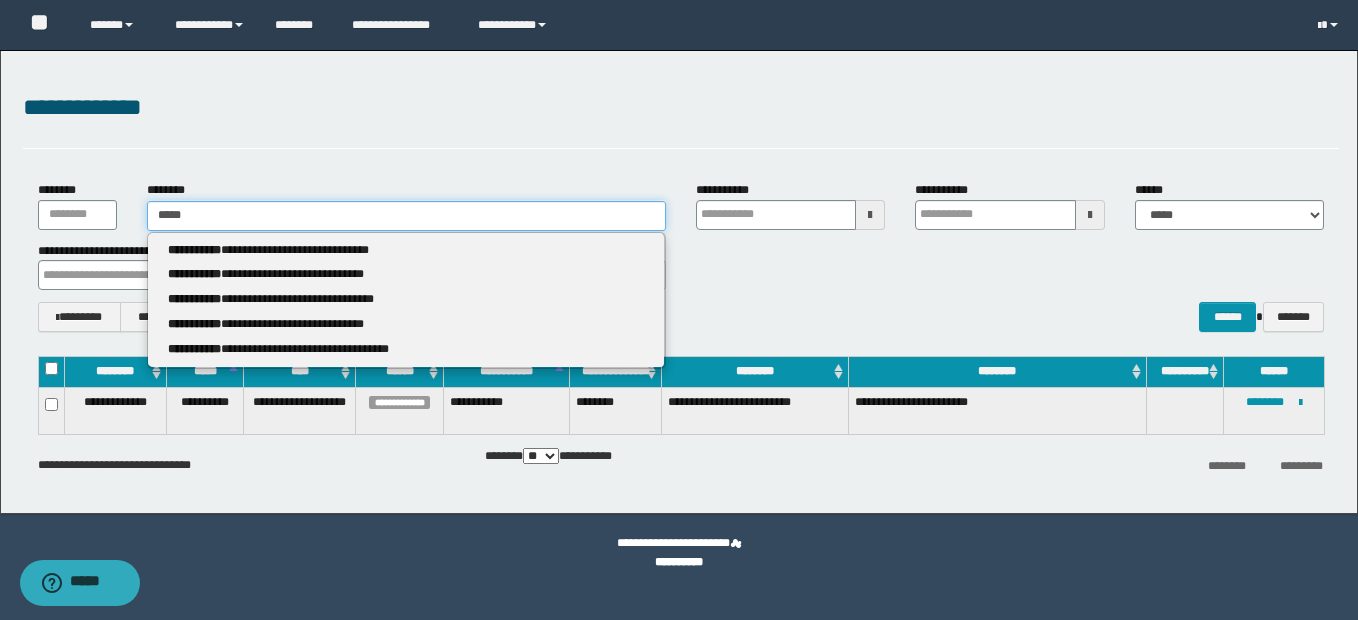 type 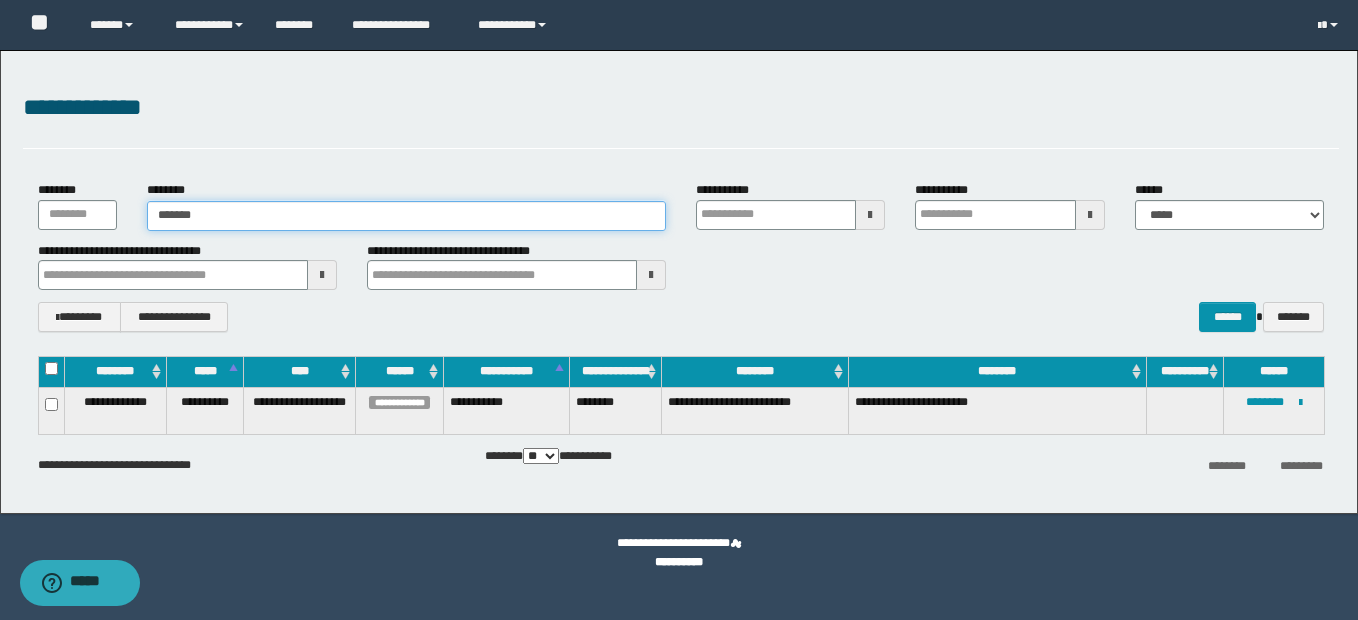 type on "********" 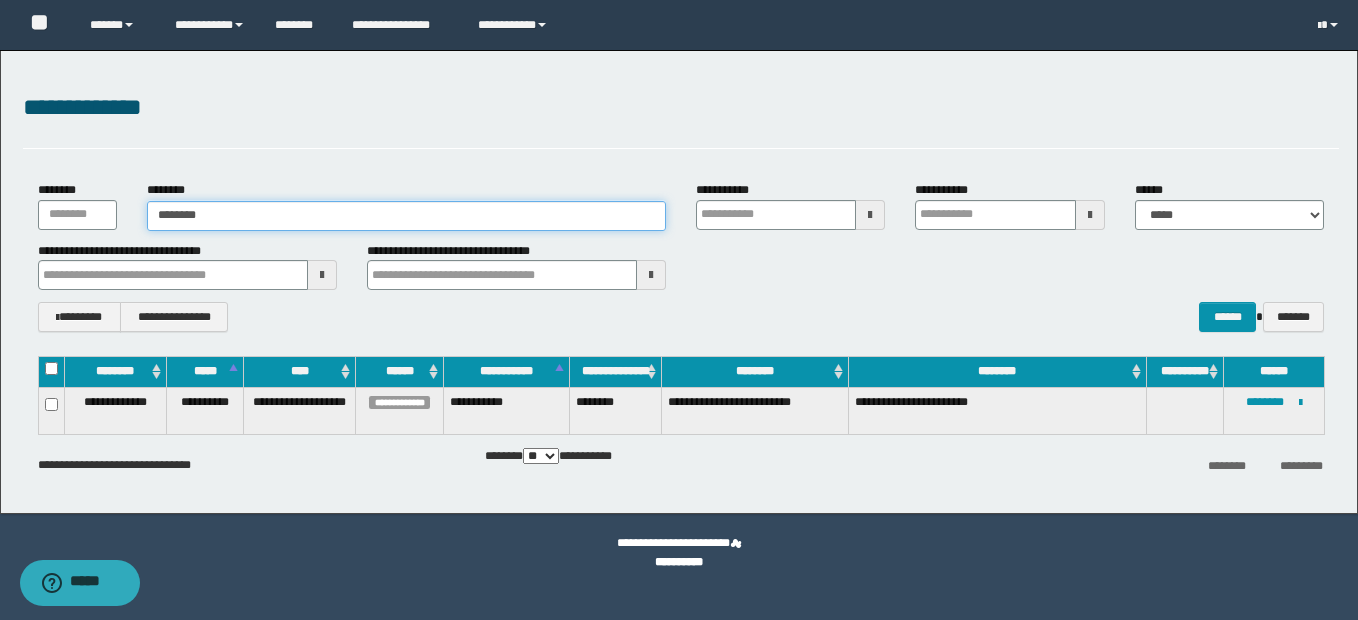 type on "********" 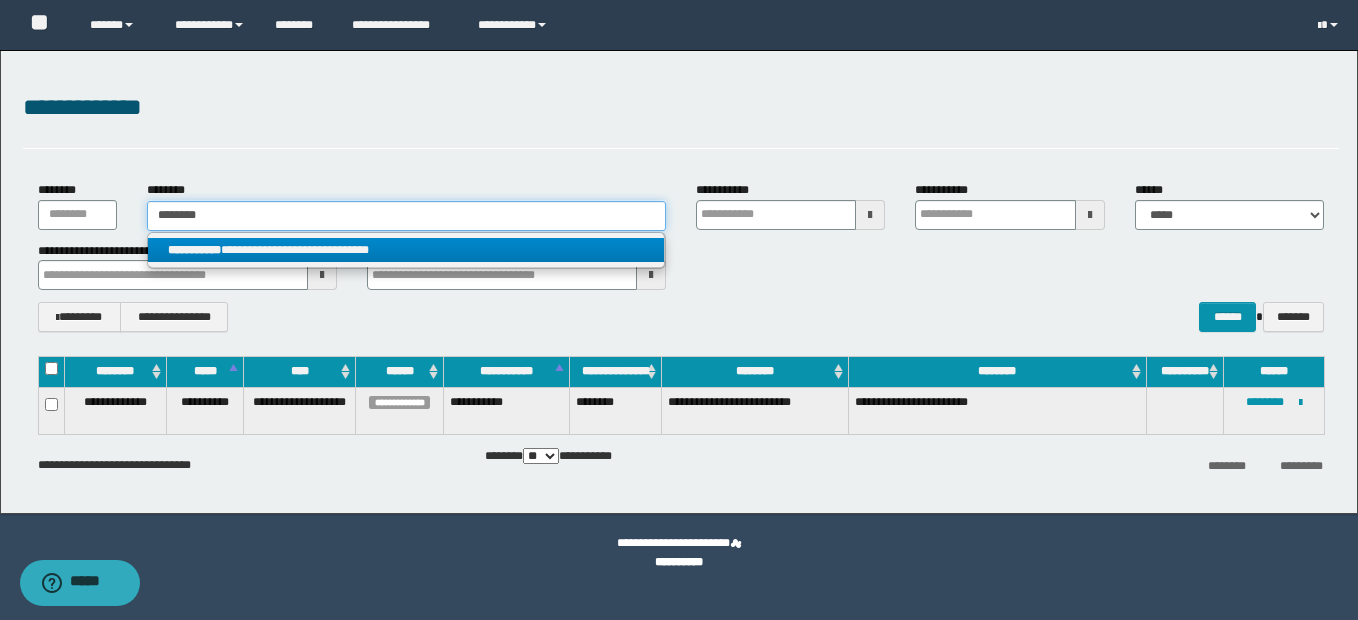type on "********" 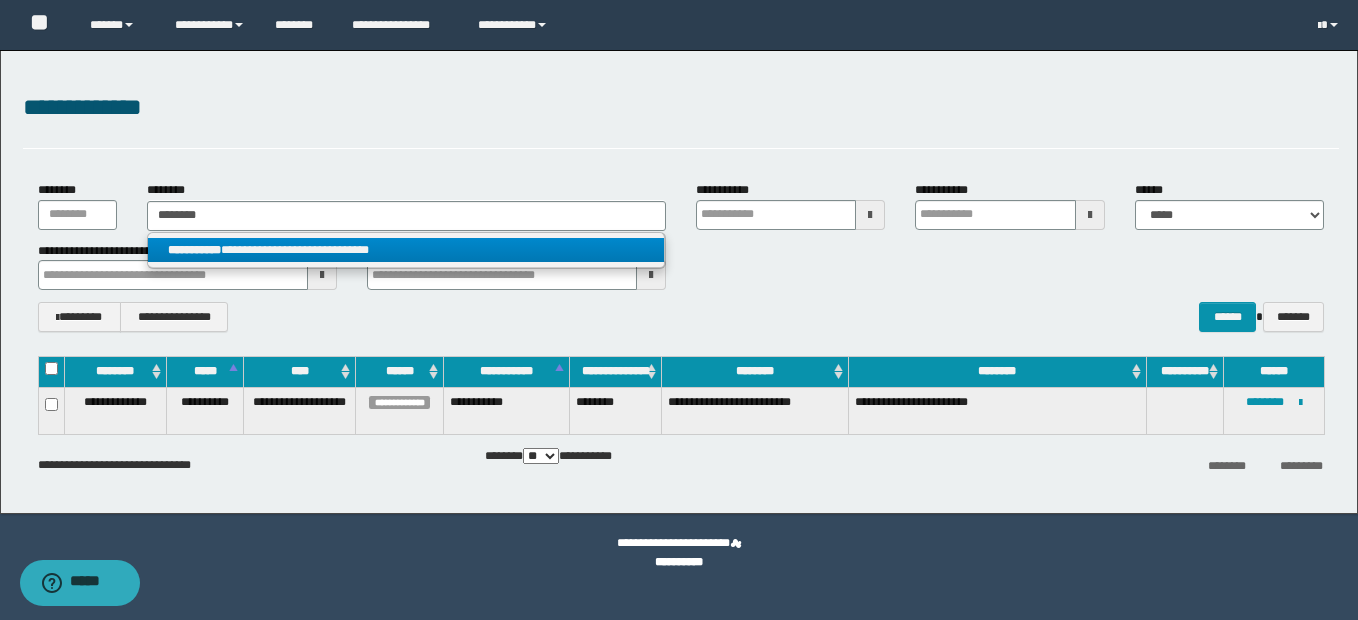 click on "**********" at bounding box center (406, 250) 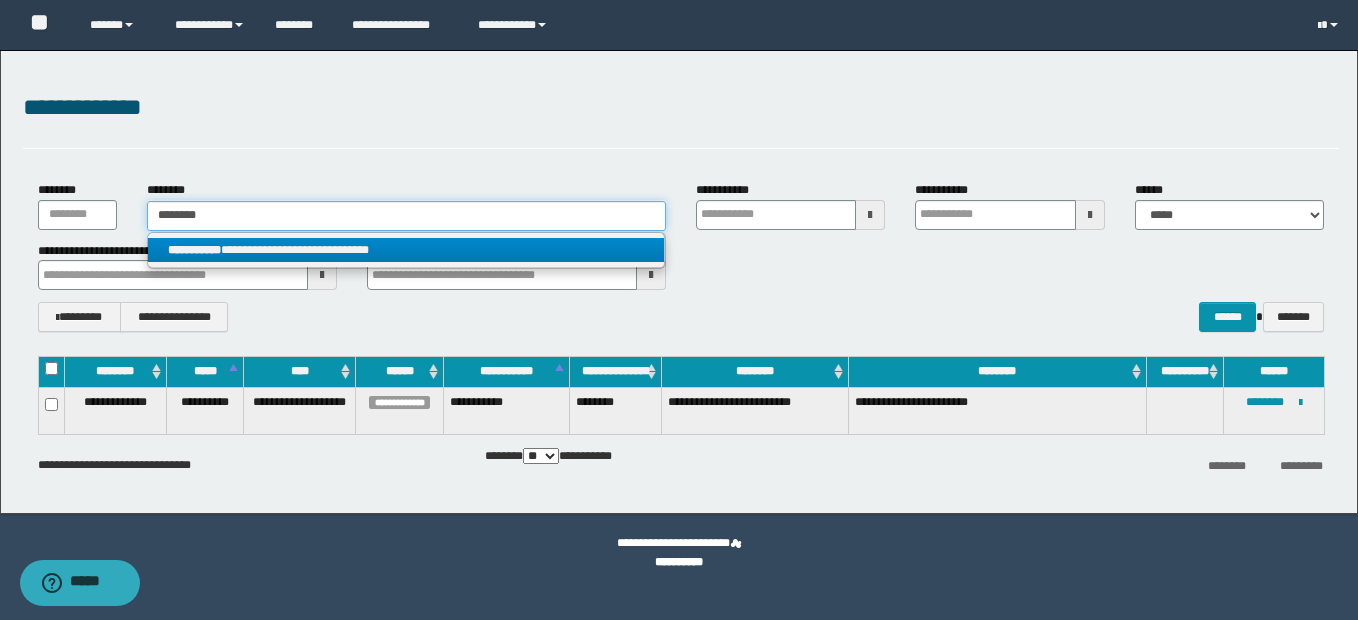 type 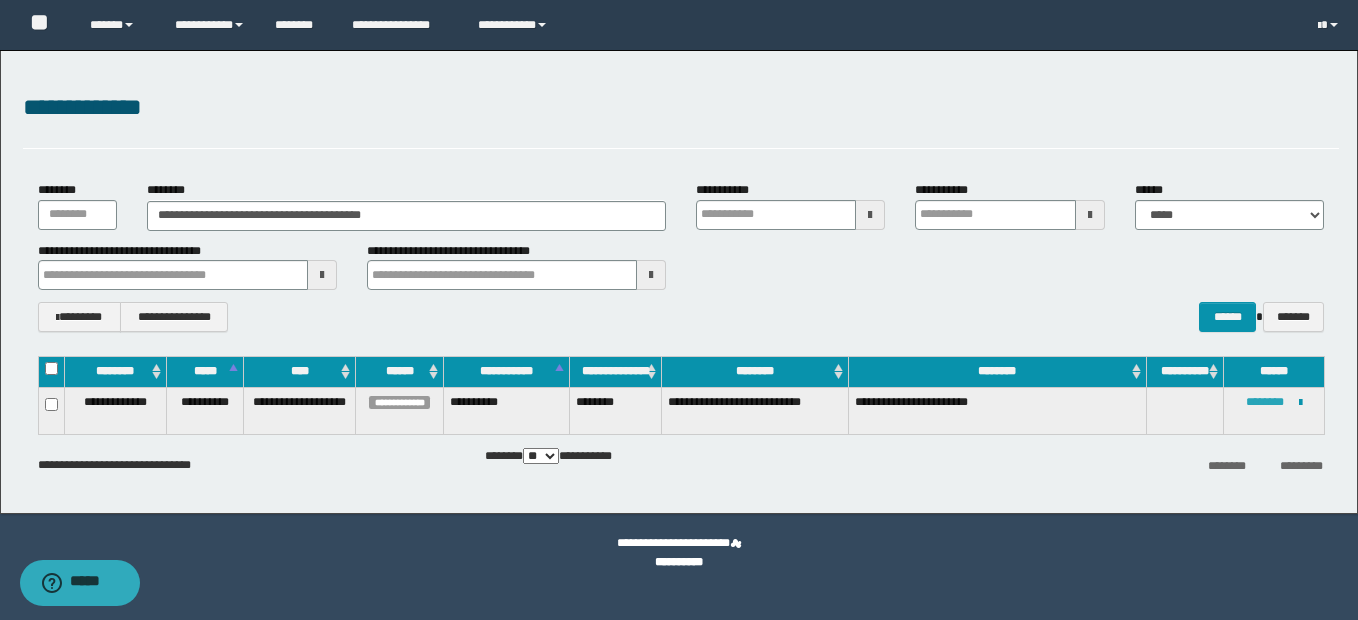 click on "********" at bounding box center (1265, 402) 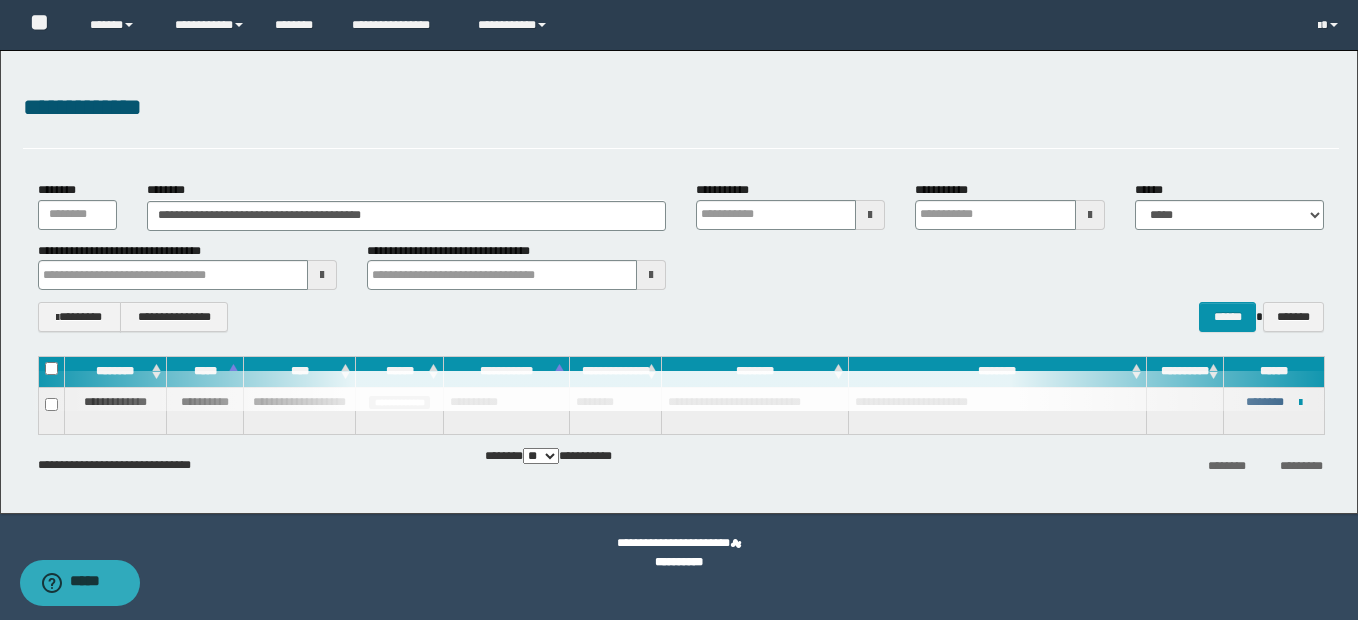 type 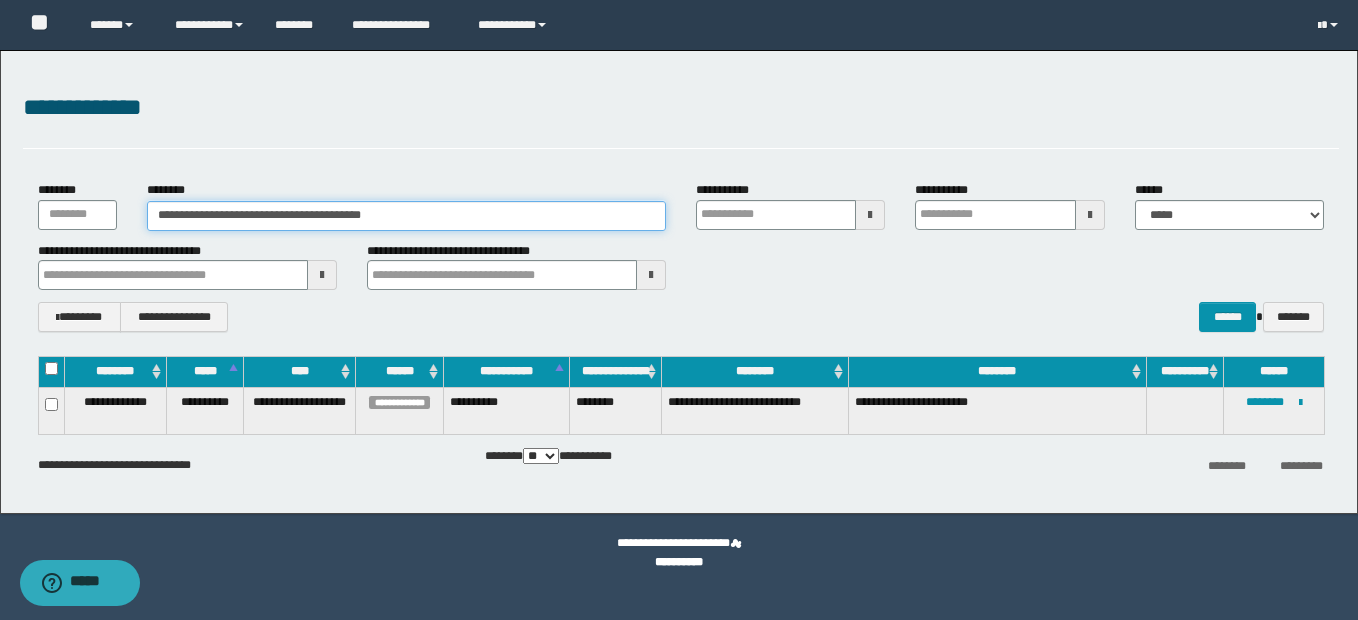 click on "**********" at bounding box center (406, 216) 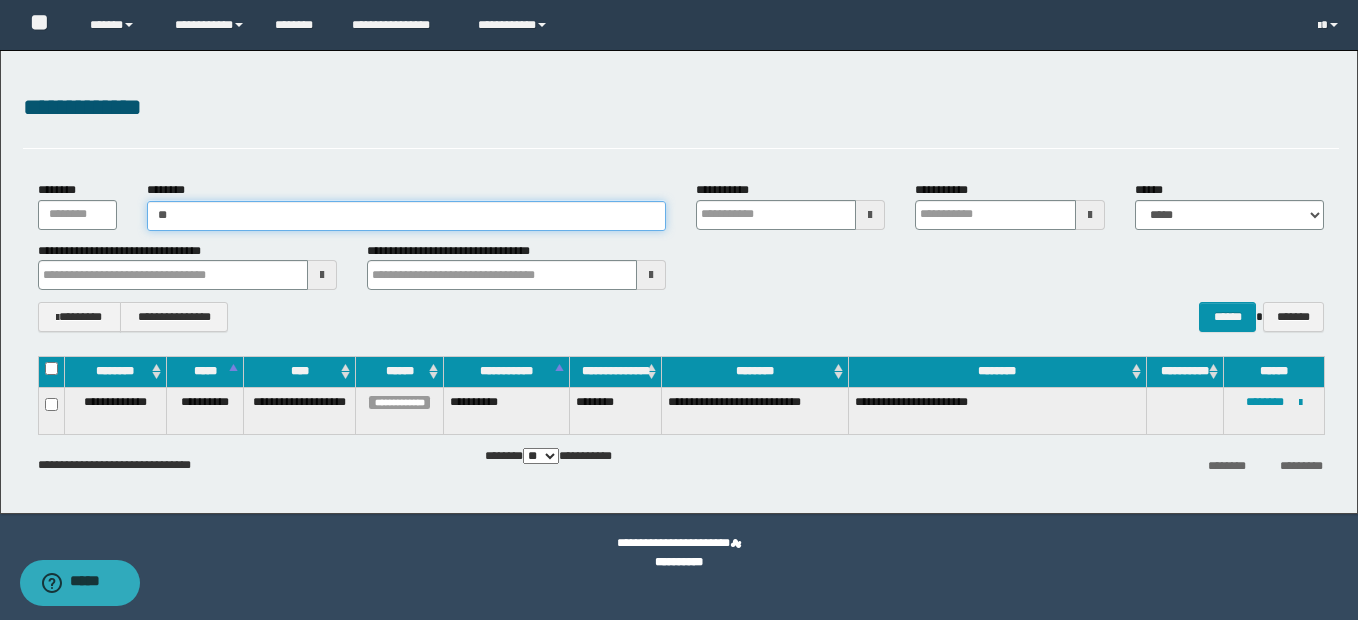 type on "*" 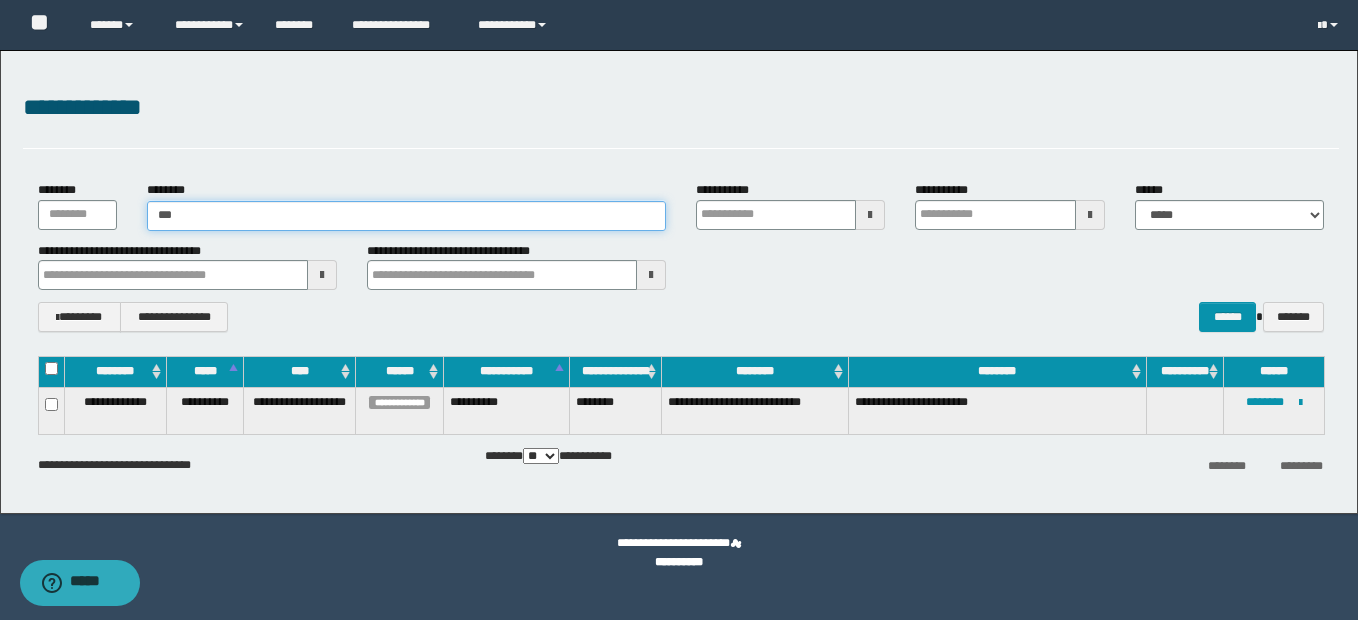 type on "***" 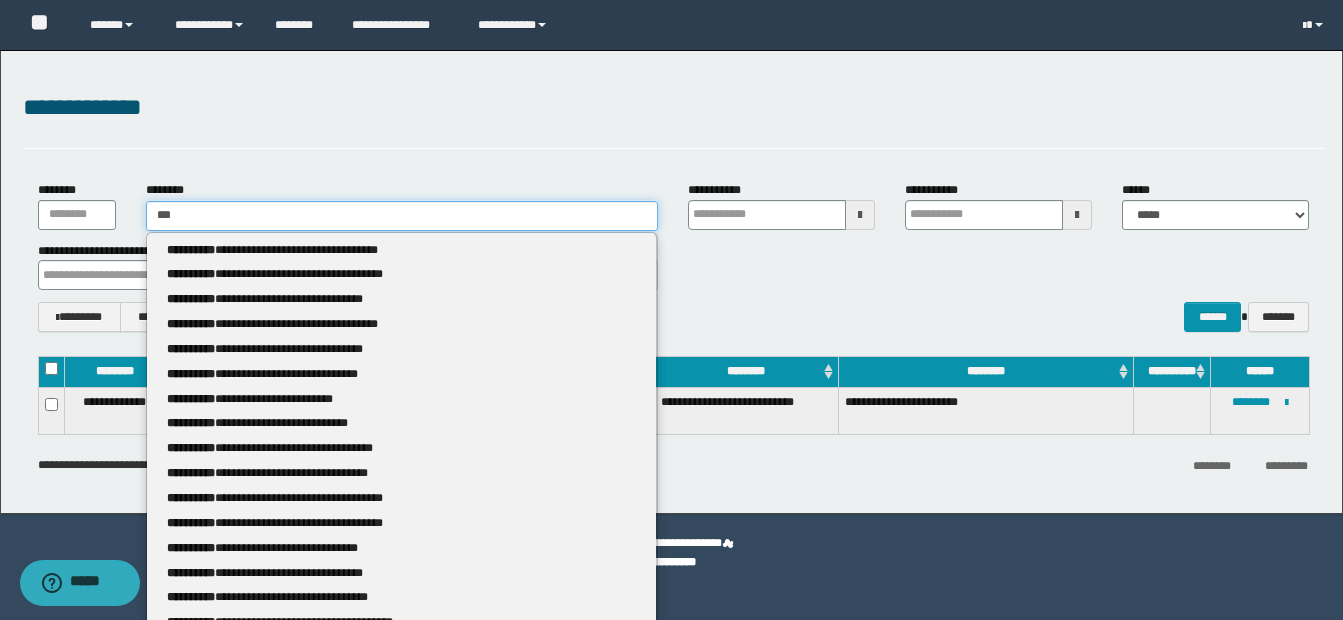 type 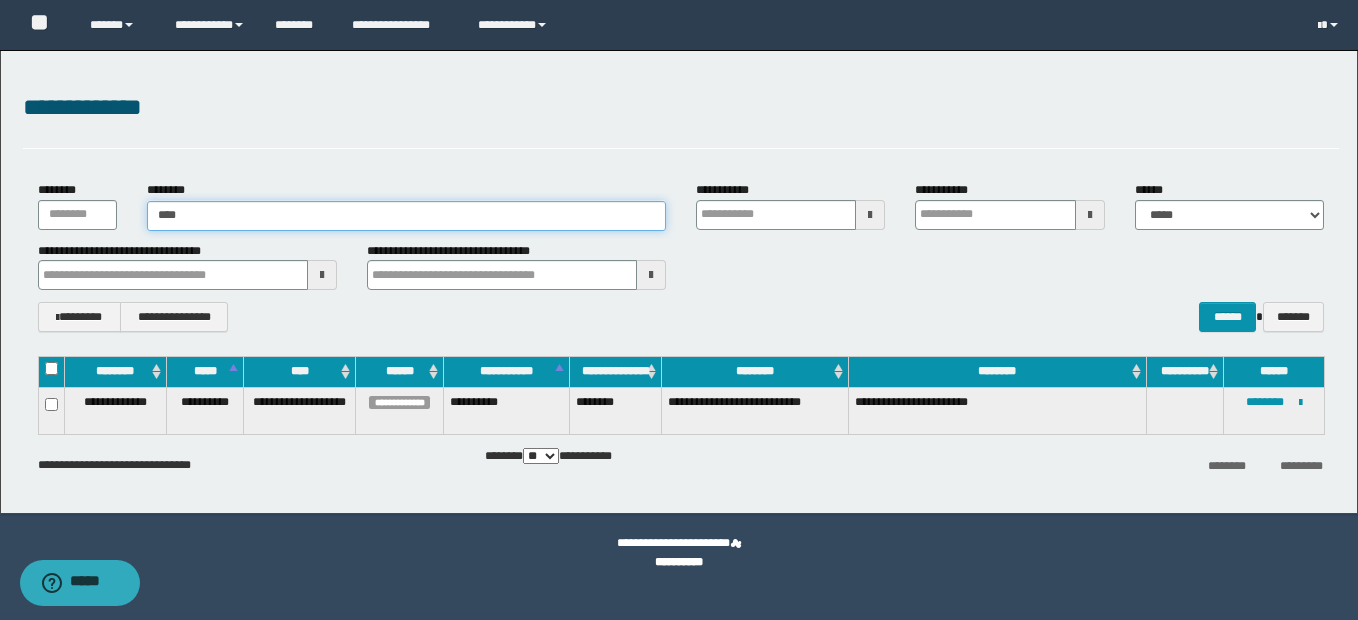 type on "****" 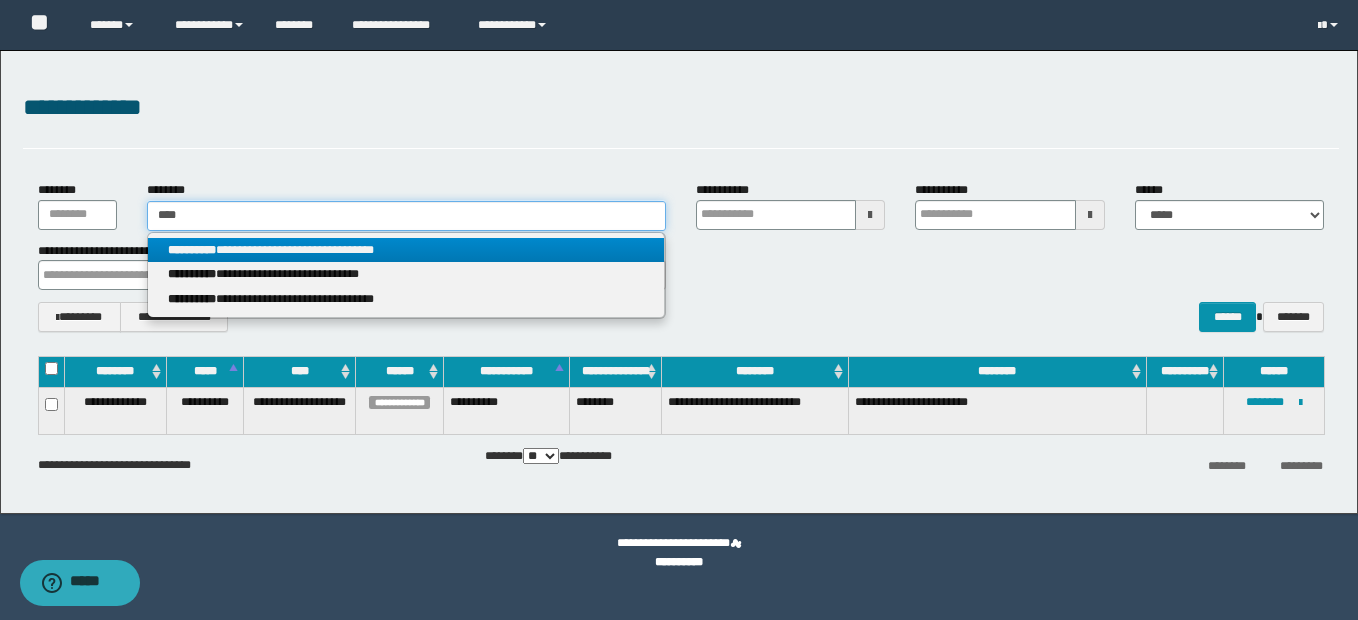 type on "****" 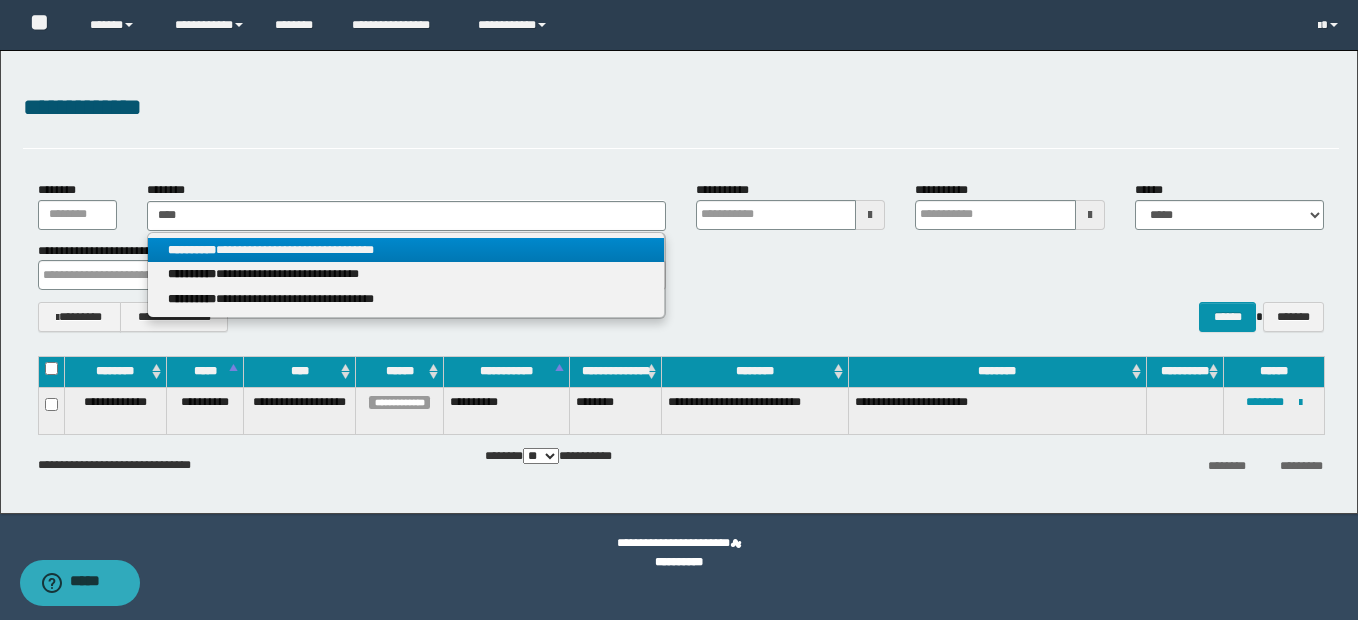 click on "**********" at bounding box center (406, 250) 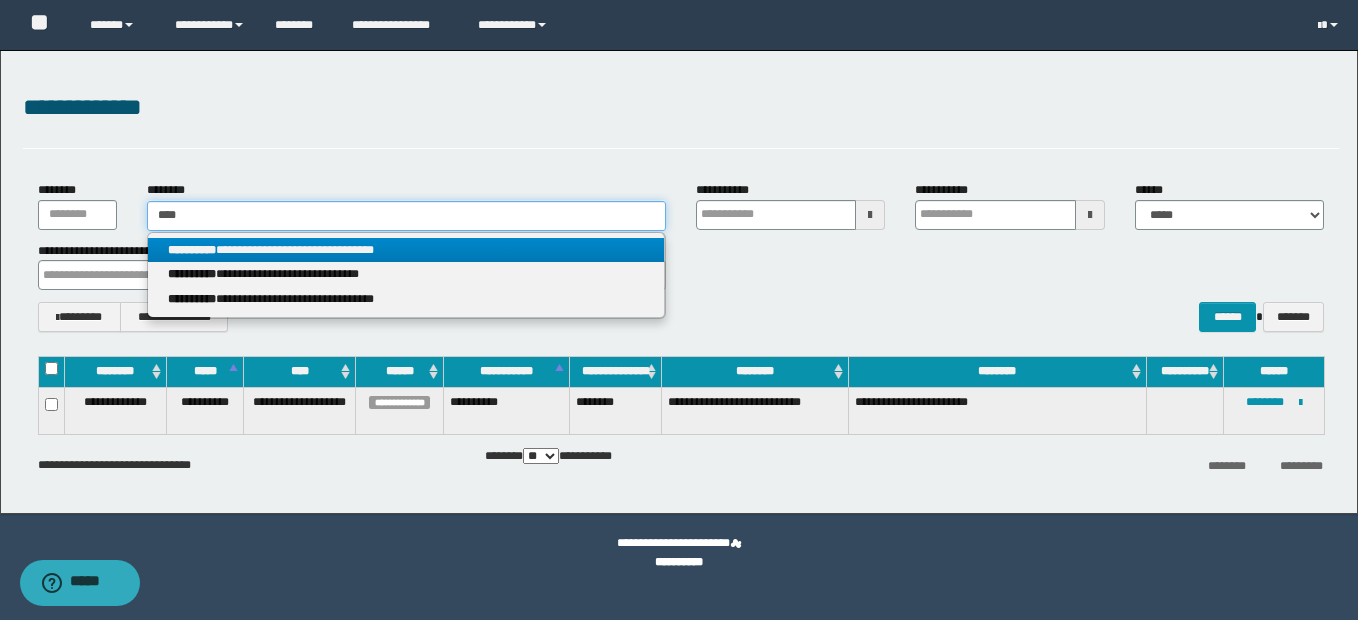 type 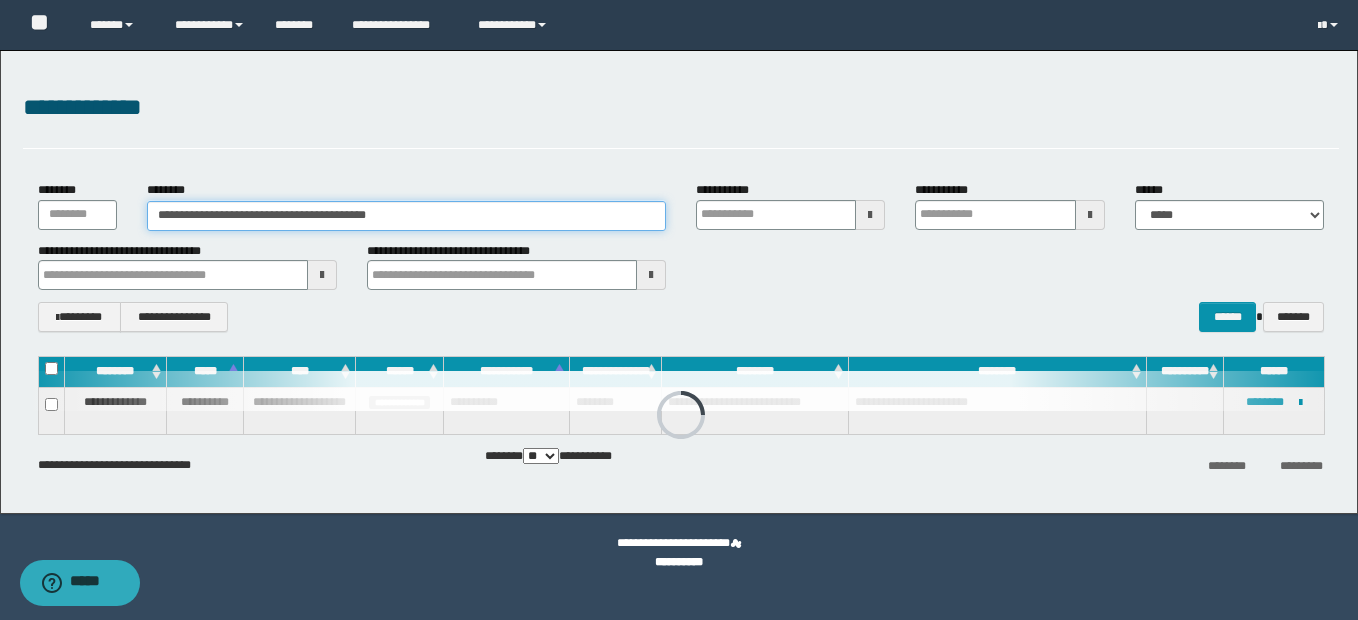 type 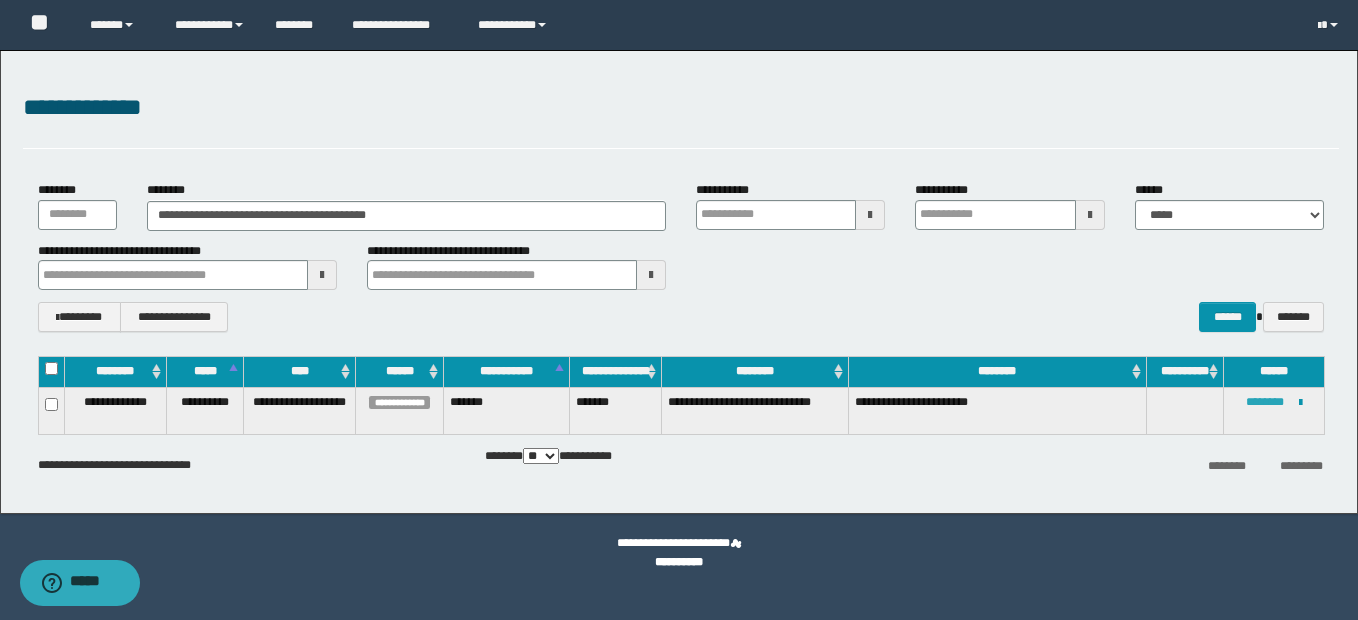 click on "********" at bounding box center (1265, 402) 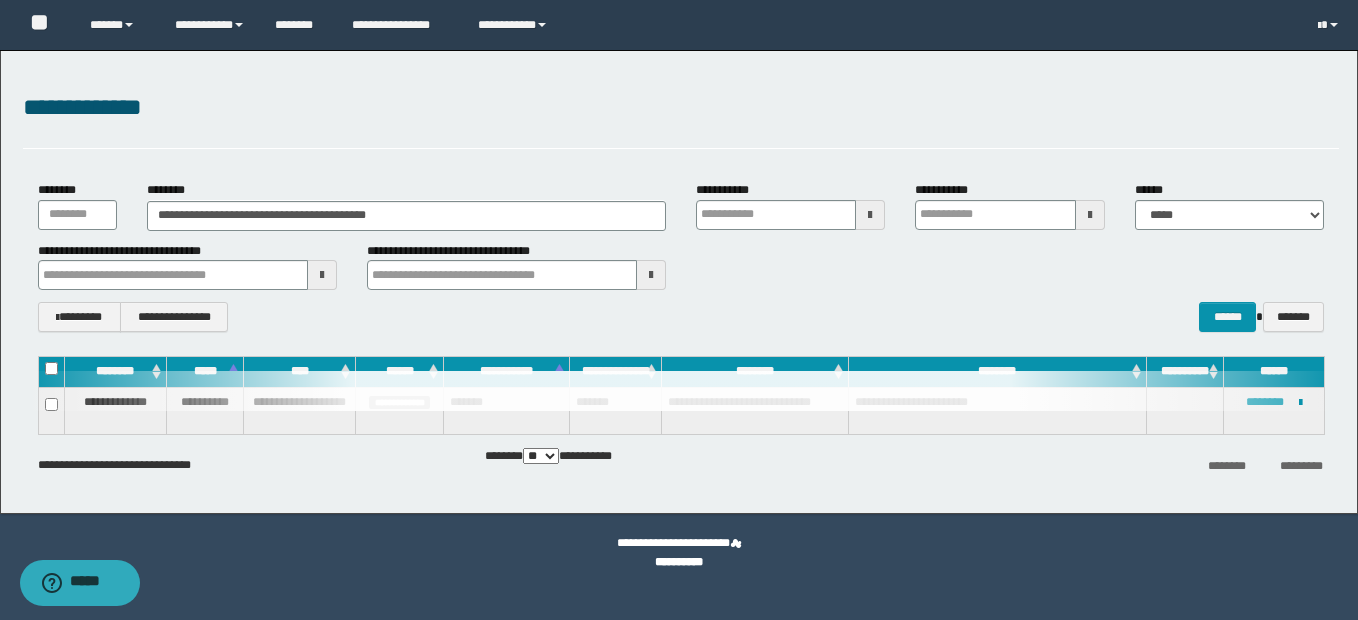 type 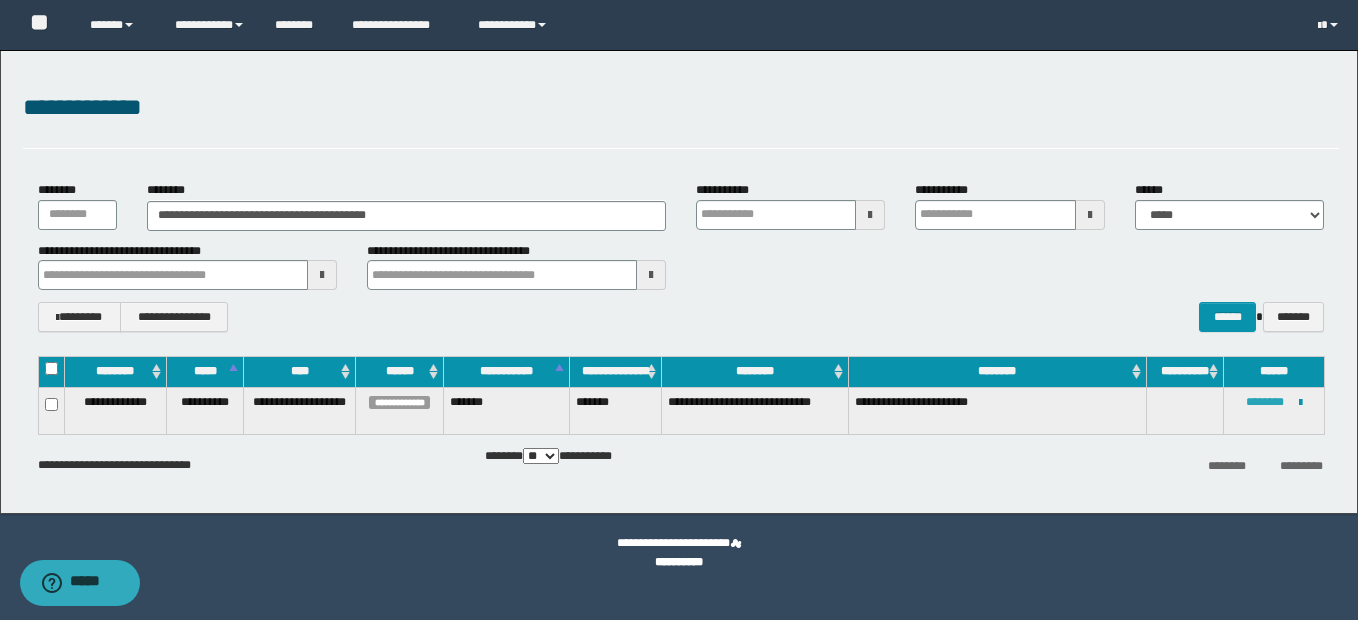 click on "********" at bounding box center [1265, 402] 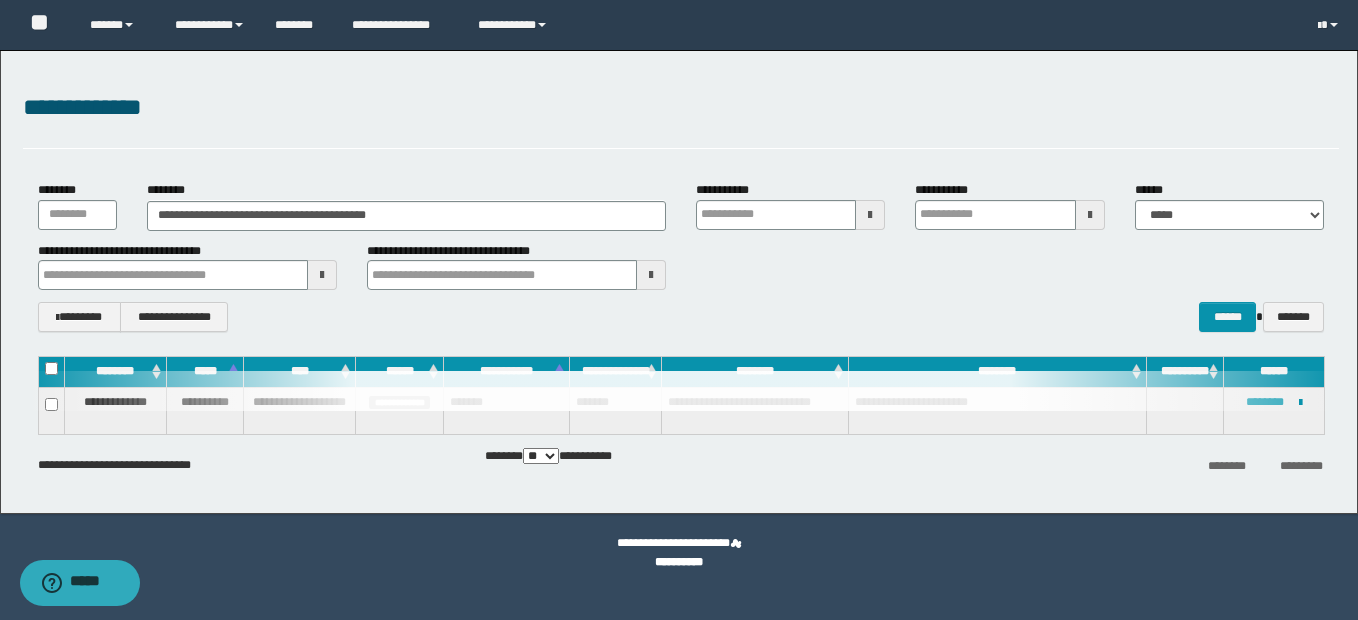 type 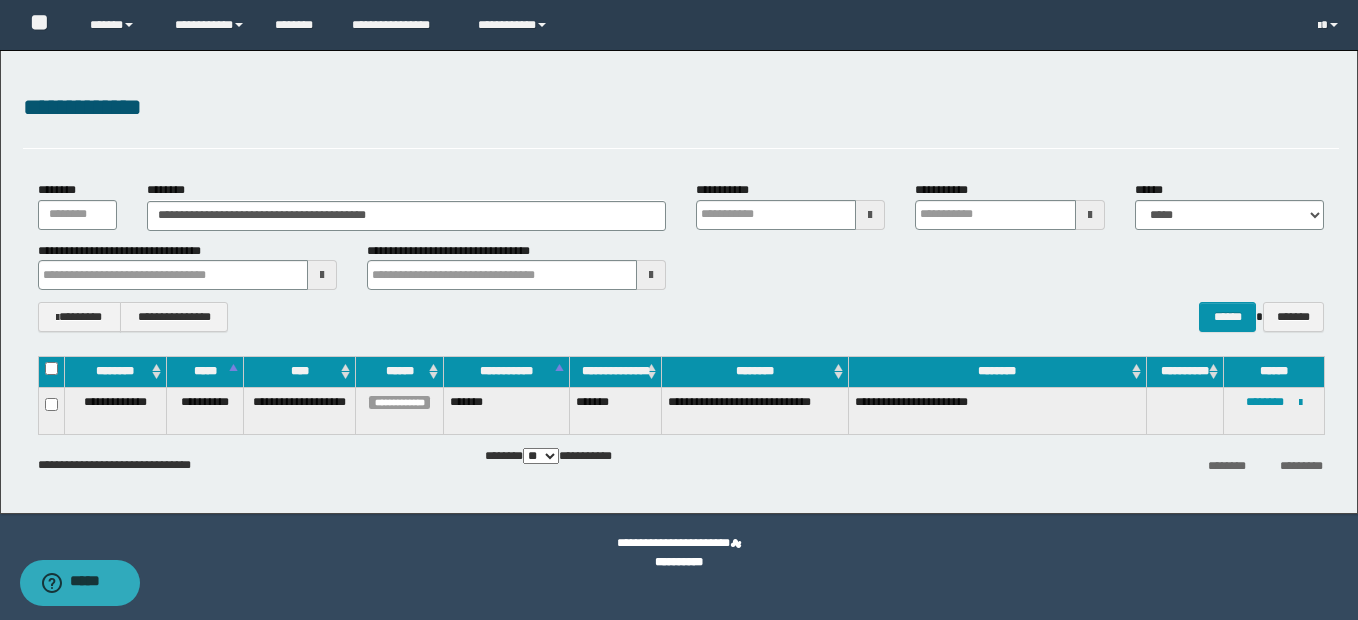 type 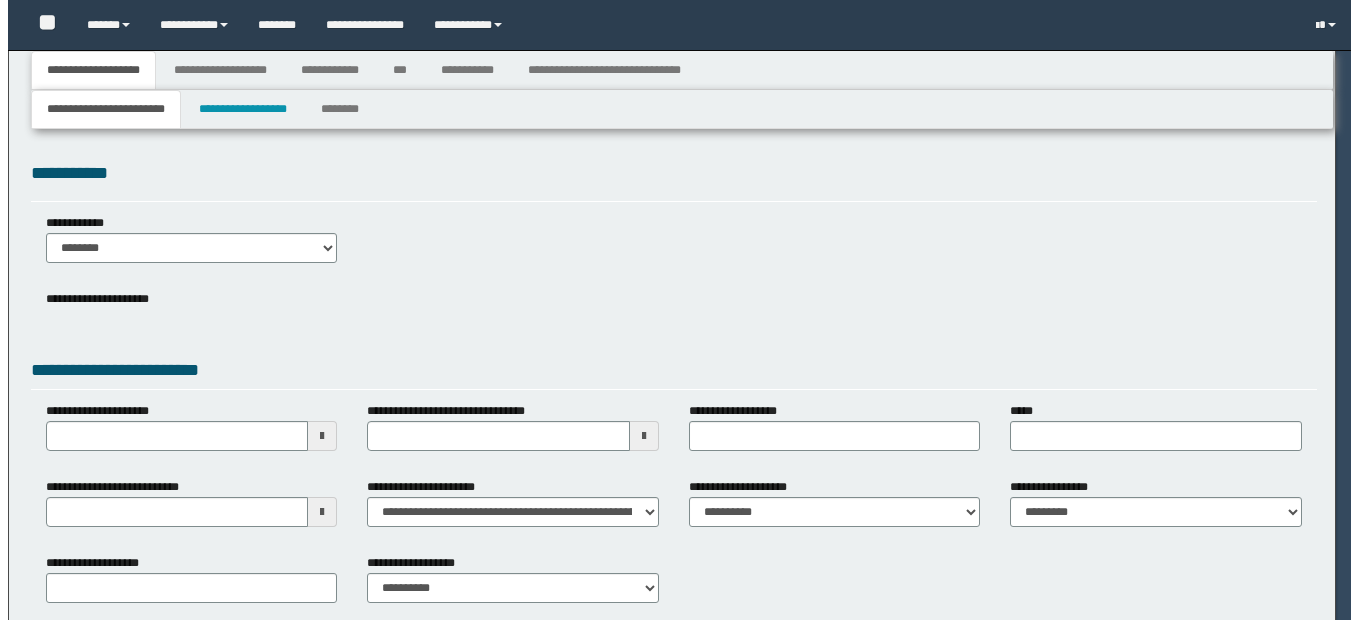 scroll, scrollTop: 0, scrollLeft: 0, axis: both 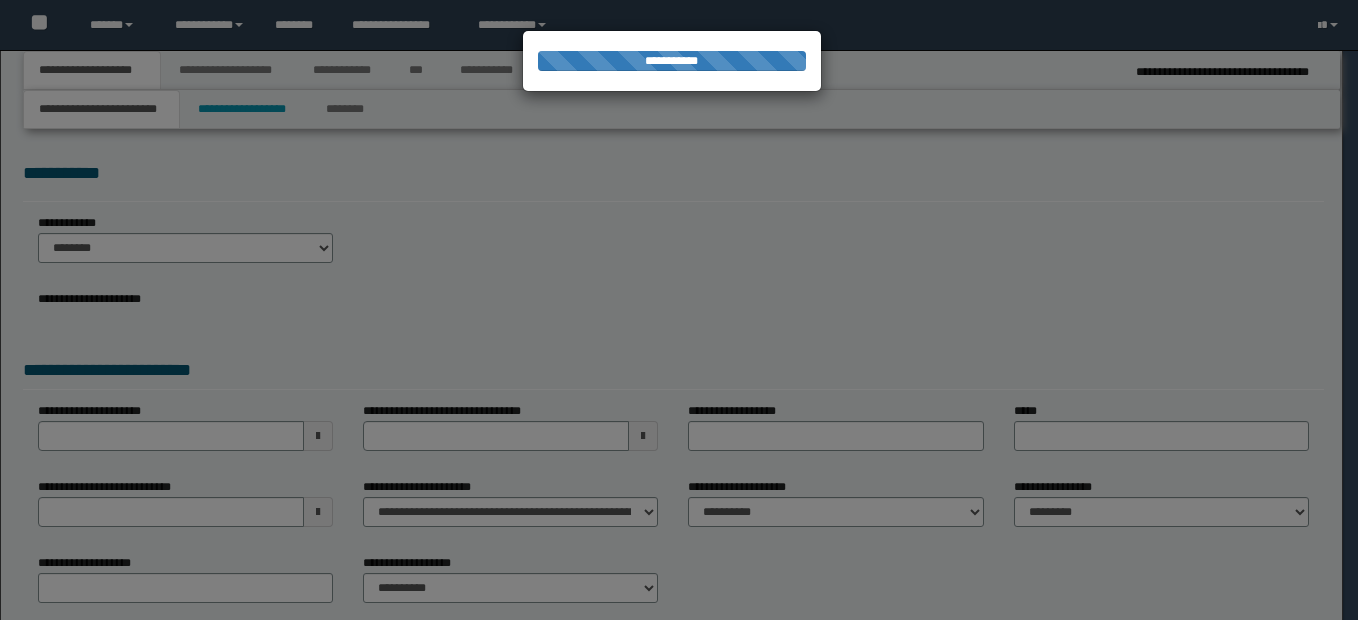 select on "*" 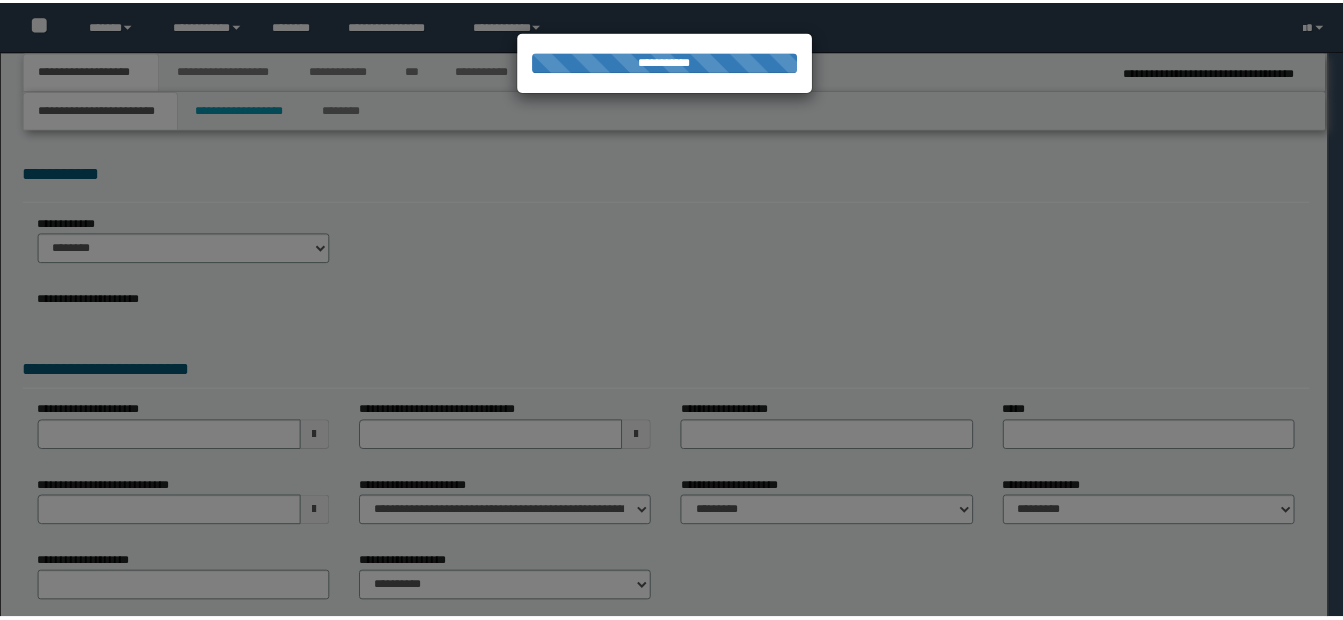 scroll, scrollTop: 0, scrollLeft: 0, axis: both 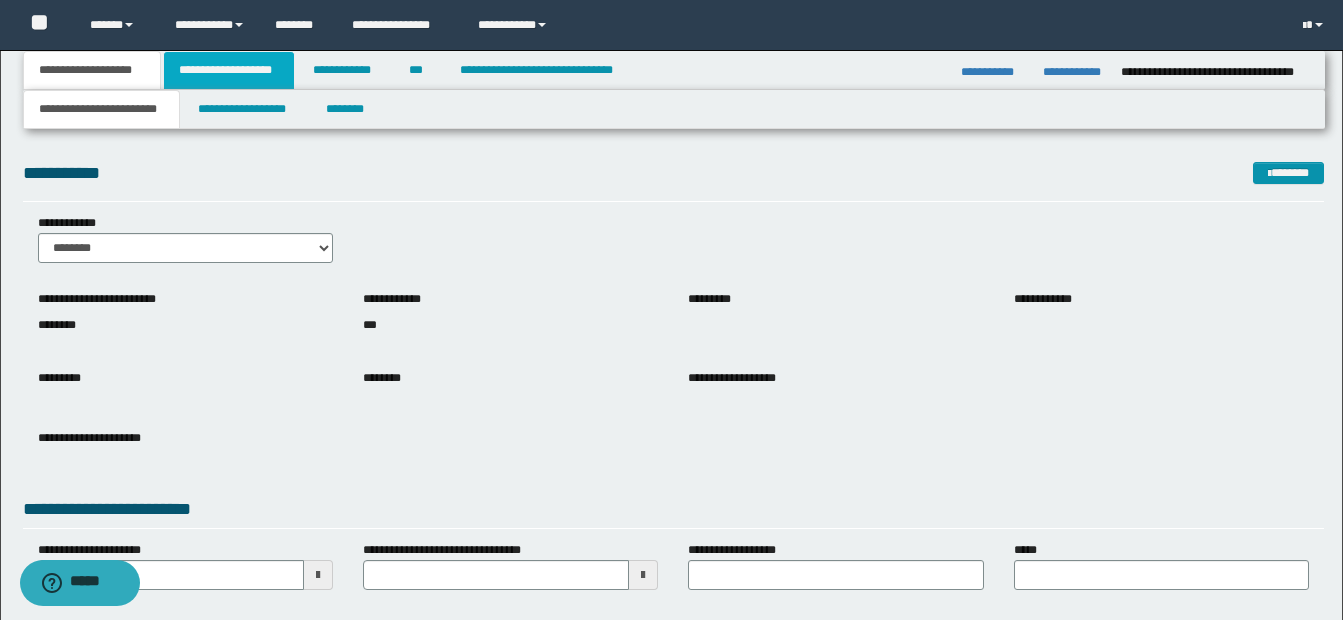 click on "**********" at bounding box center (229, 70) 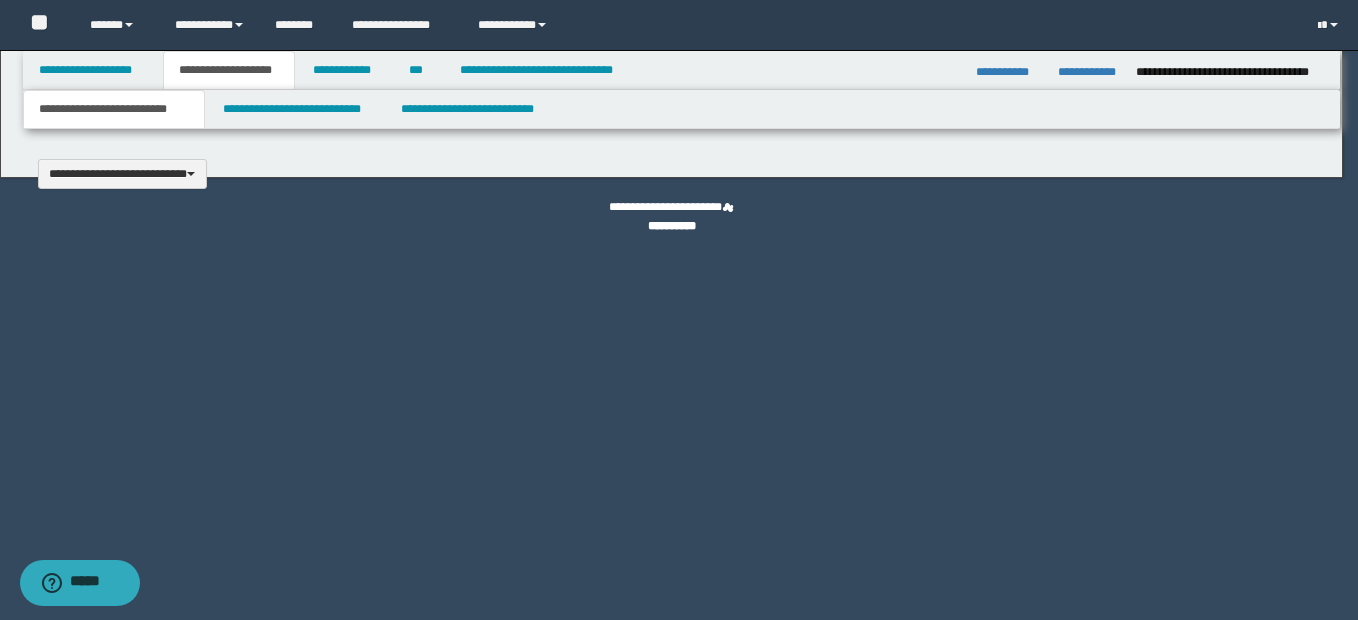 type 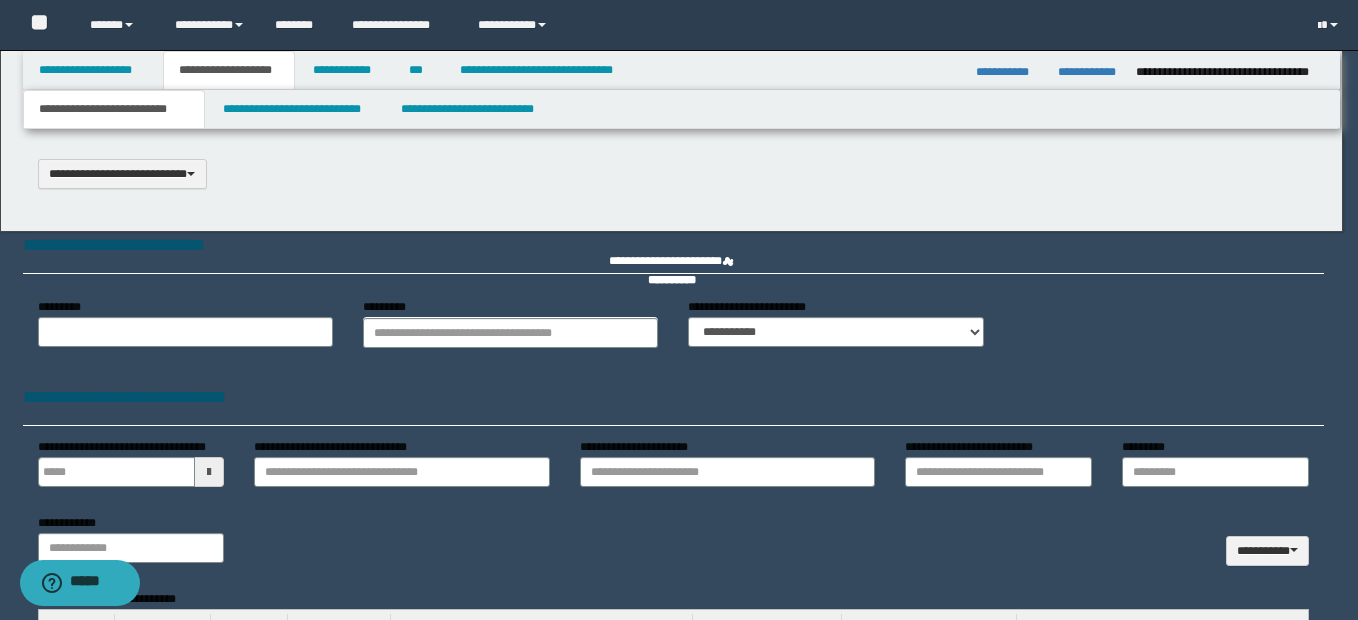 select on "*" 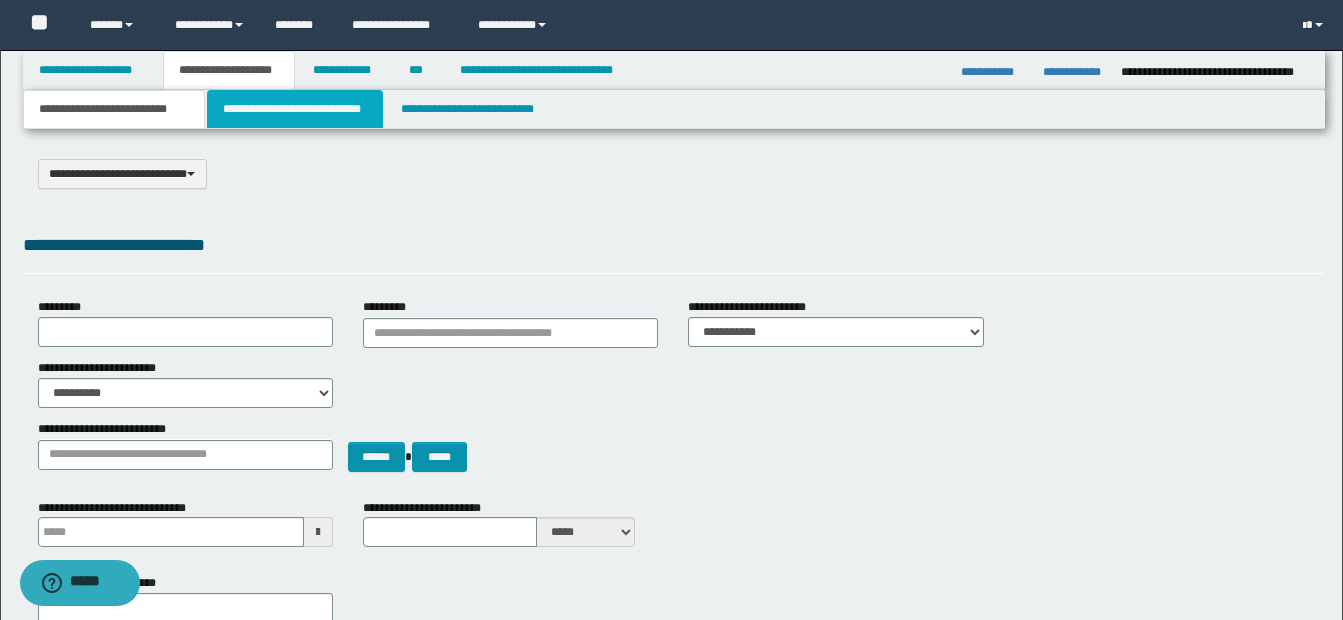 click on "**********" at bounding box center (295, 109) 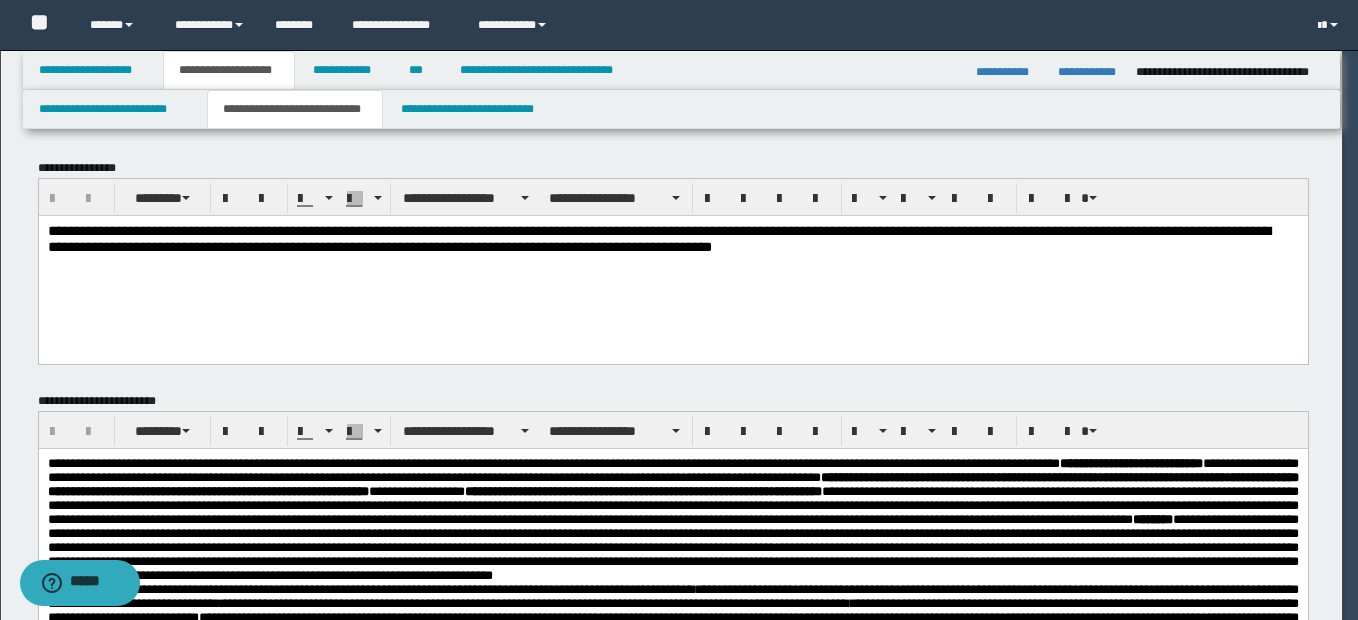 scroll, scrollTop: 0, scrollLeft: 0, axis: both 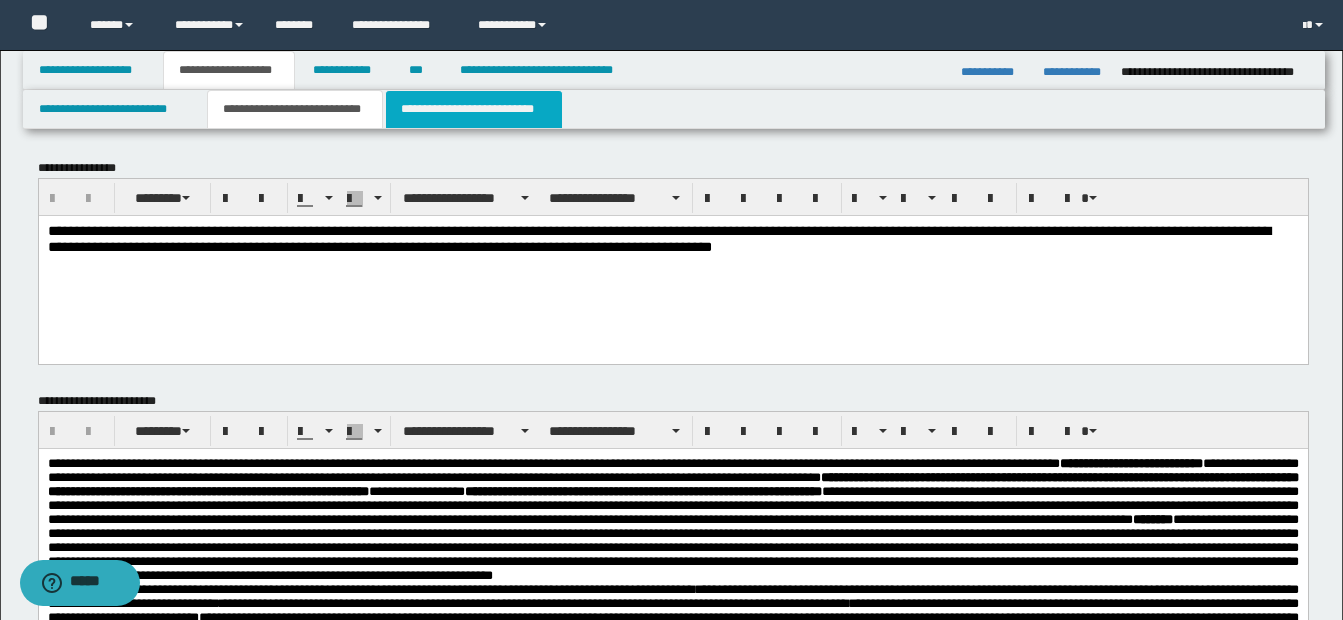 click on "**********" at bounding box center (474, 109) 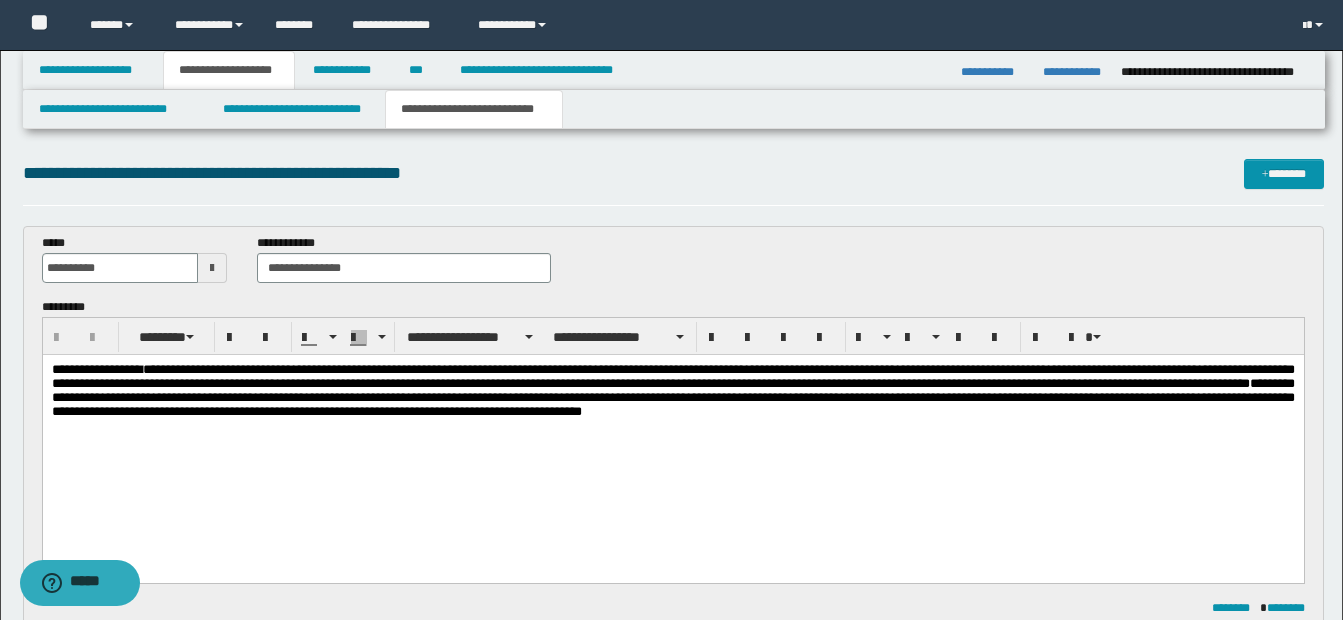 scroll, scrollTop: 0, scrollLeft: 0, axis: both 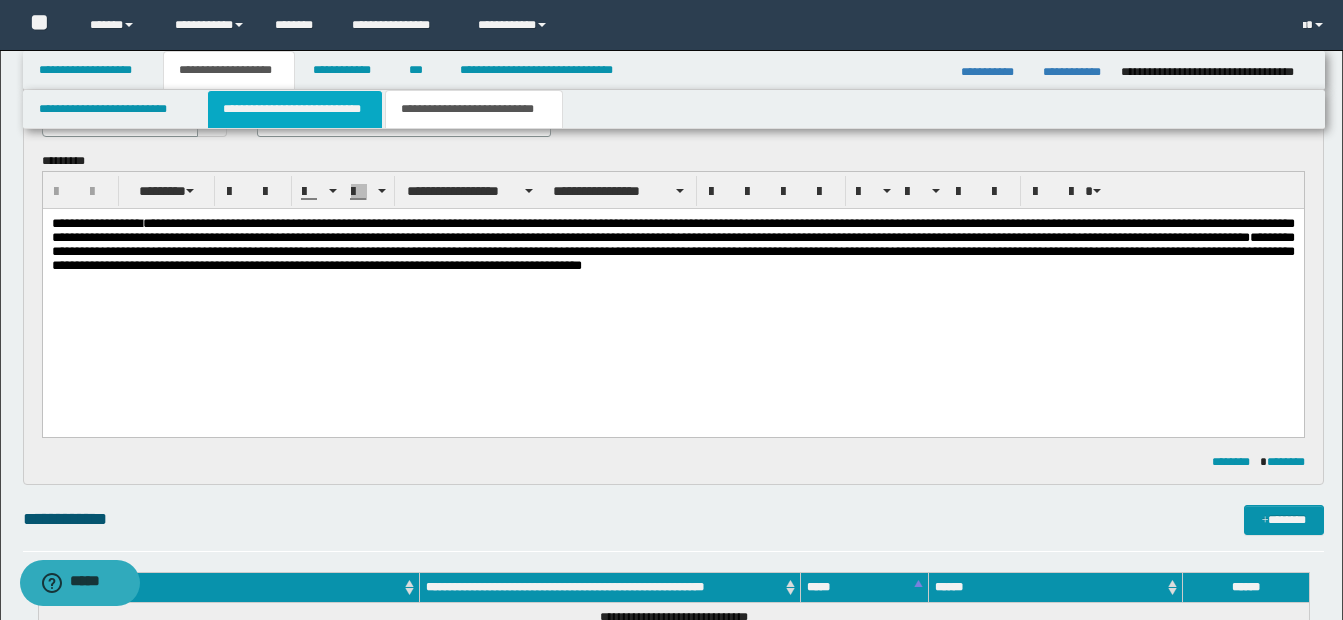 click on "**********" at bounding box center [295, 109] 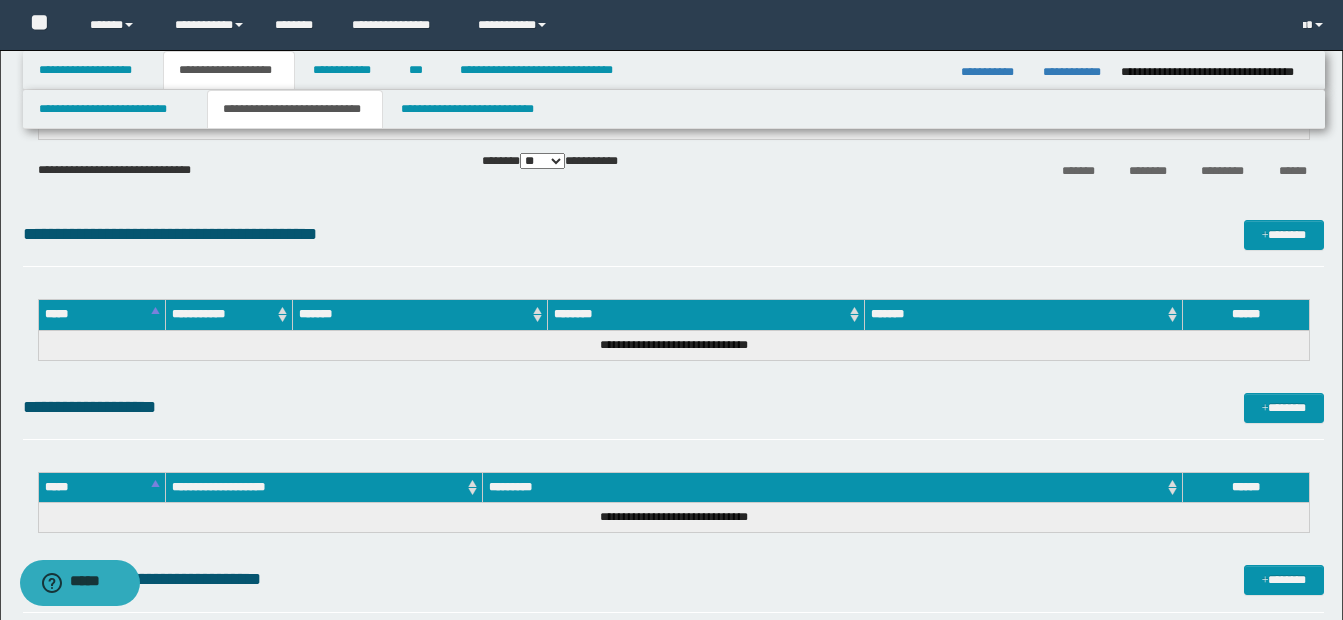 scroll, scrollTop: 1395, scrollLeft: 0, axis: vertical 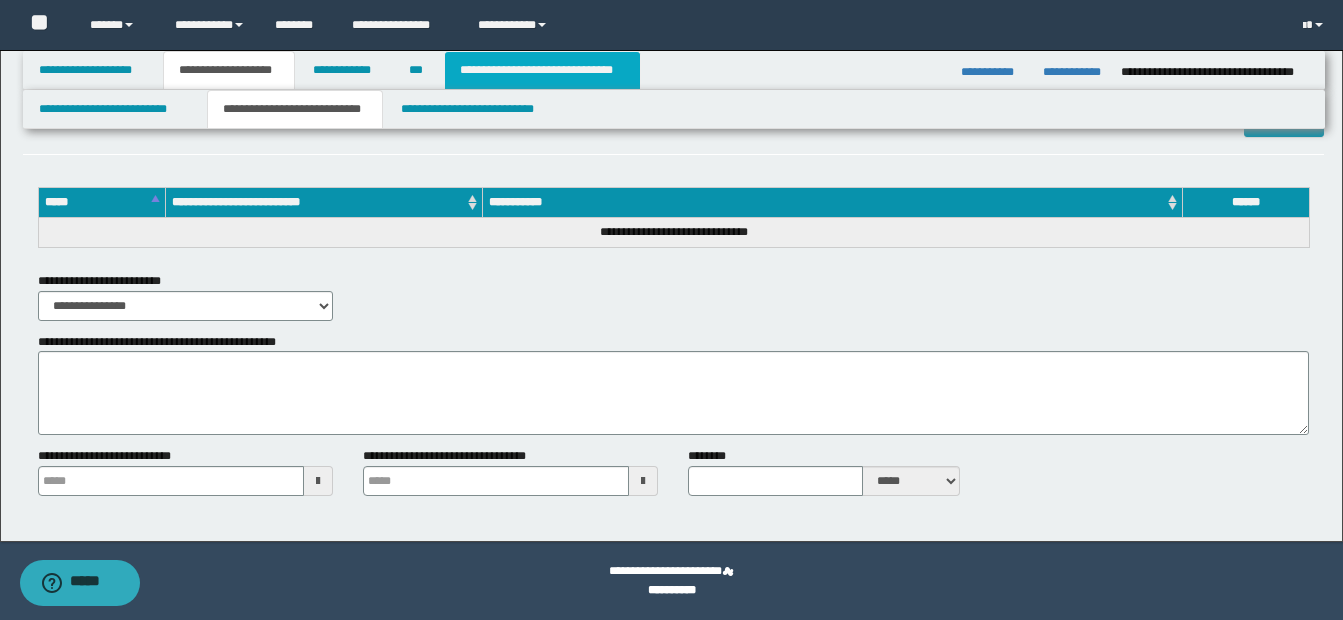 click on "**********" at bounding box center [542, 70] 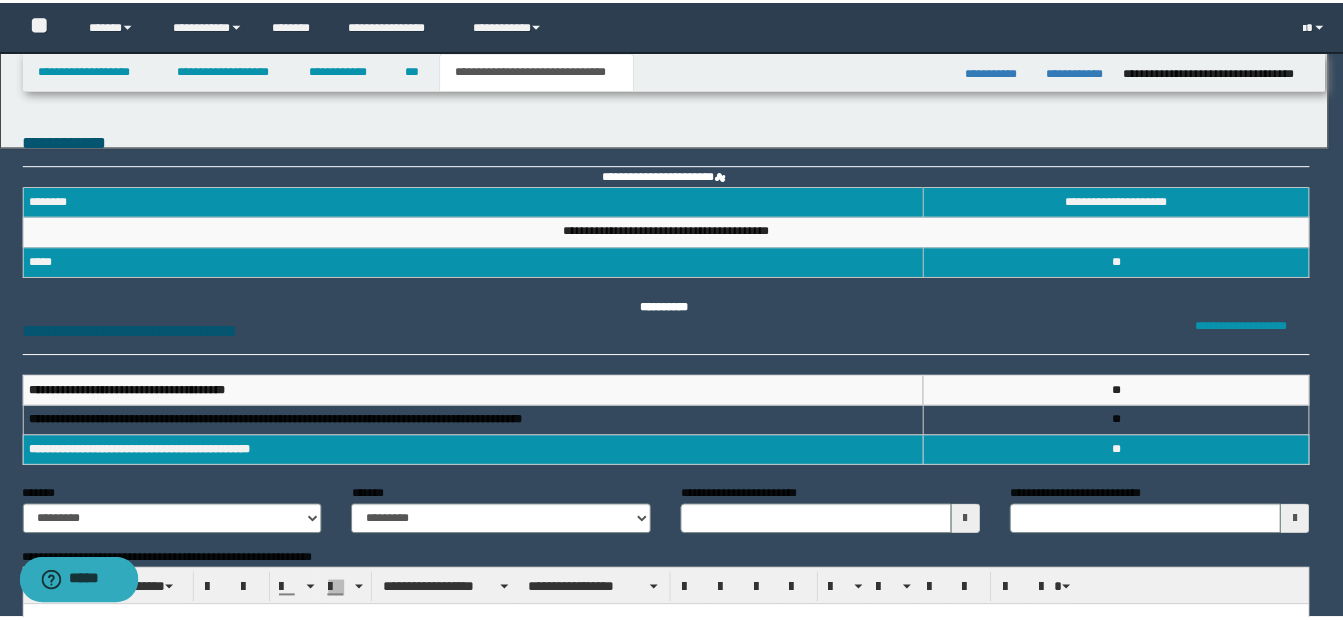 scroll, scrollTop: 0, scrollLeft: 0, axis: both 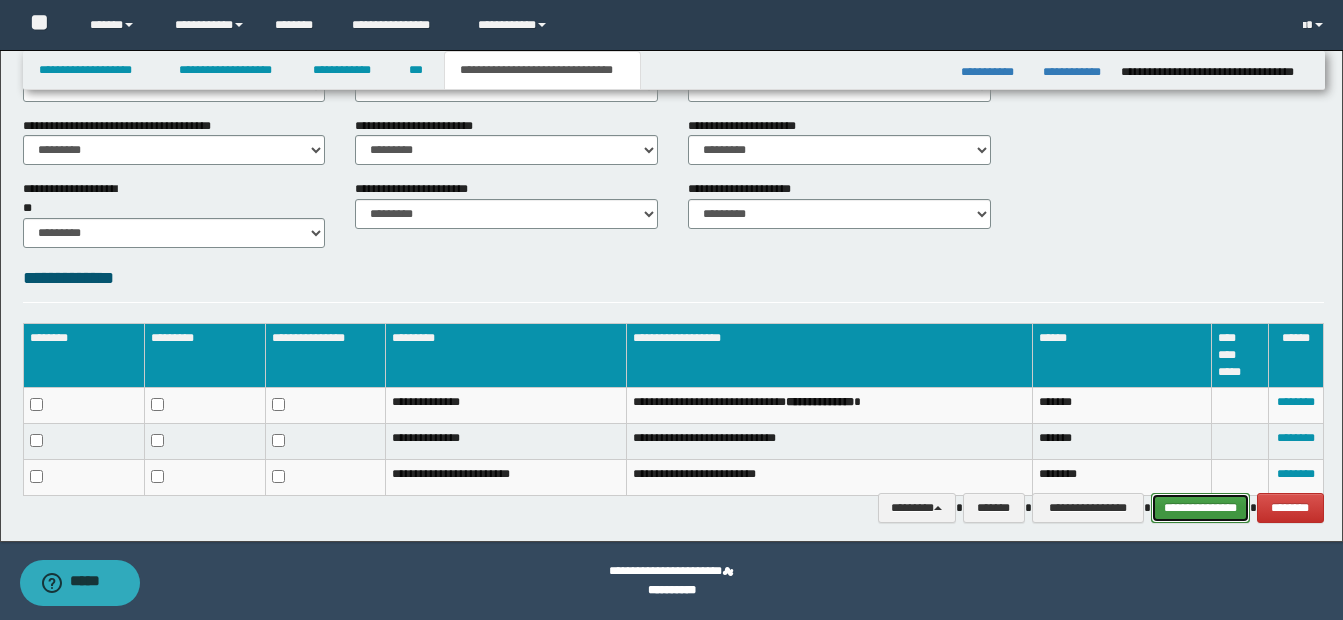 click on "**********" at bounding box center [1200, 508] 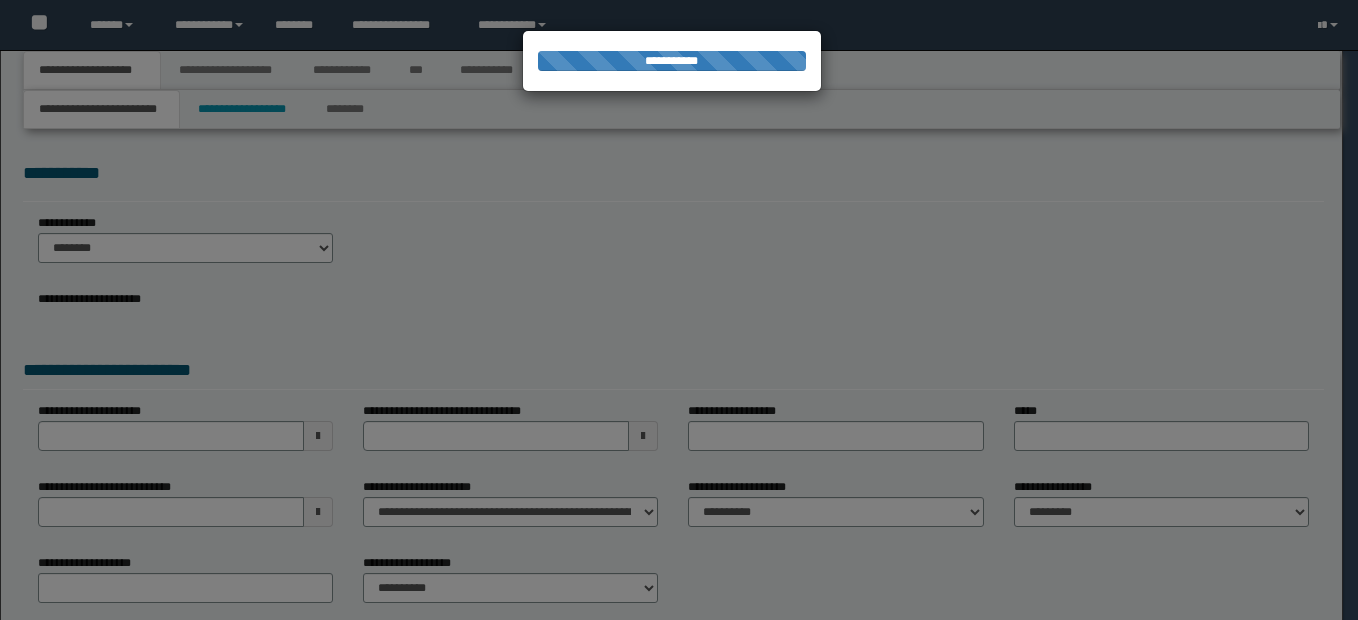 scroll, scrollTop: 0, scrollLeft: 0, axis: both 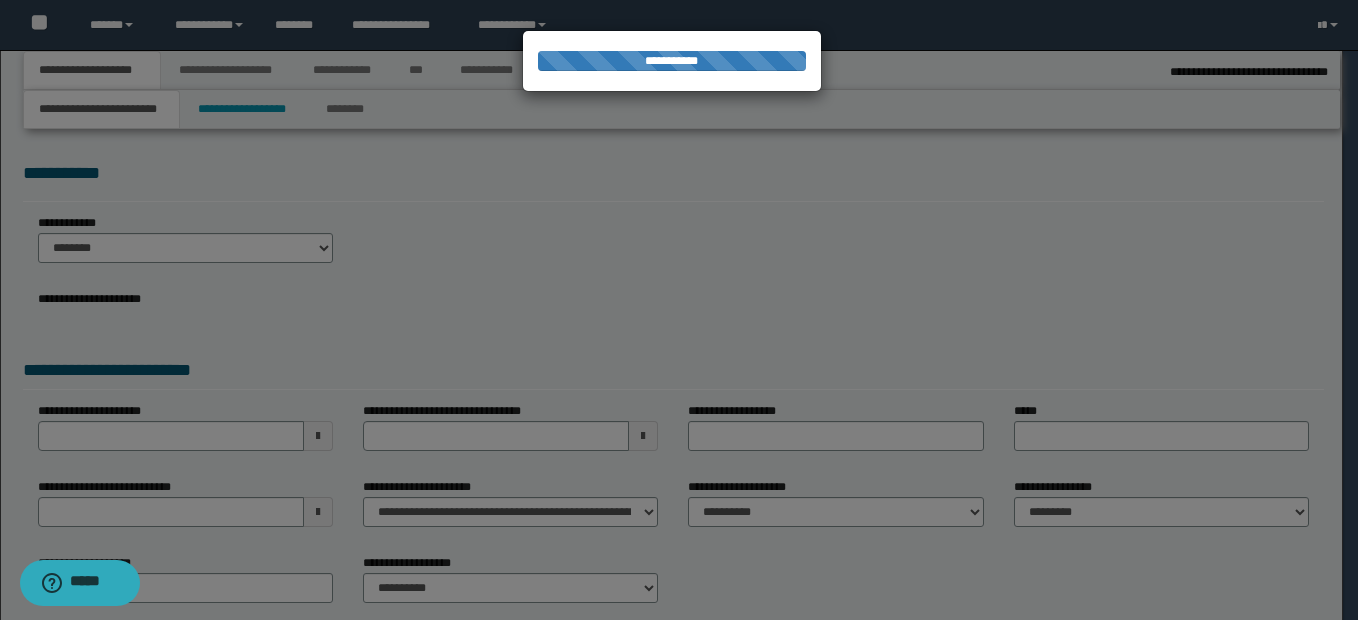 select on "*" 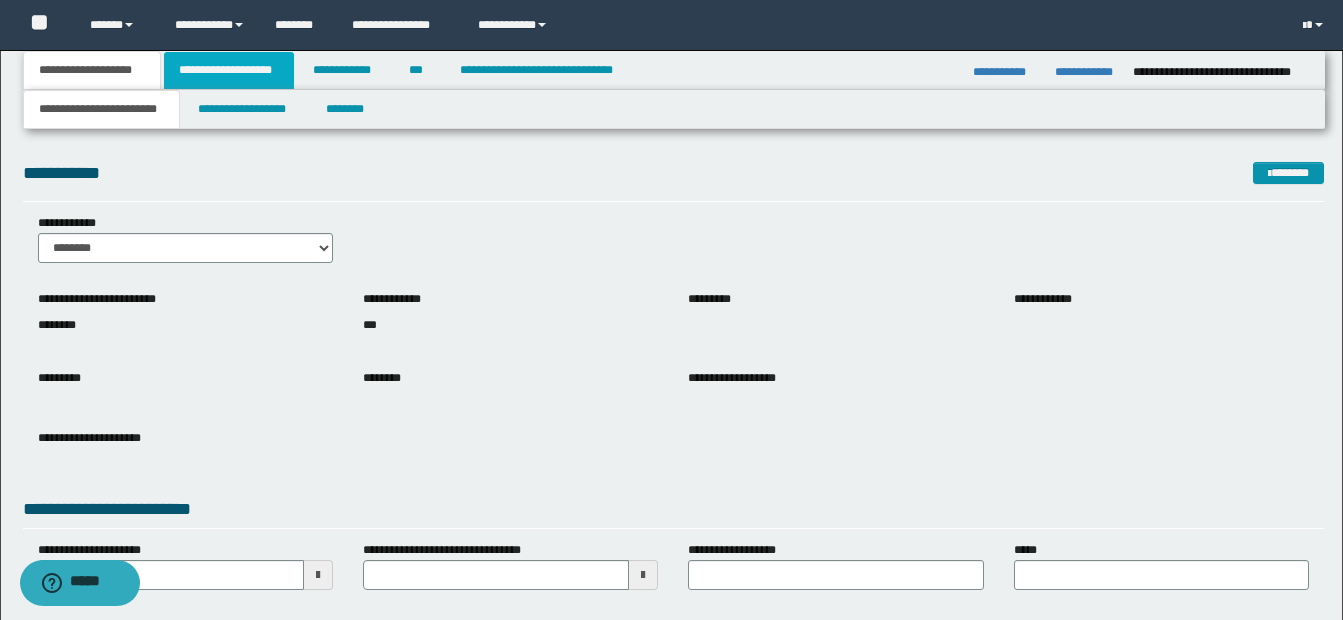 click on "**********" at bounding box center [229, 70] 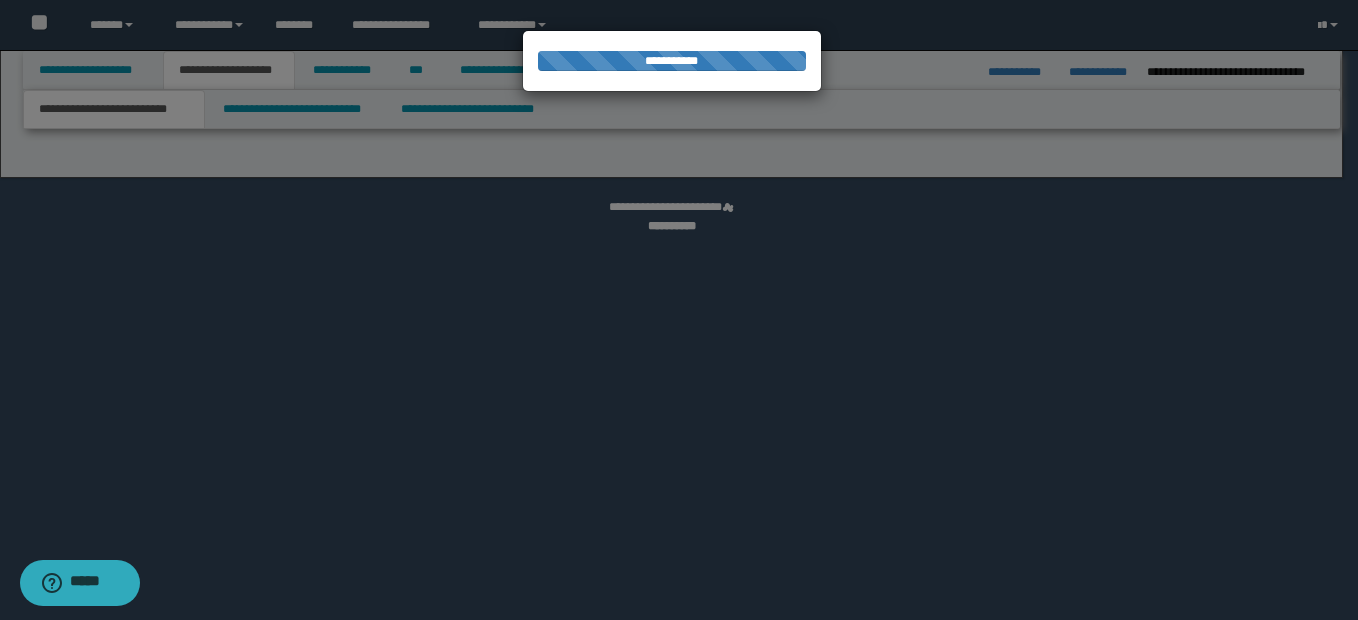click at bounding box center [679, 310] 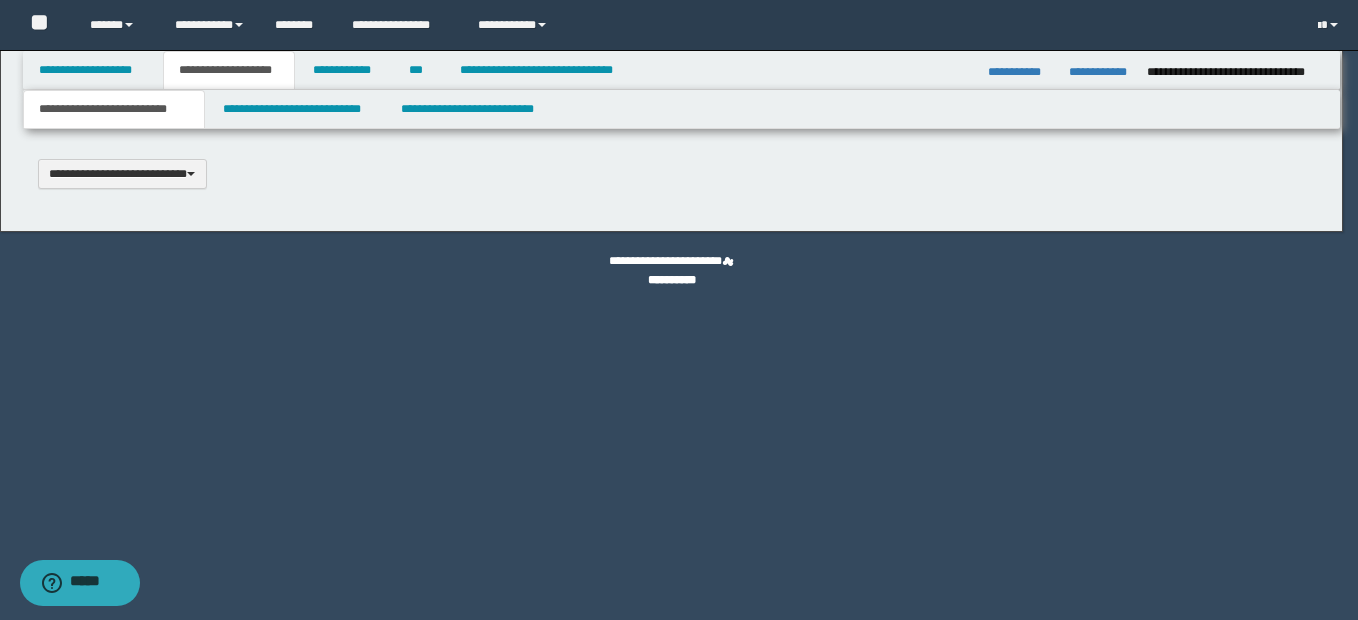 type 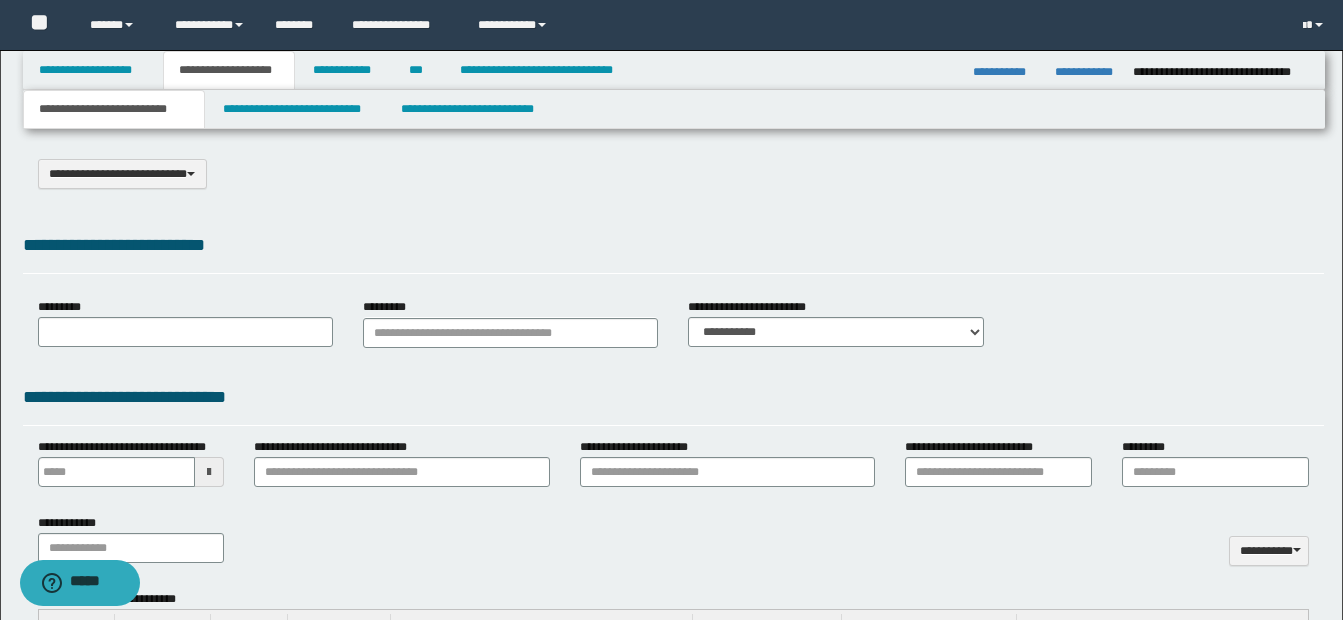 select on "*" 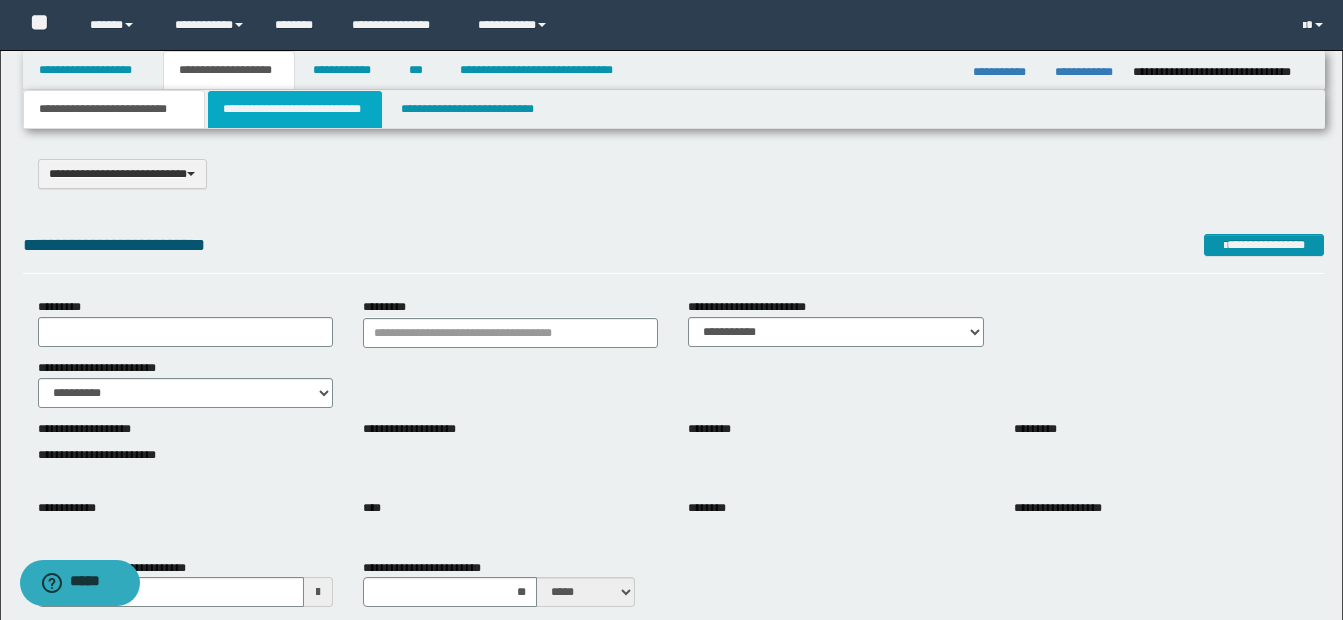 click on "**********" at bounding box center [295, 109] 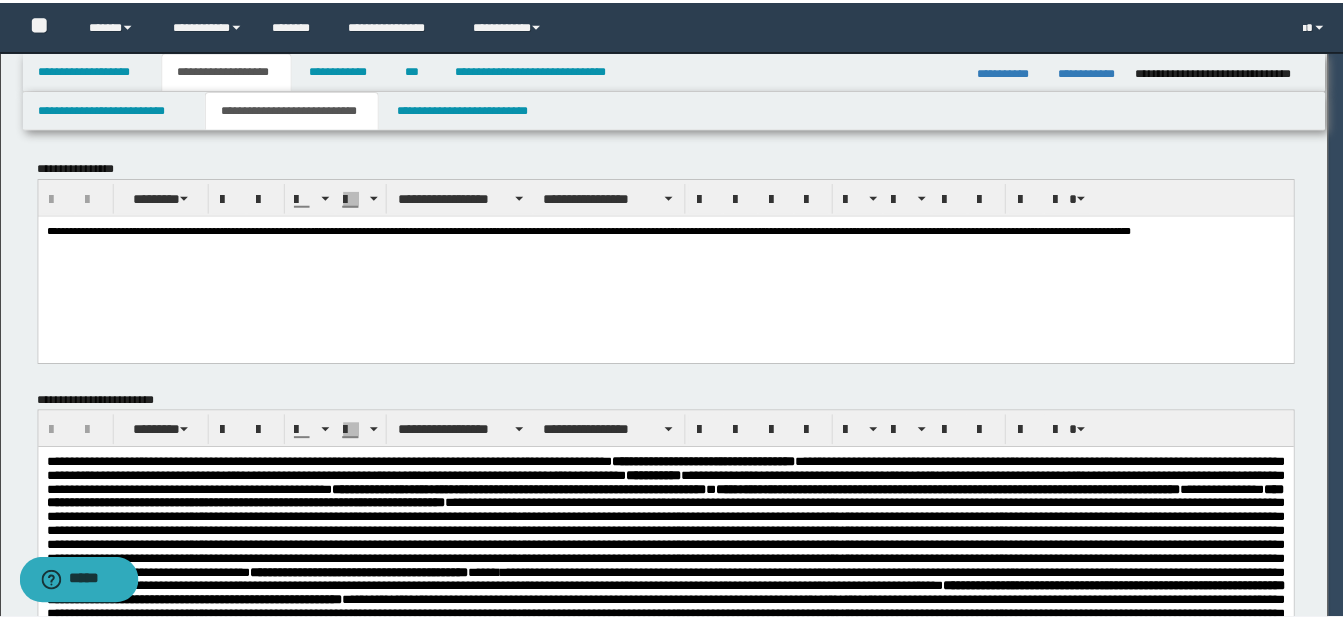scroll, scrollTop: 0, scrollLeft: 0, axis: both 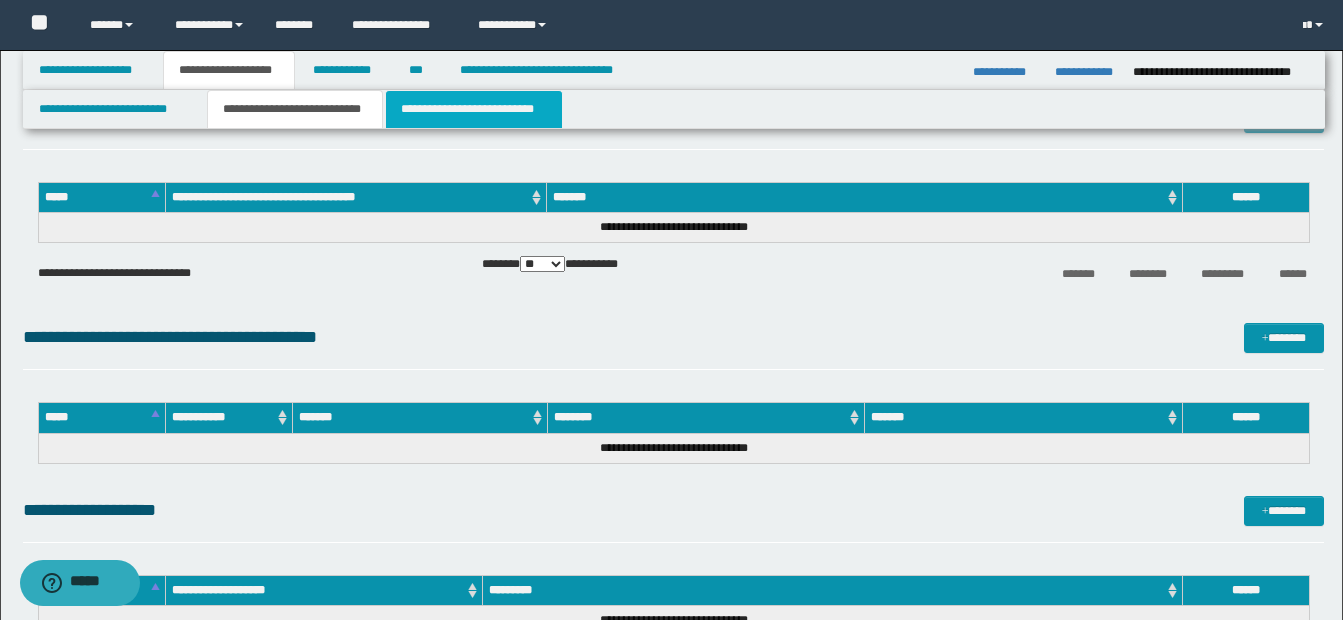 click on "**********" at bounding box center [474, 109] 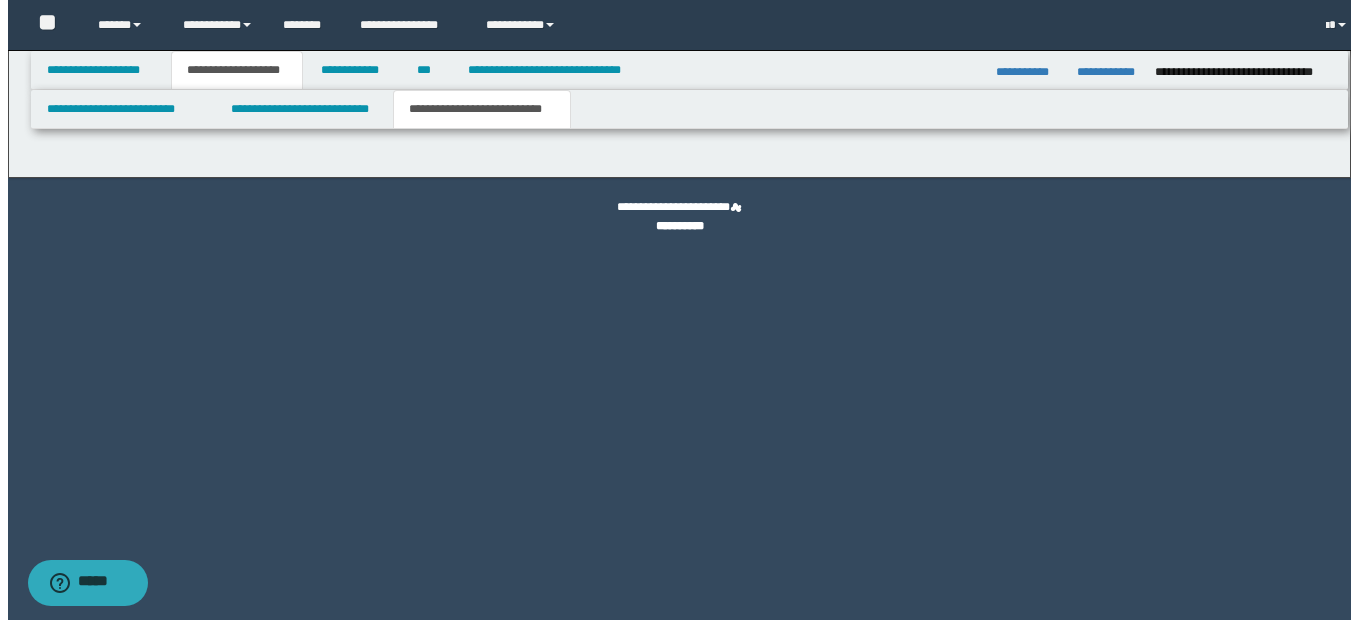 scroll, scrollTop: 0, scrollLeft: 0, axis: both 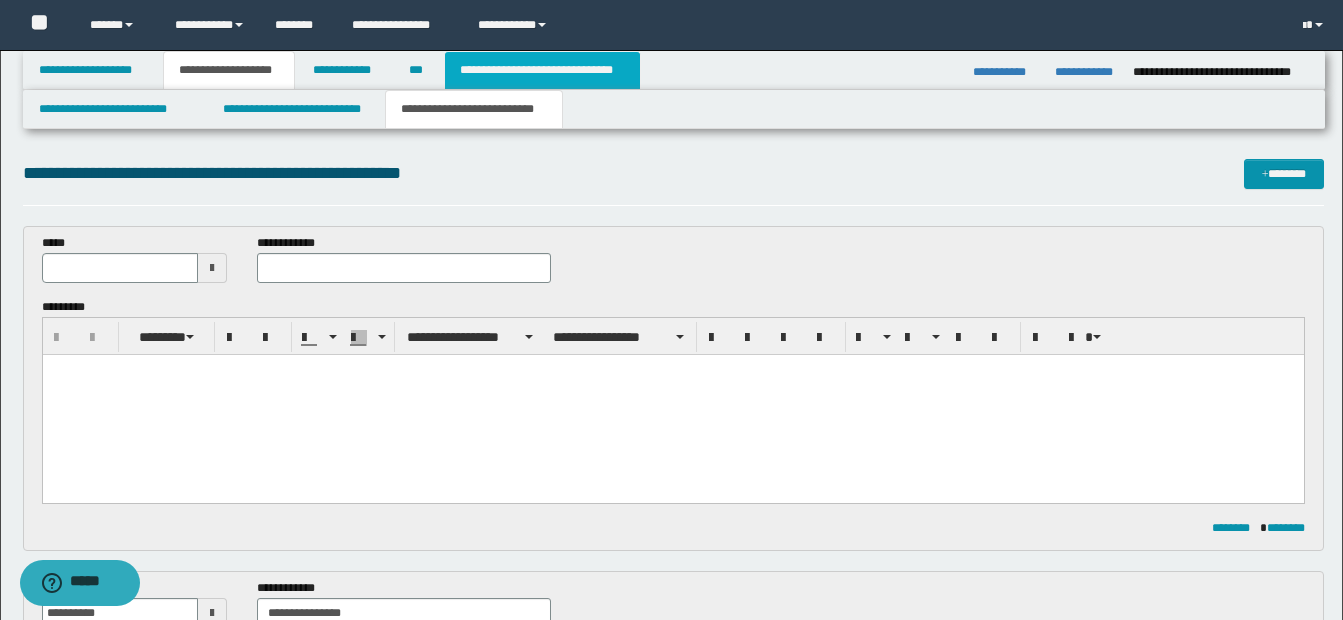click on "**********" at bounding box center (542, 70) 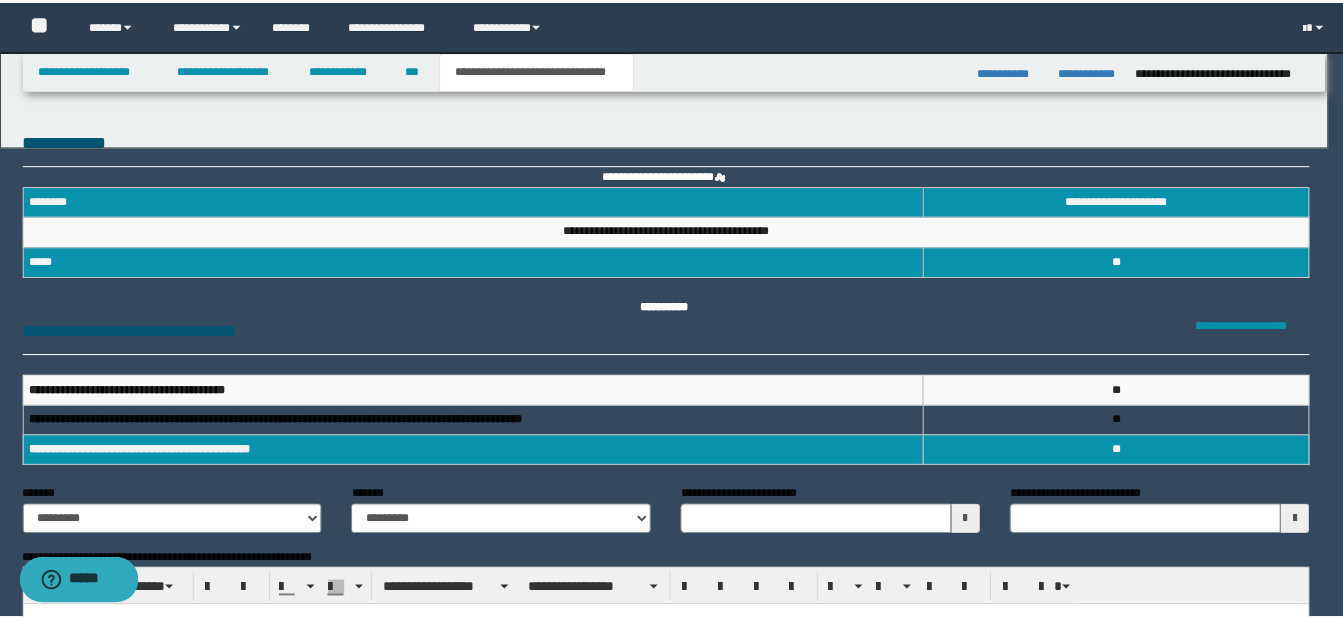 scroll, scrollTop: 0, scrollLeft: 0, axis: both 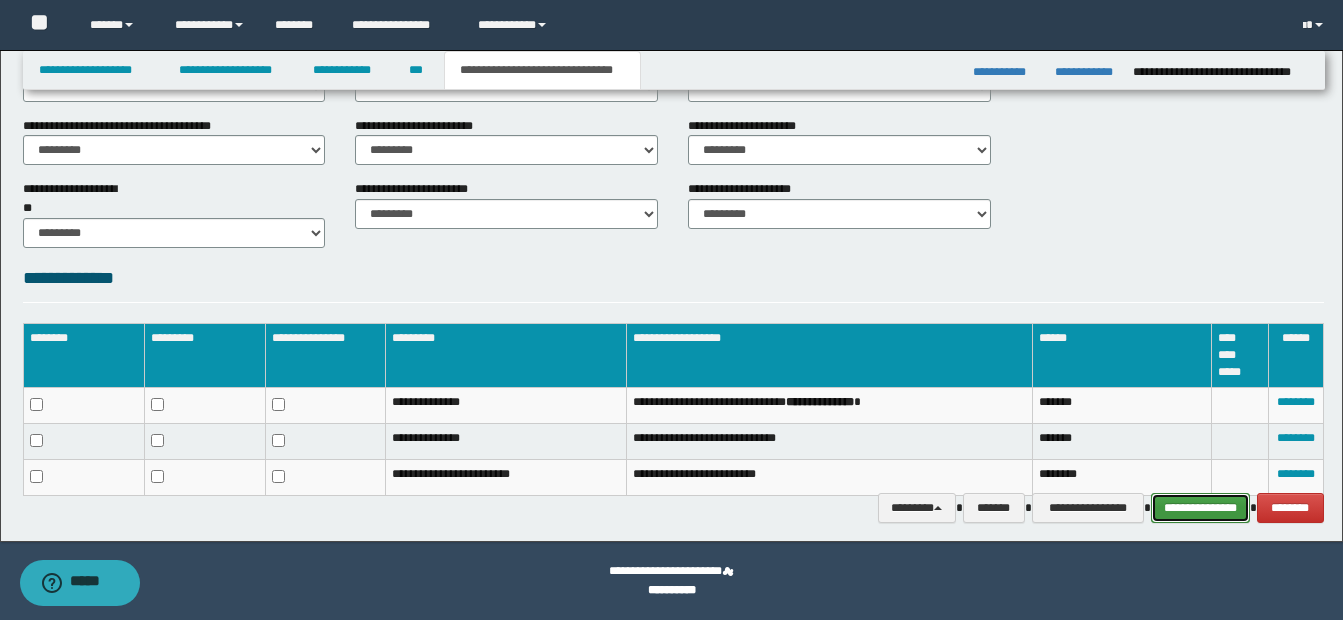 click on "**********" at bounding box center (1200, 508) 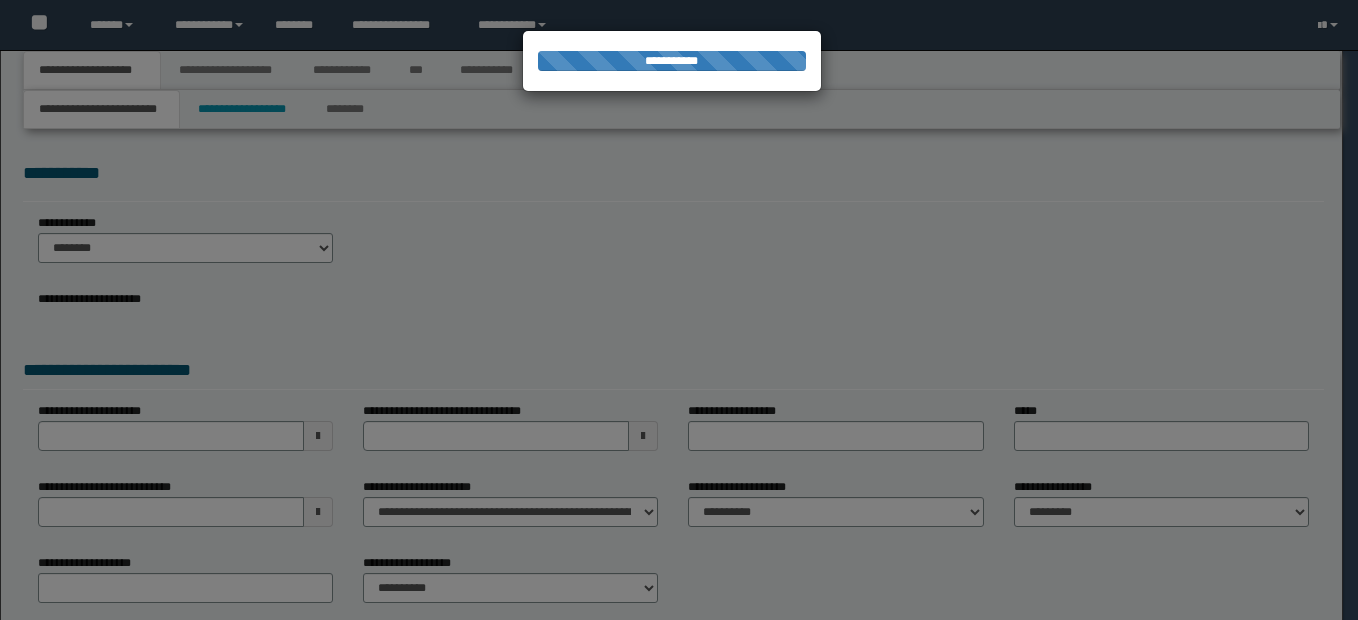 scroll, scrollTop: 0, scrollLeft: 0, axis: both 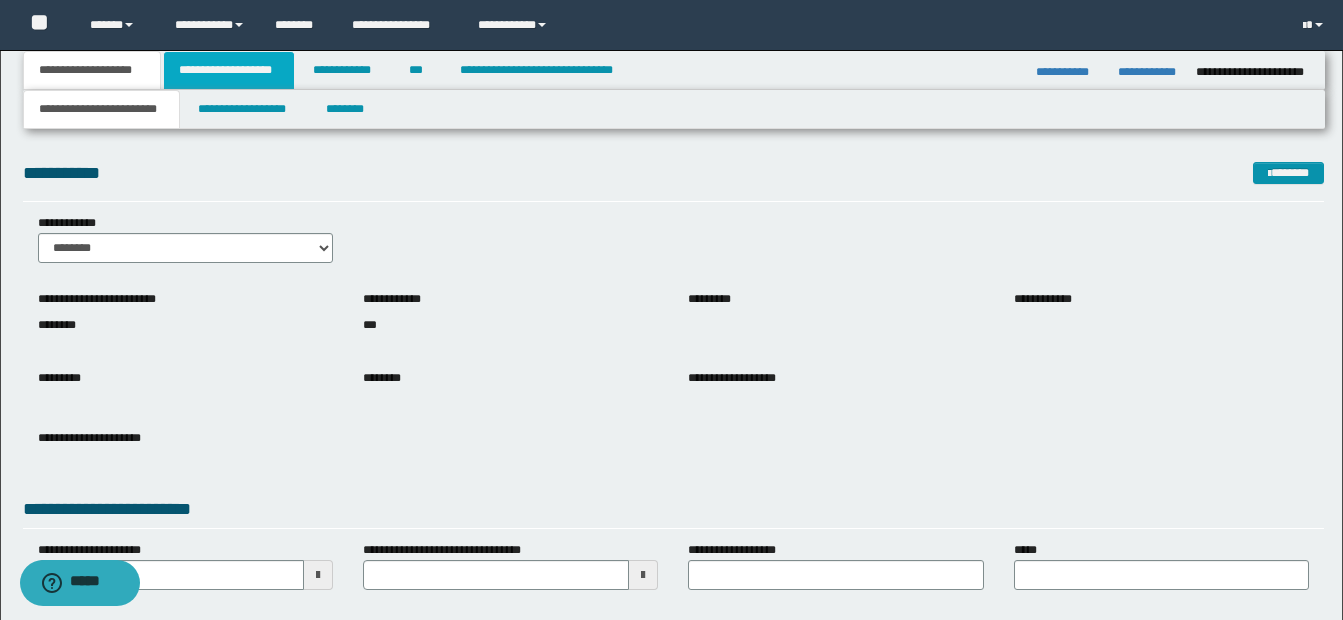 click on "**********" at bounding box center [229, 70] 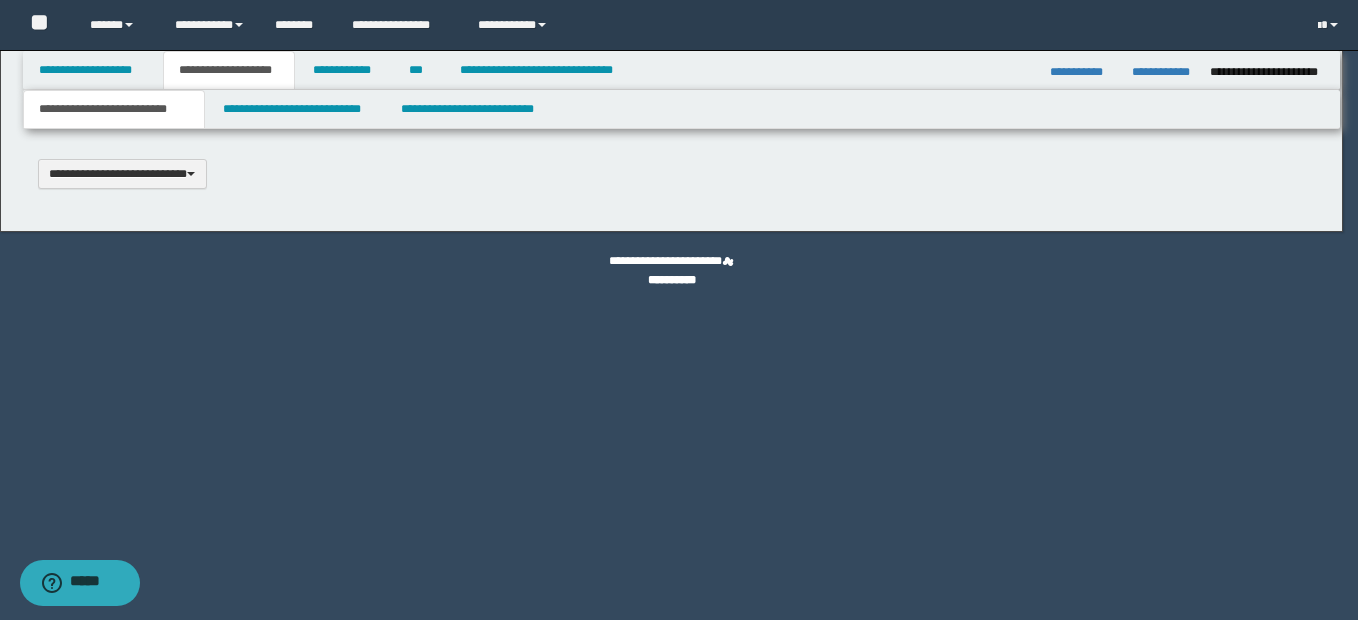 scroll, scrollTop: 0, scrollLeft: 0, axis: both 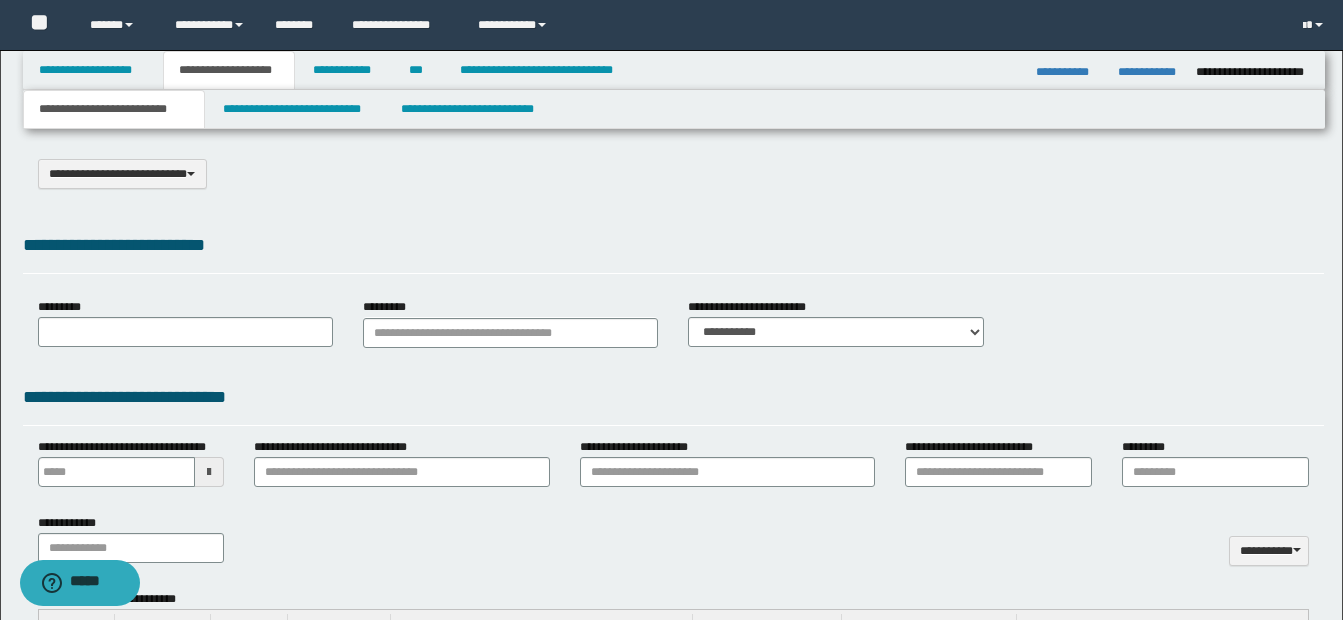 select on "*" 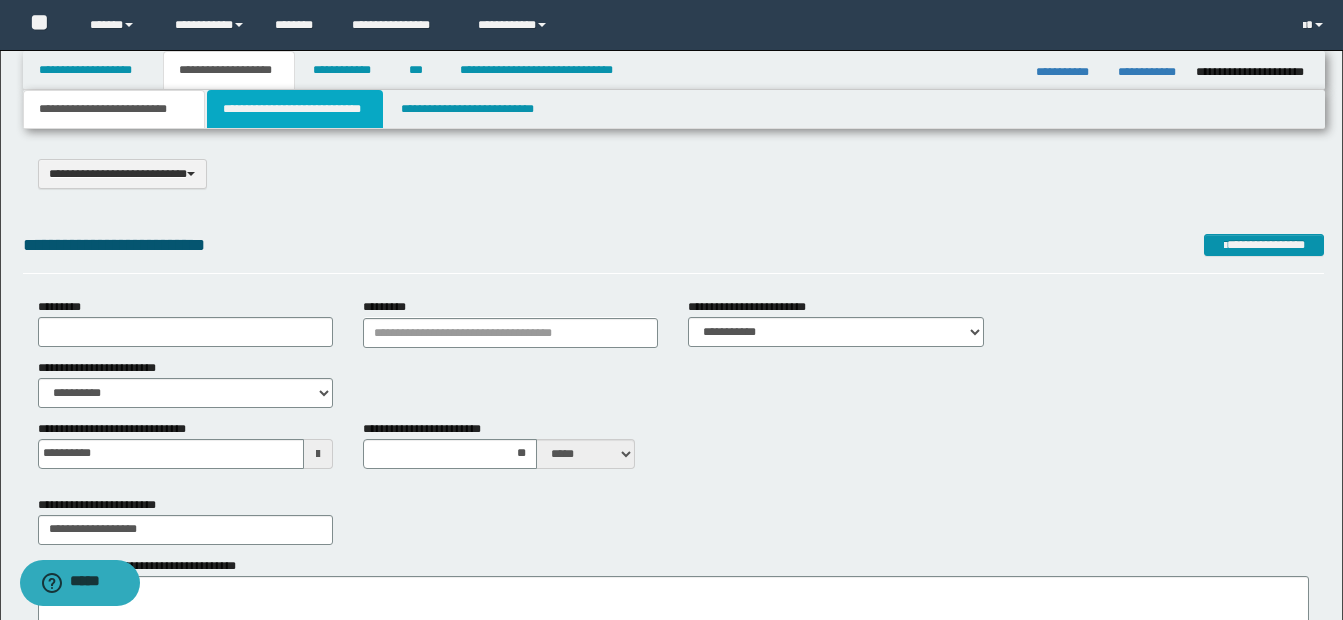 click on "**********" at bounding box center [295, 109] 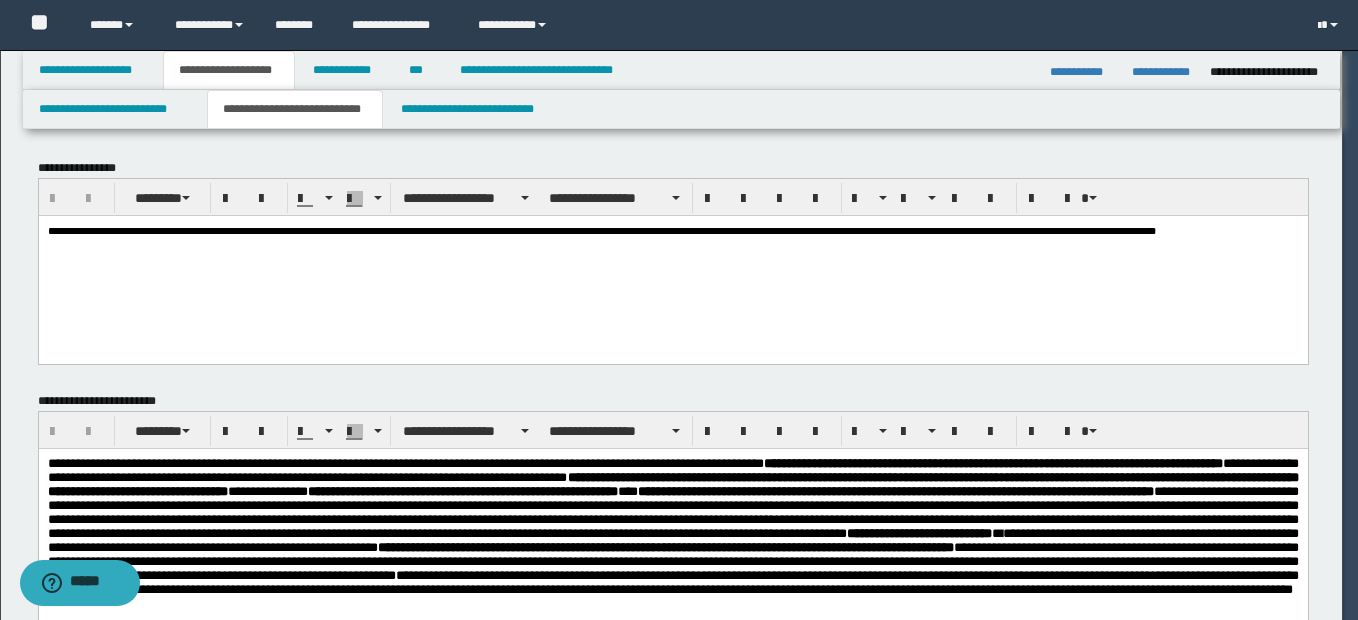 scroll, scrollTop: 0, scrollLeft: 0, axis: both 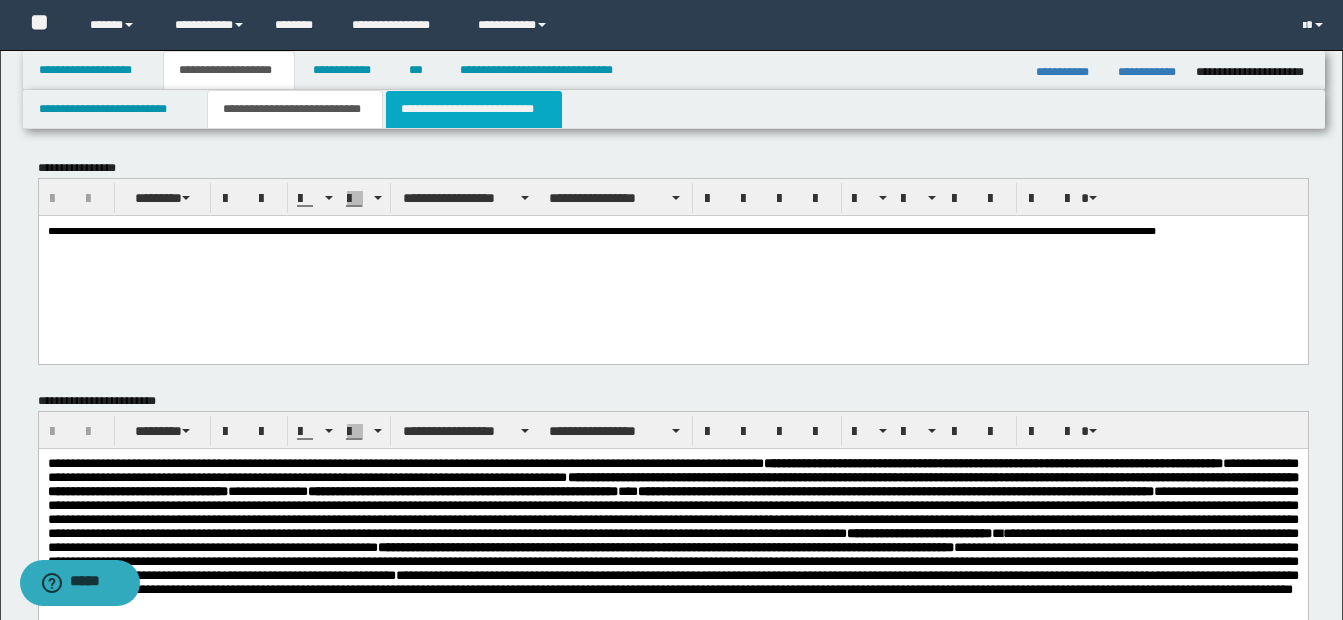 click on "**********" at bounding box center (474, 109) 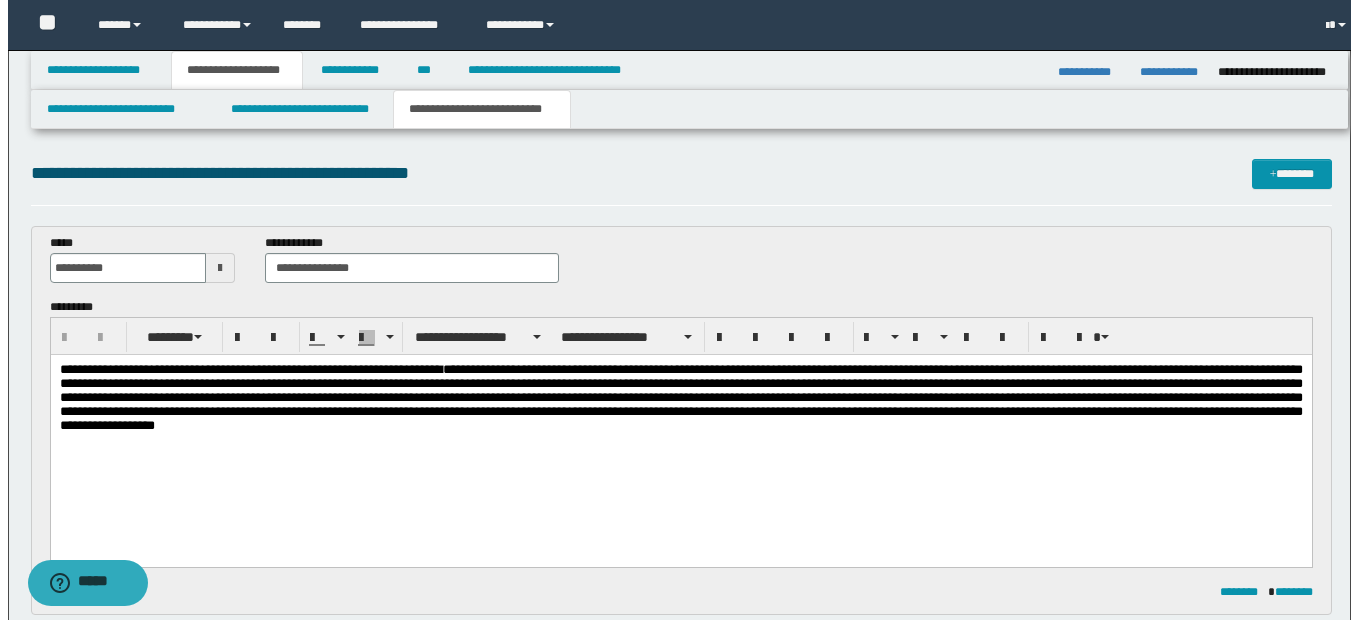 scroll, scrollTop: 0, scrollLeft: 0, axis: both 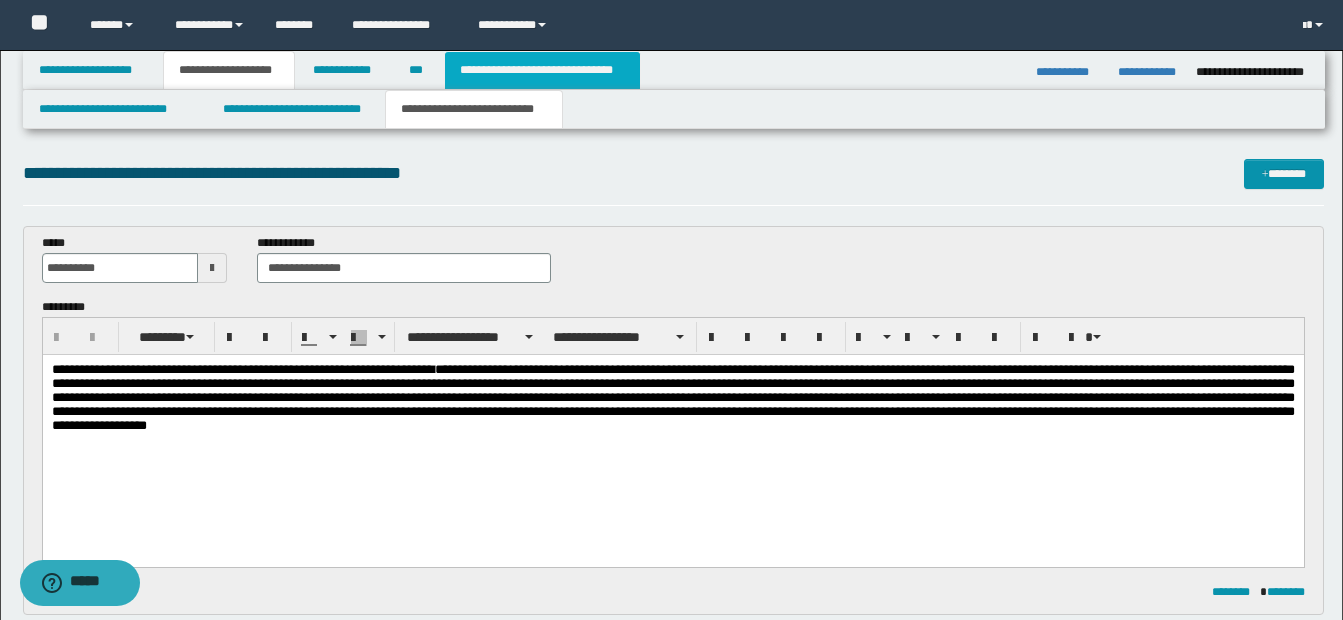 click on "**********" at bounding box center [542, 70] 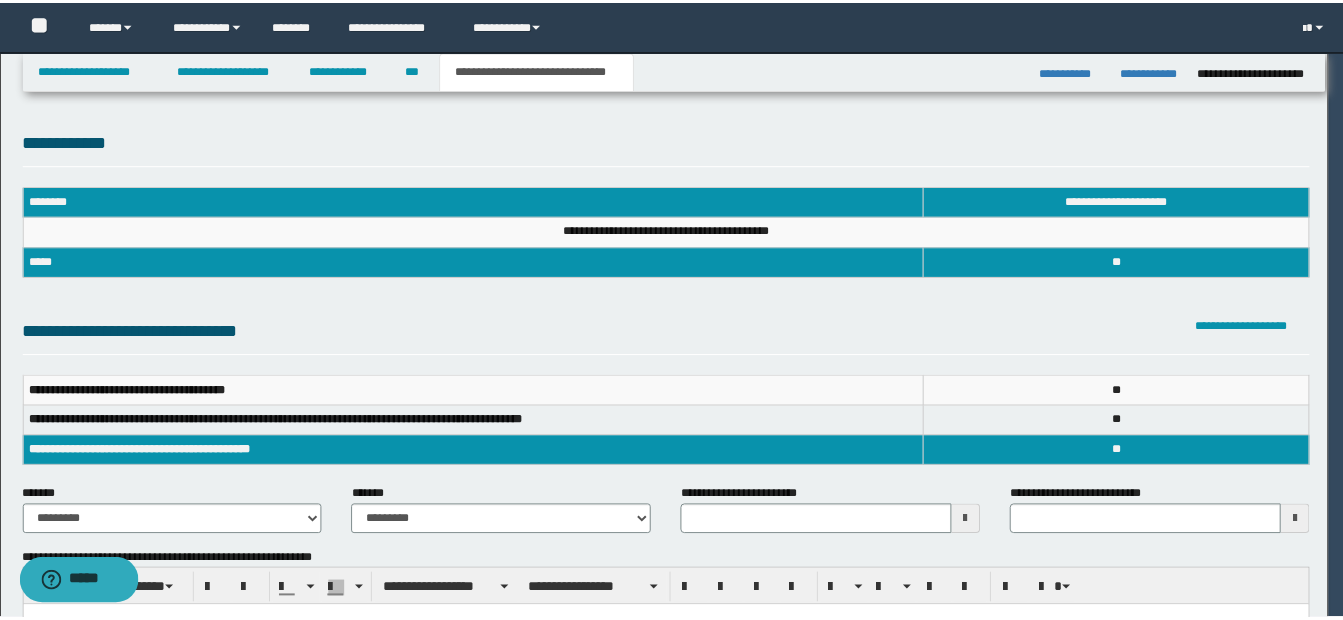 scroll, scrollTop: 0, scrollLeft: 0, axis: both 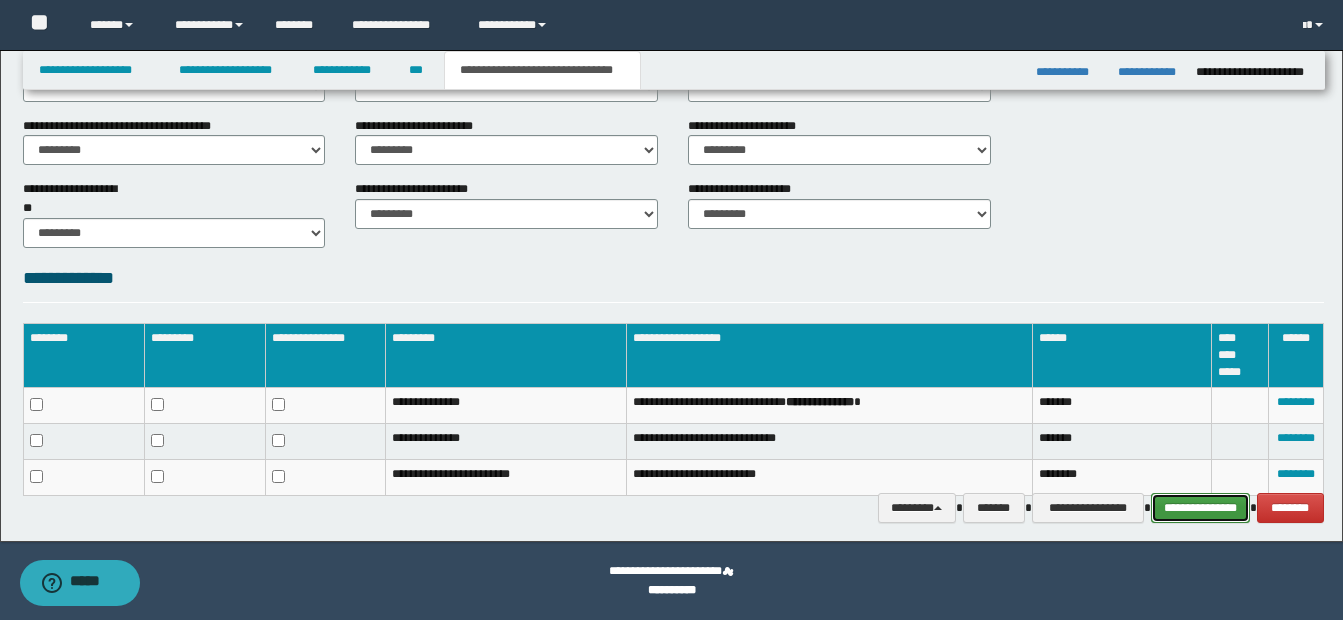 click on "**********" at bounding box center (1200, 508) 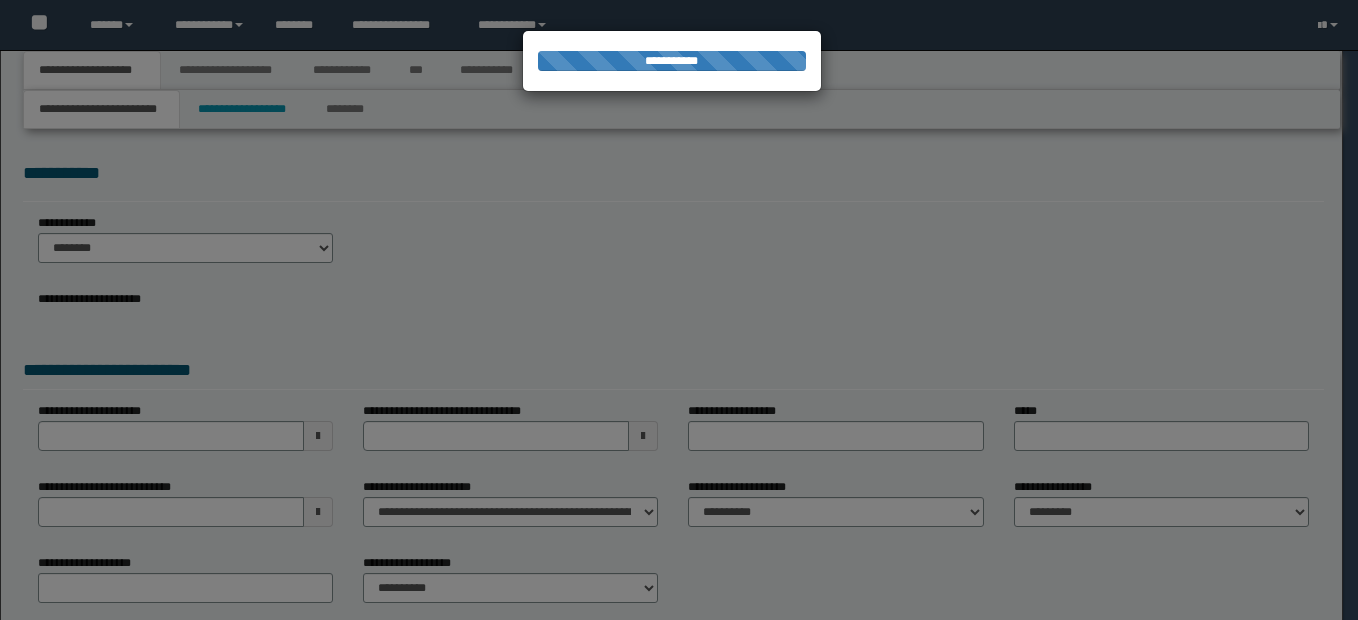 scroll, scrollTop: 0, scrollLeft: 0, axis: both 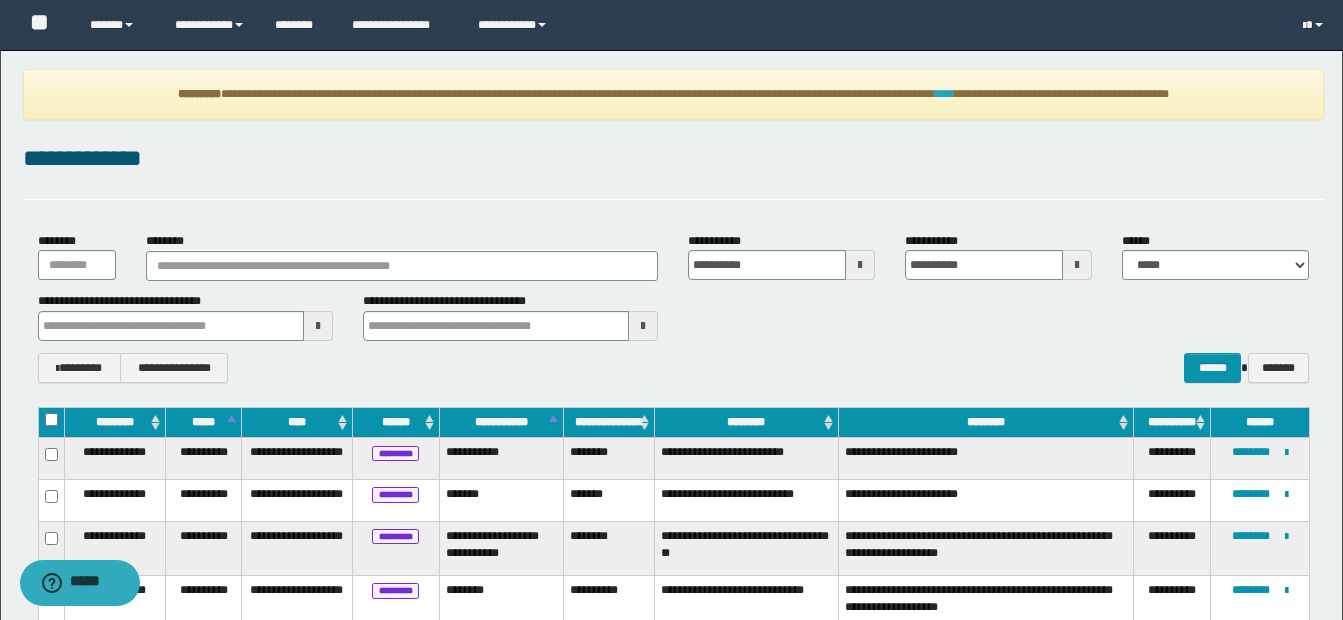 click on "****" at bounding box center [945, 94] 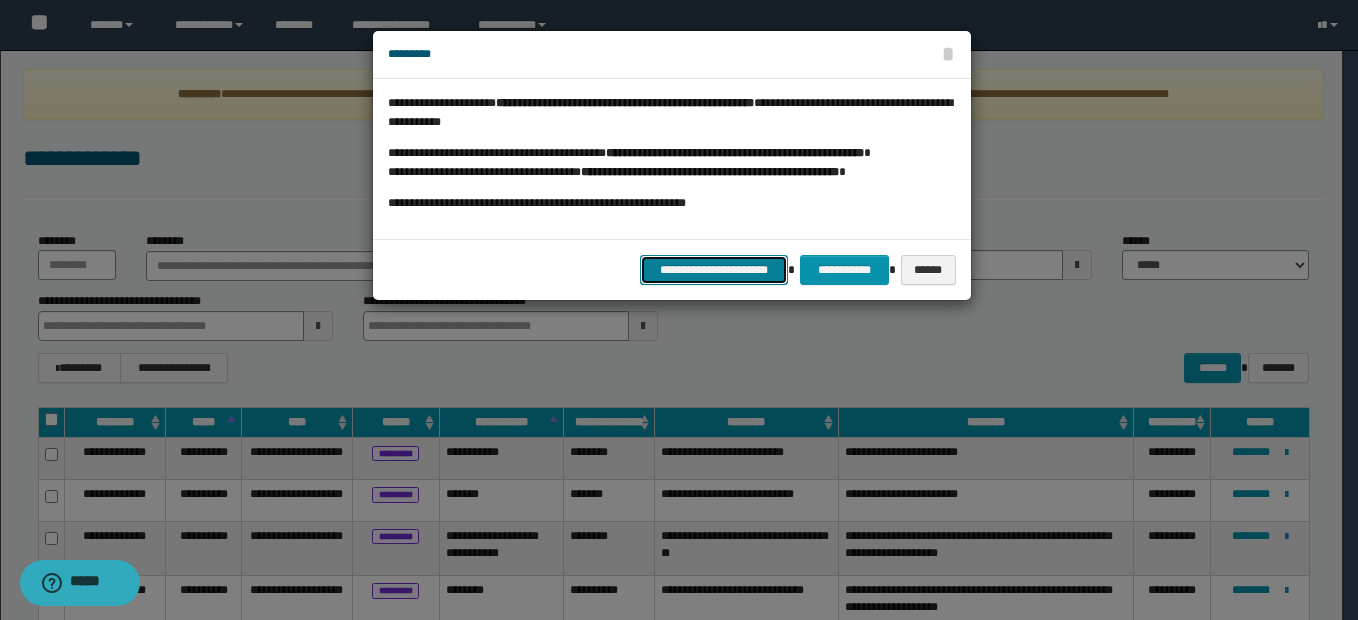 click on "**********" at bounding box center [714, 270] 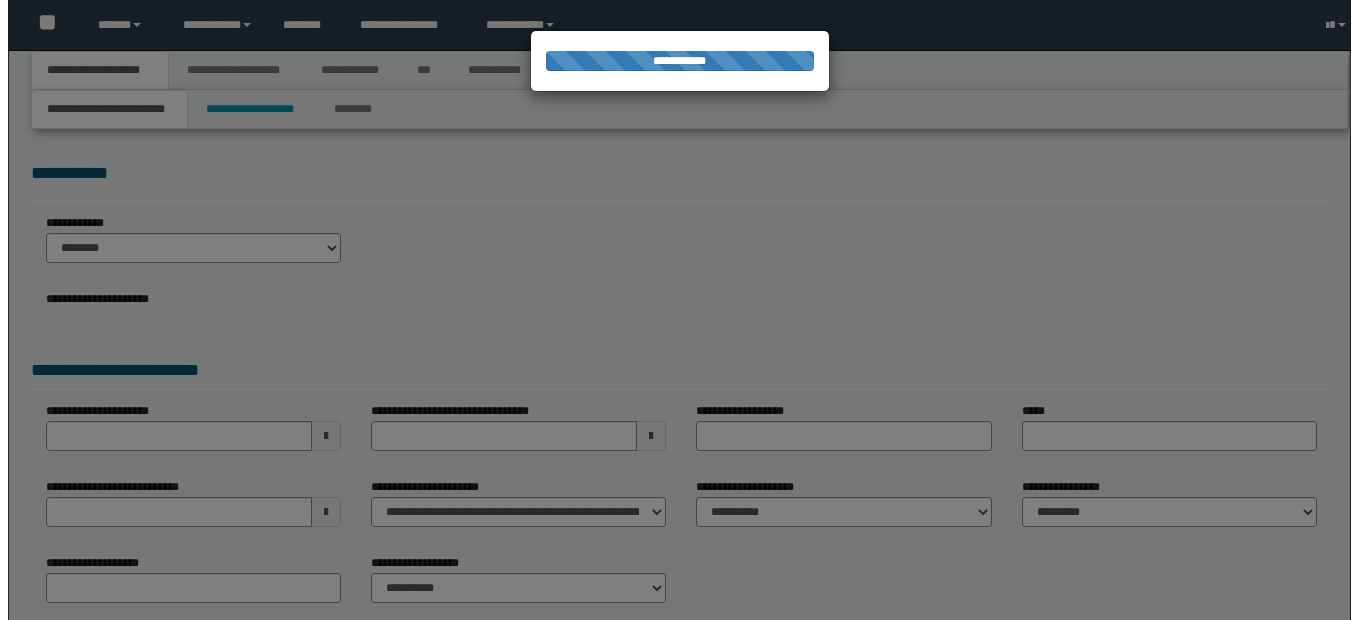 scroll, scrollTop: 0, scrollLeft: 0, axis: both 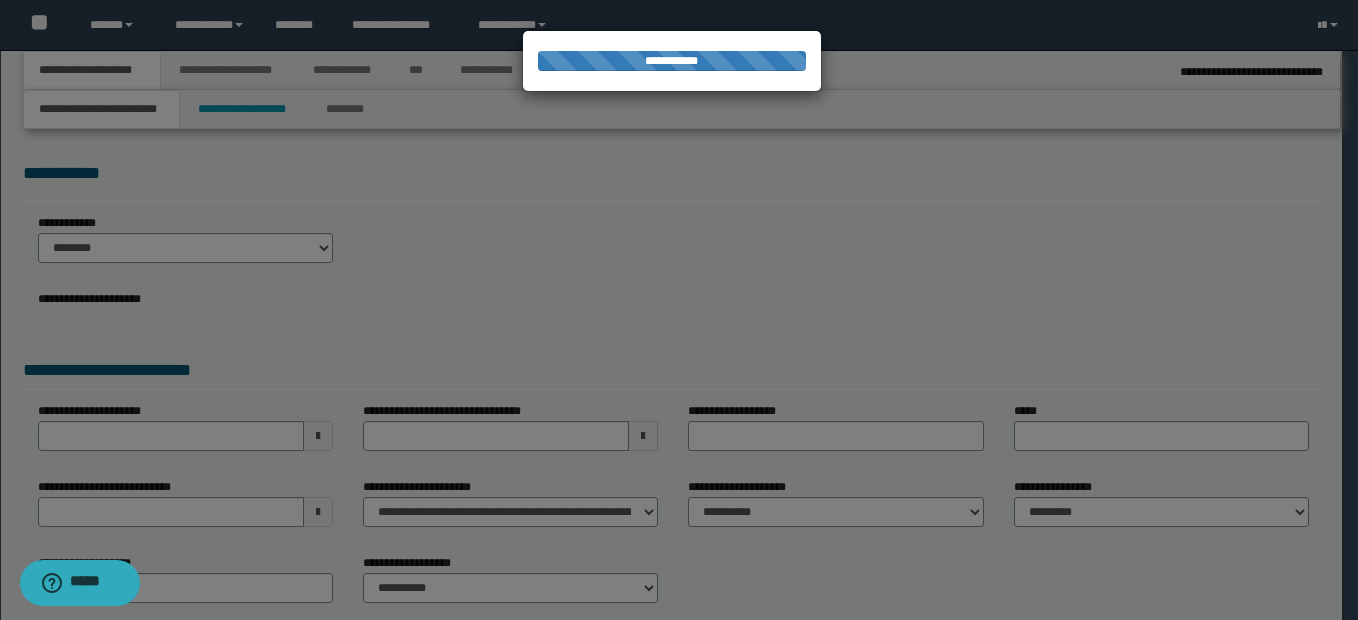 select on "*" 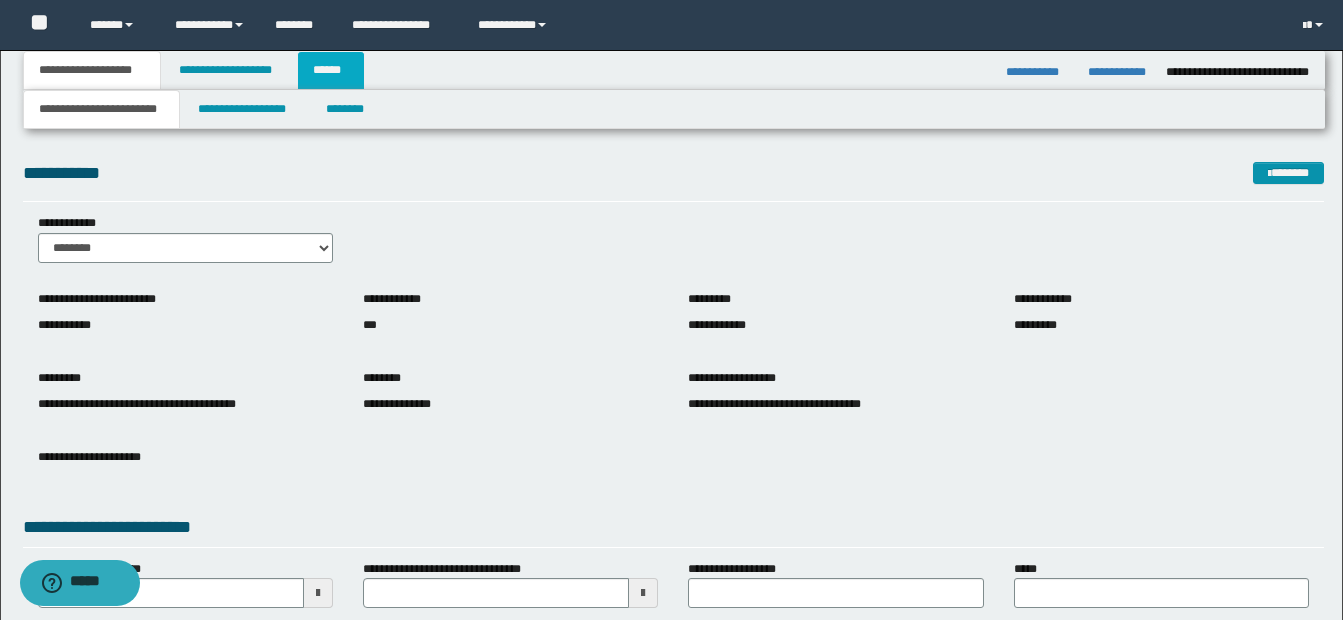 click on "******" at bounding box center (331, 70) 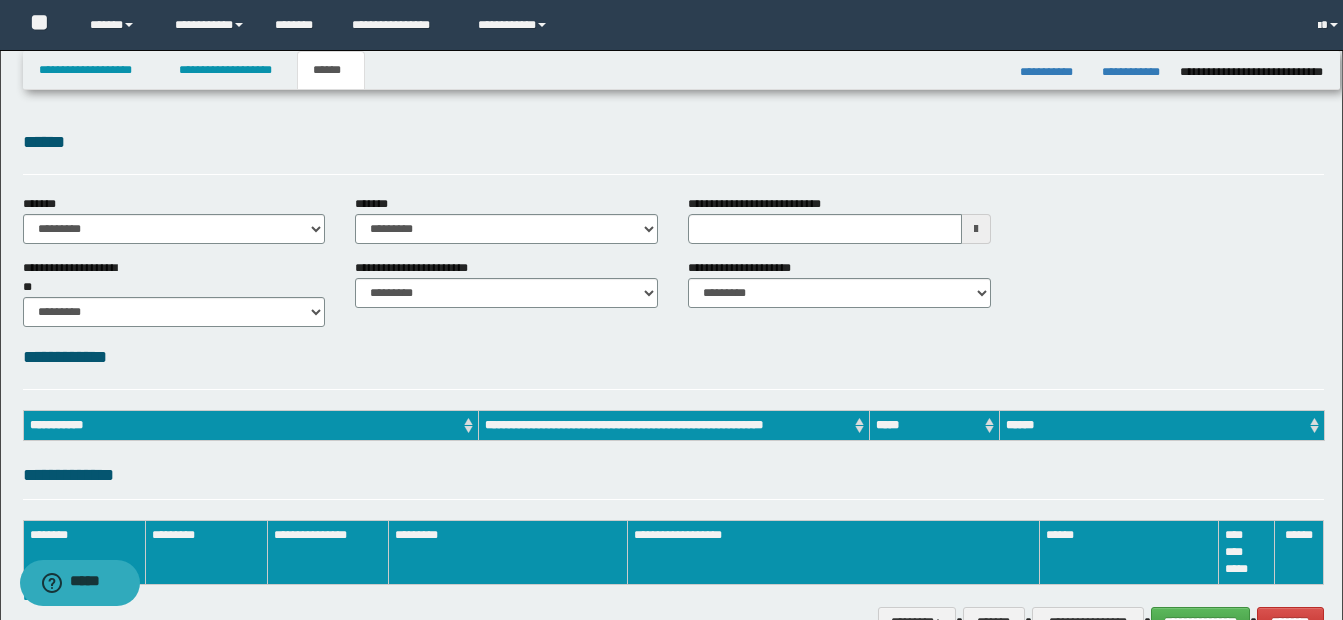 scroll, scrollTop: 0, scrollLeft: 0, axis: both 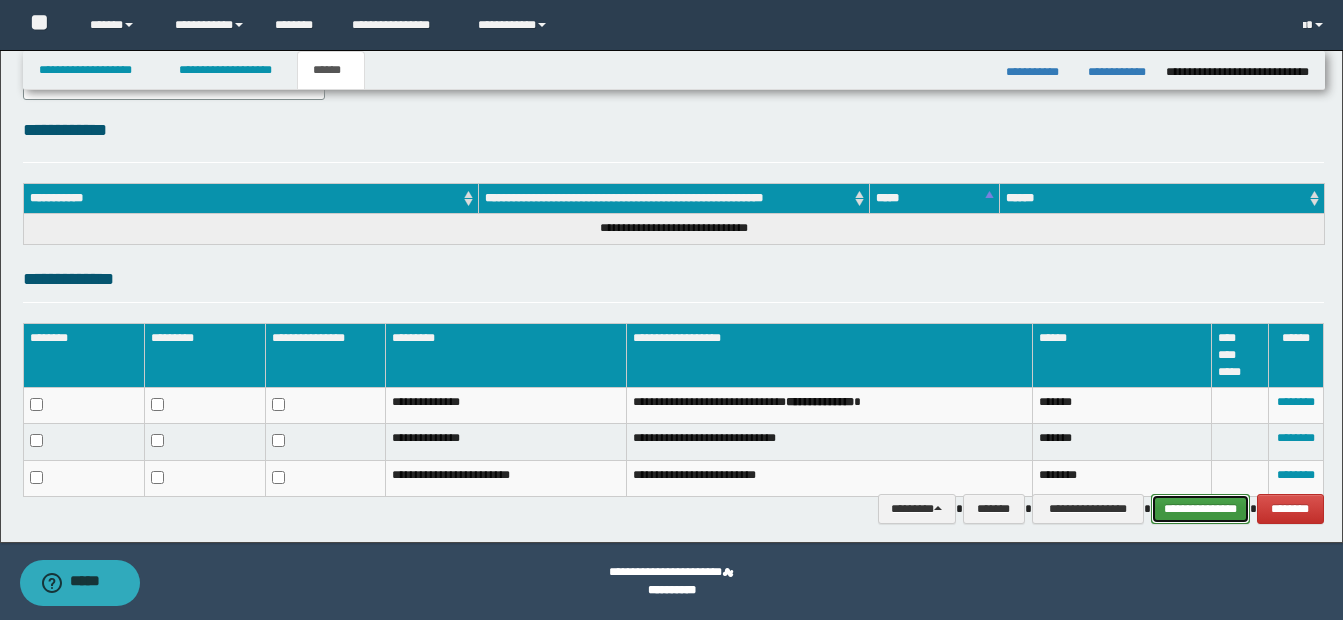 click on "**********" at bounding box center (1200, 509) 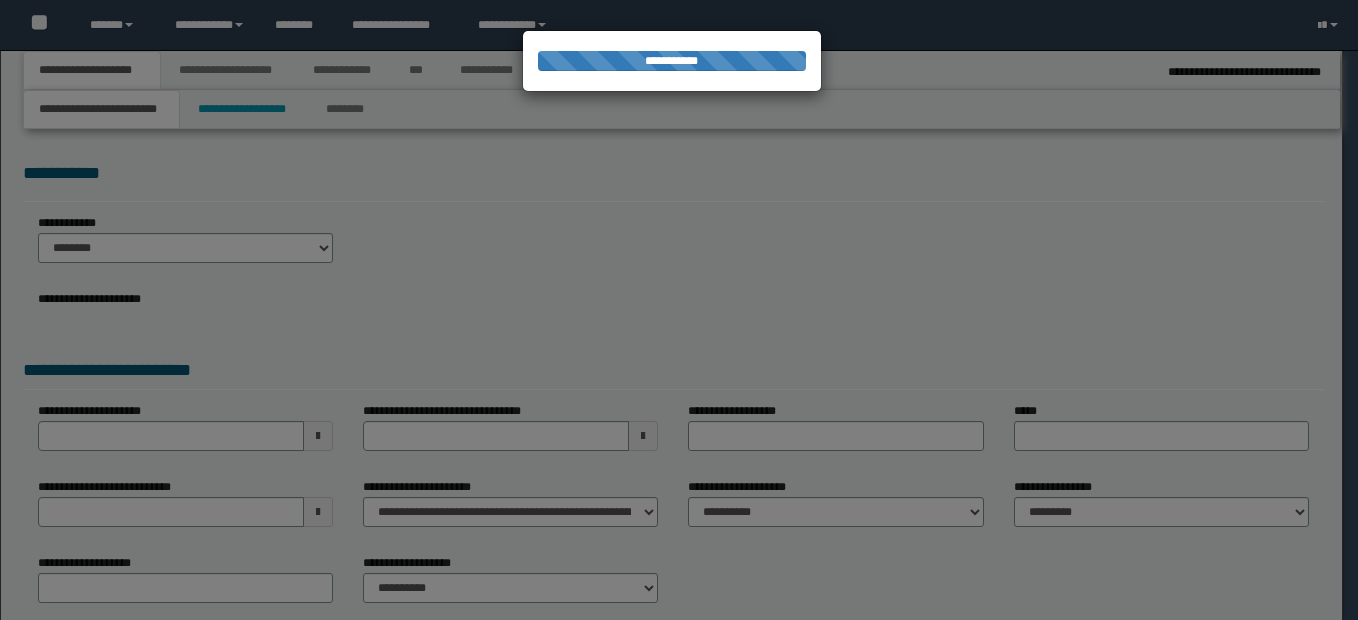 scroll, scrollTop: 0, scrollLeft: 0, axis: both 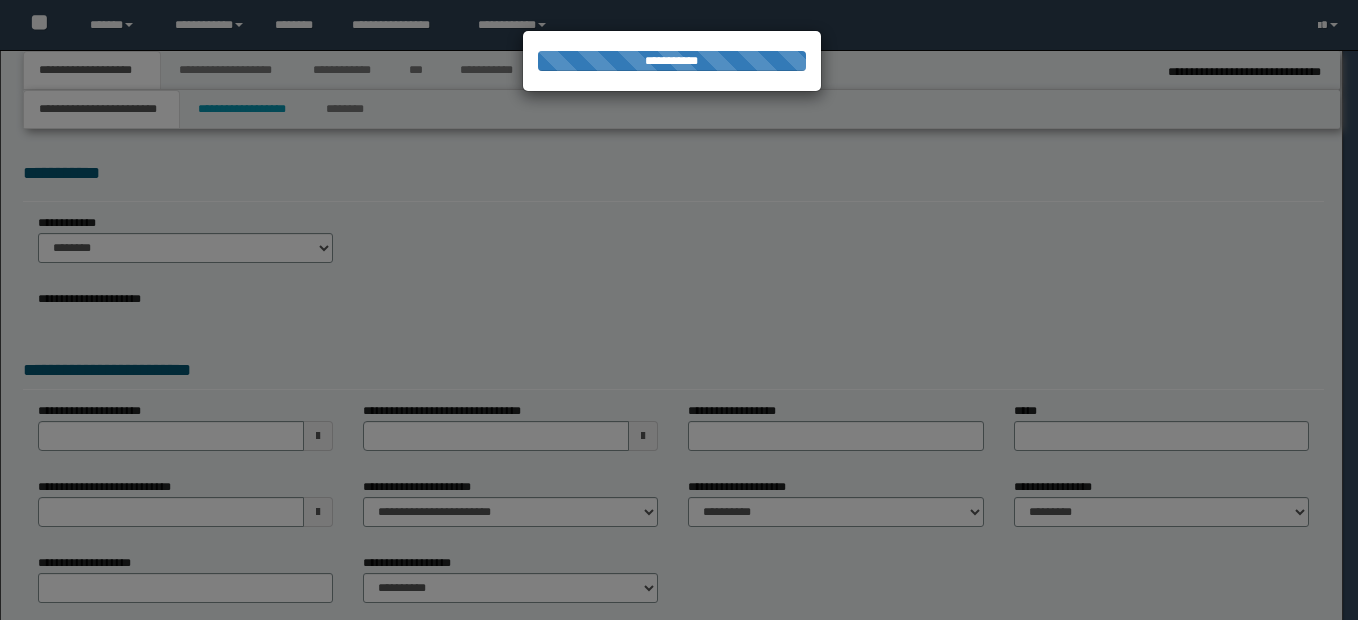 select on "*" 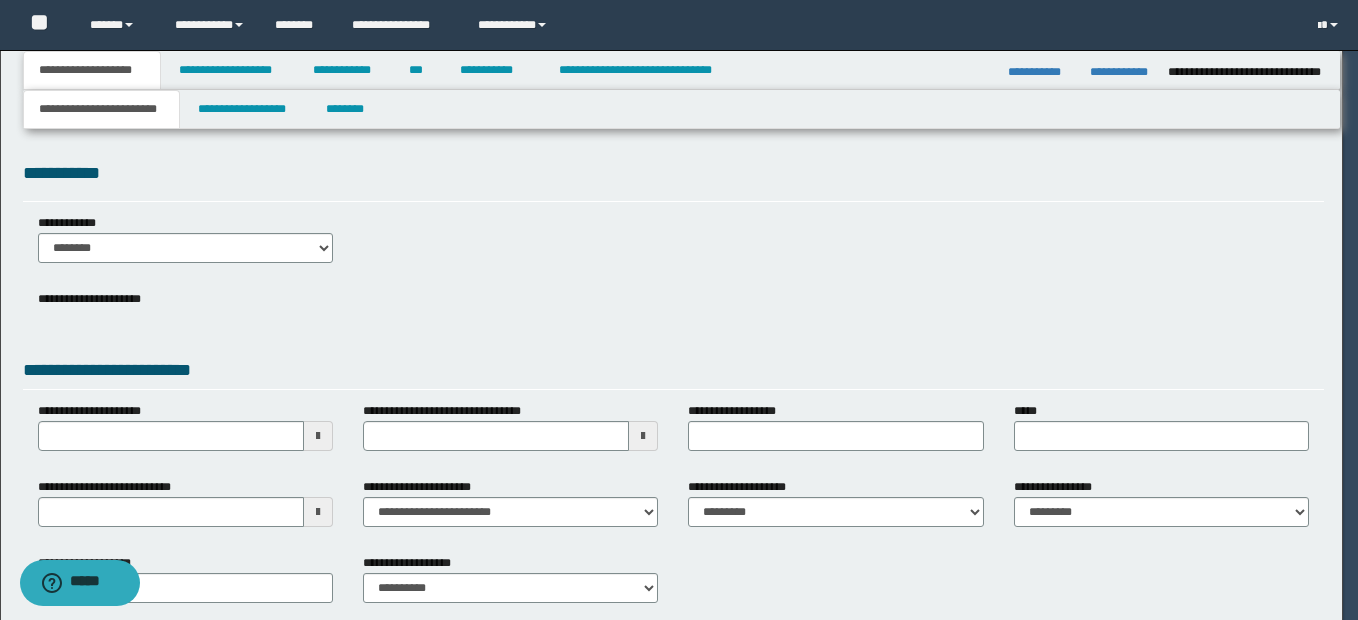 scroll, scrollTop: 0, scrollLeft: 0, axis: both 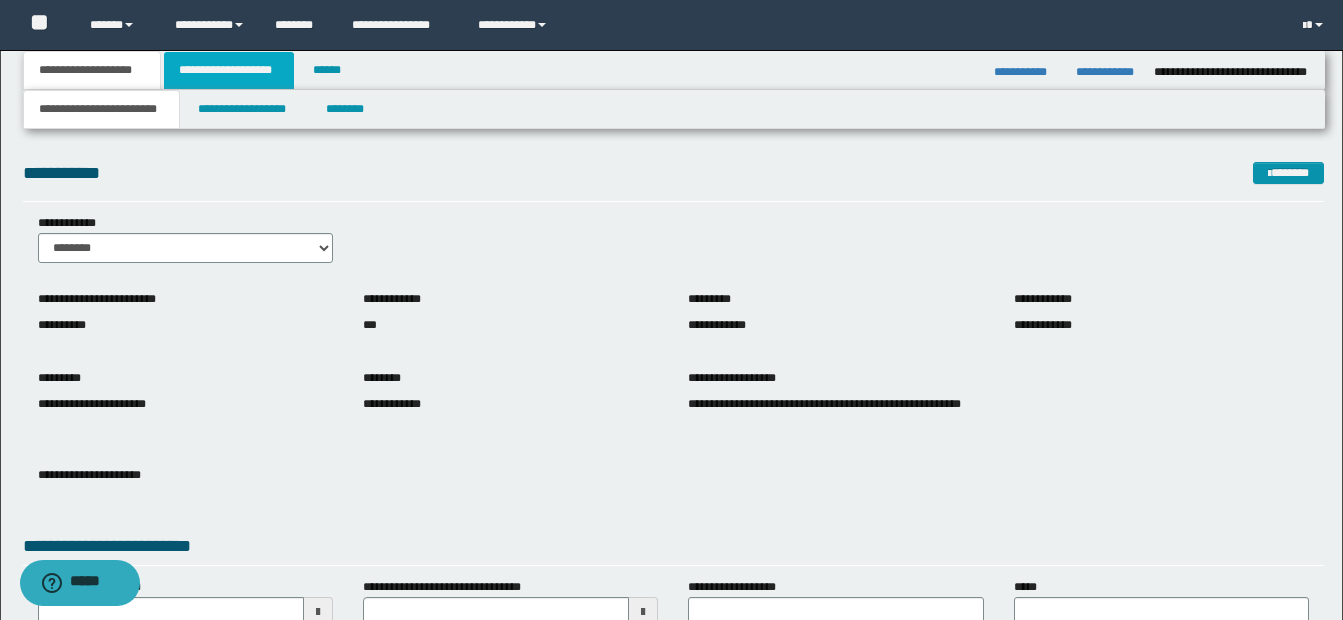 click on "**********" at bounding box center [229, 70] 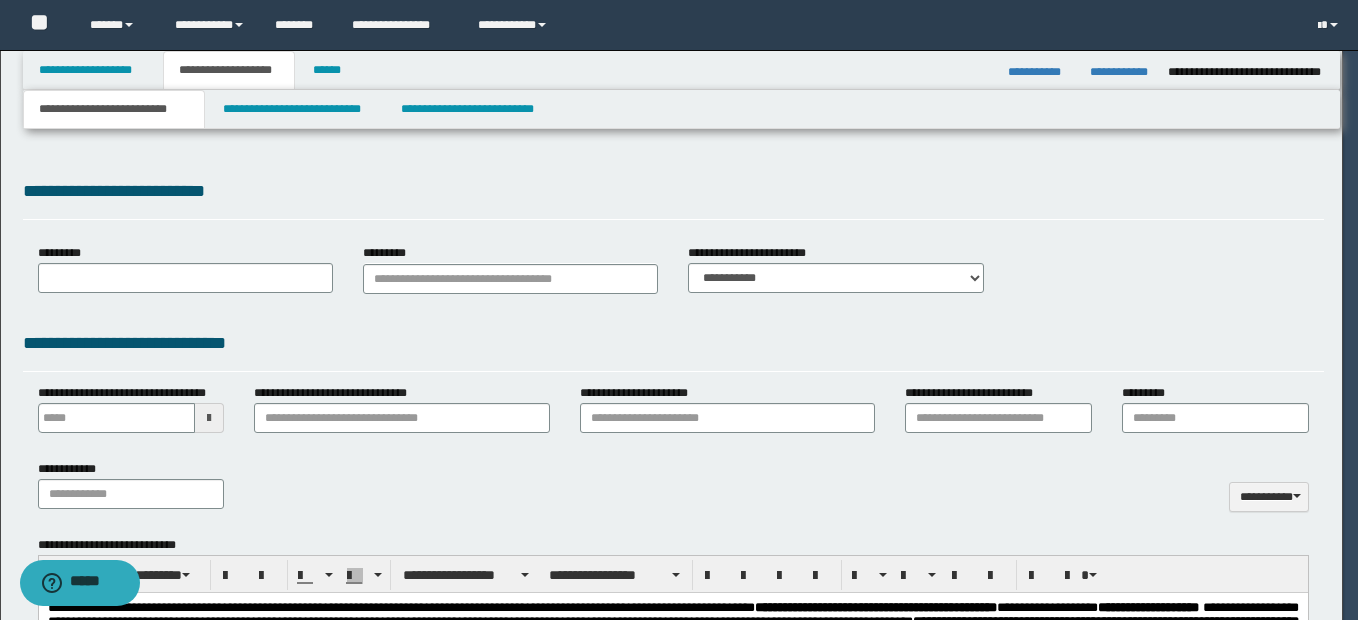 scroll, scrollTop: 0, scrollLeft: 0, axis: both 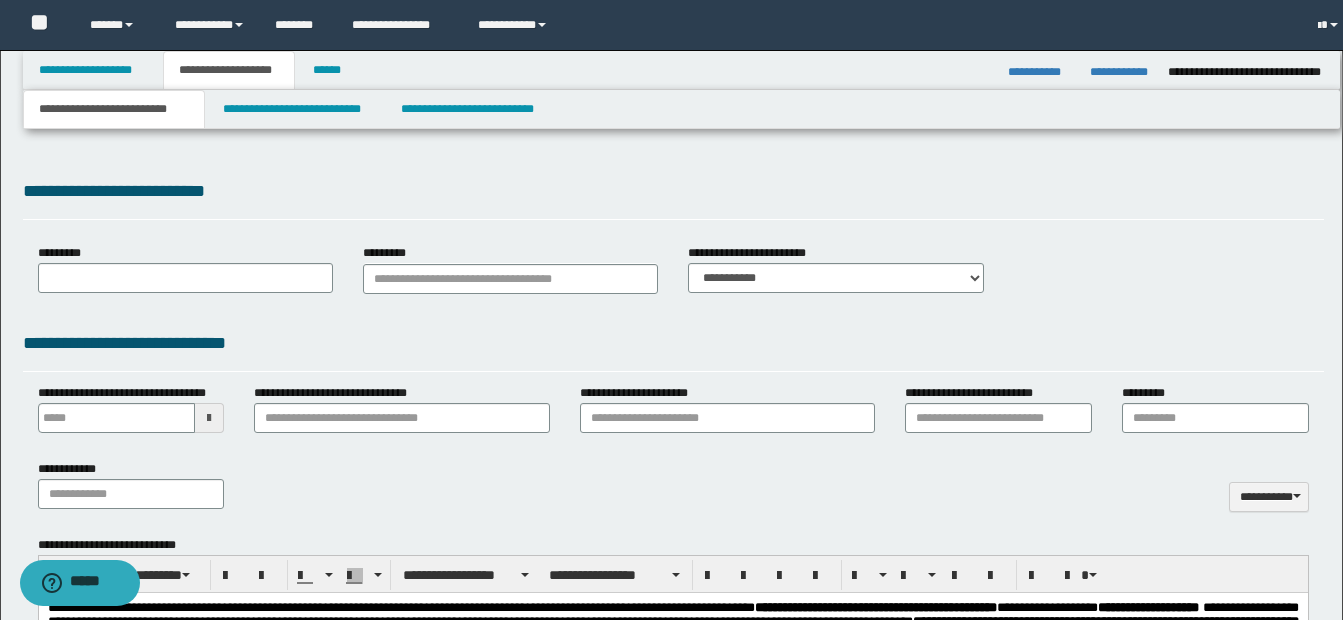 type on "**********" 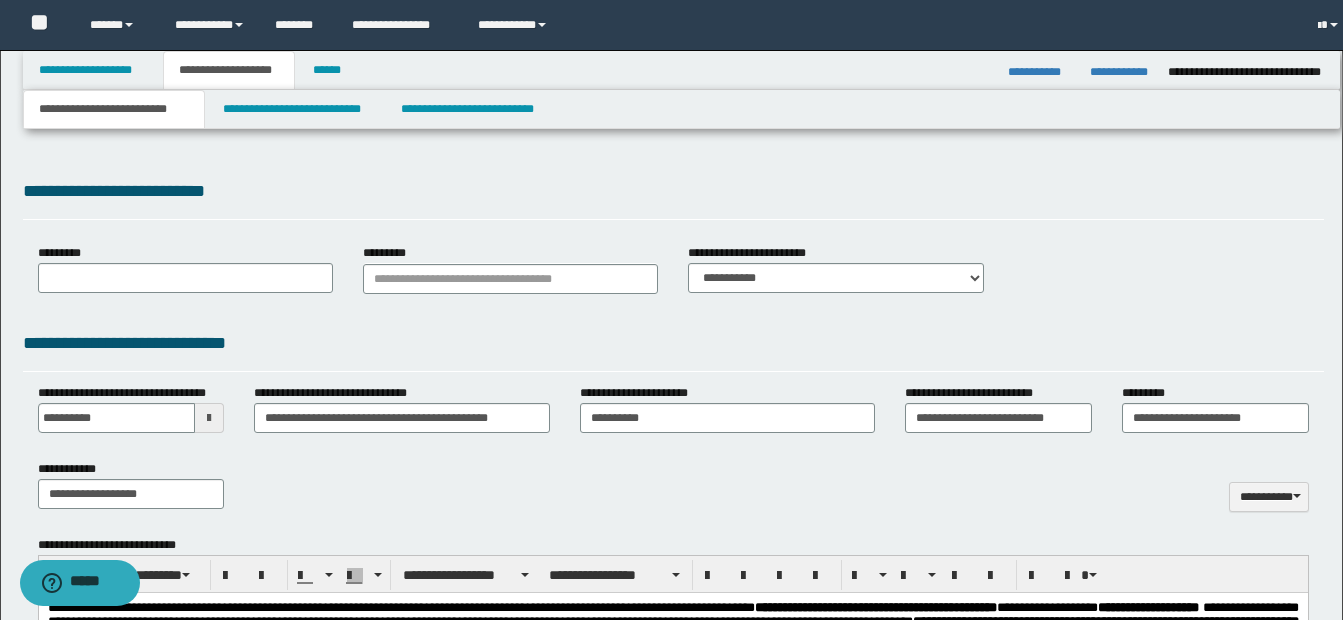 select on "*" 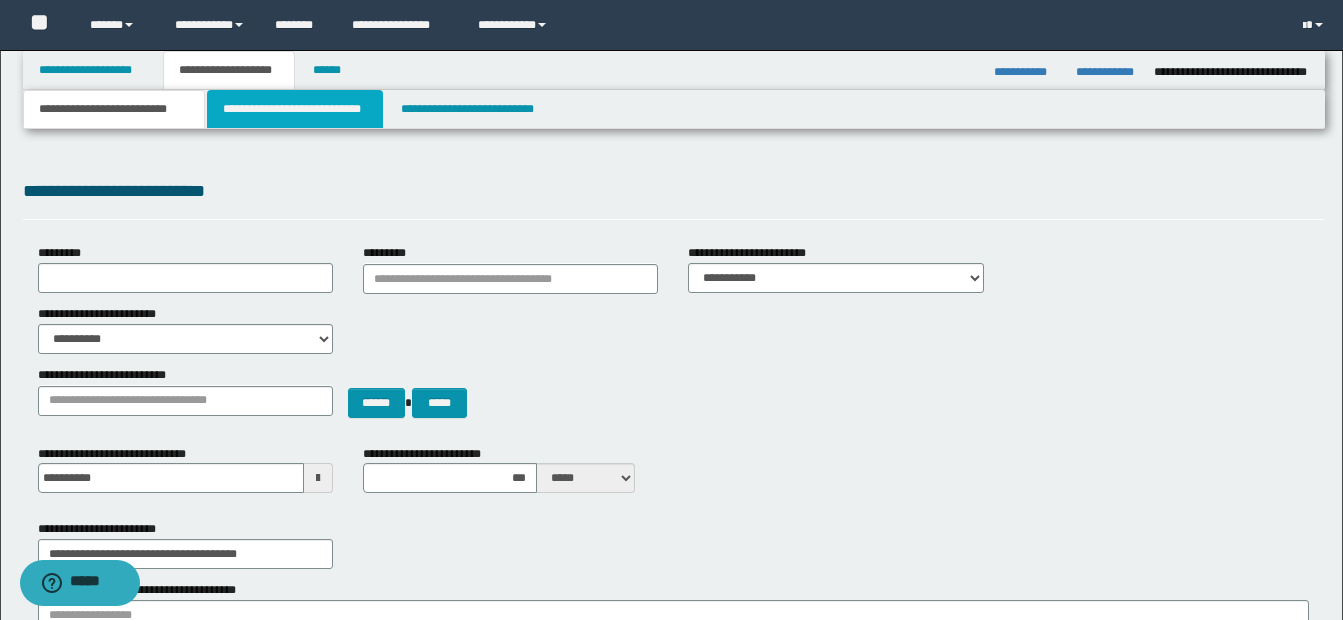 click on "**********" at bounding box center [295, 109] 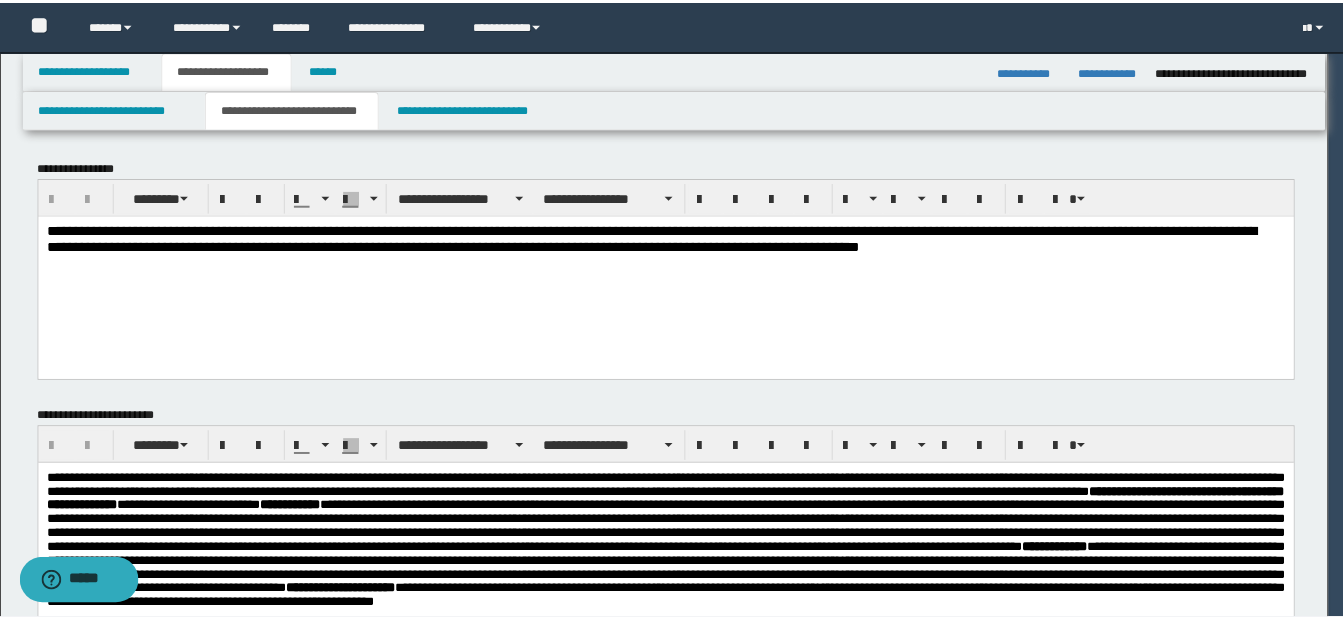 scroll, scrollTop: 0, scrollLeft: 0, axis: both 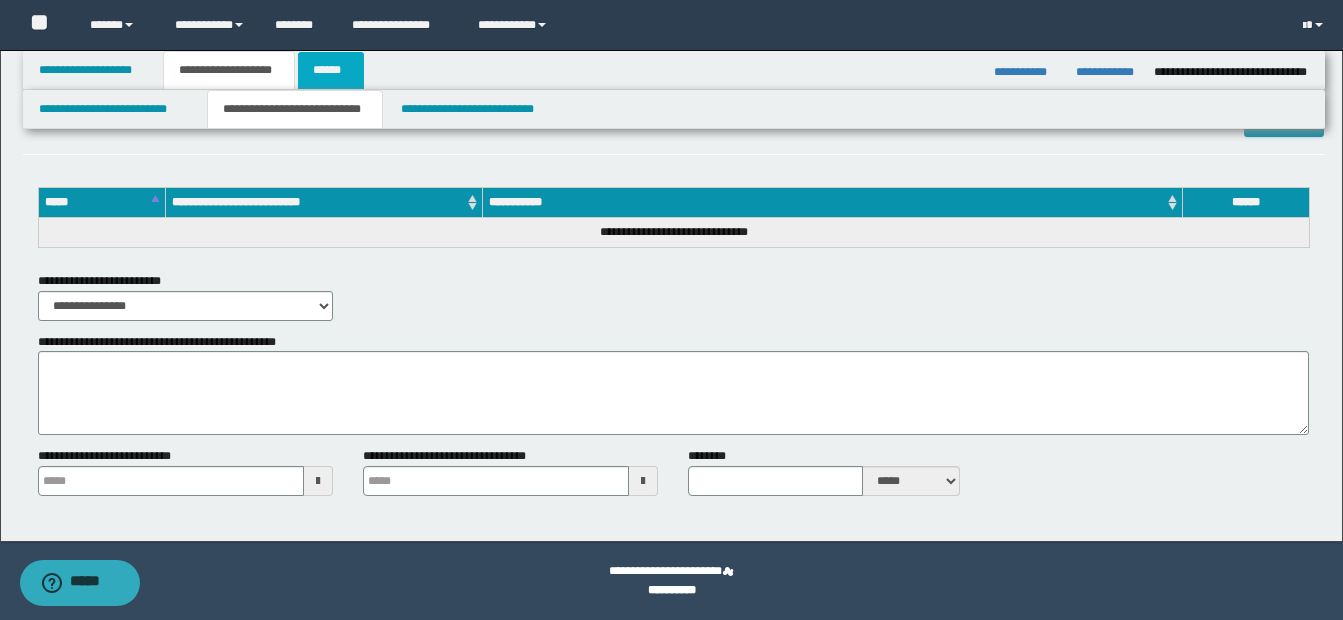 click on "******" at bounding box center (331, 70) 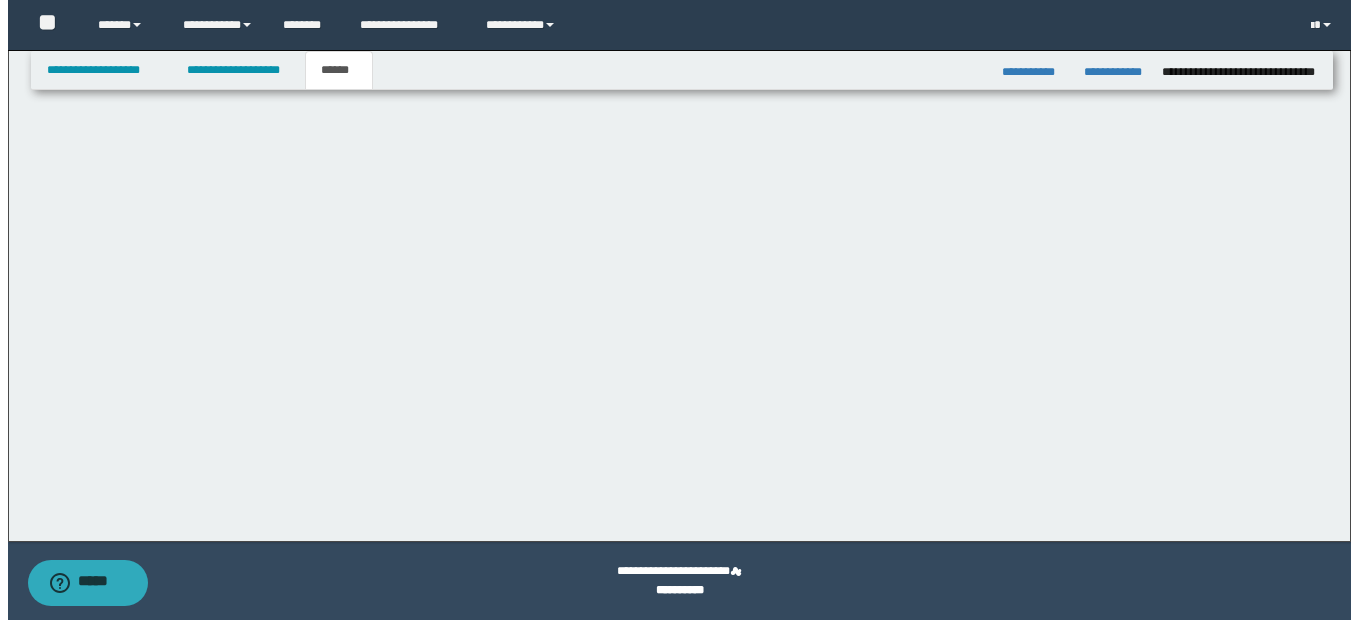 scroll, scrollTop: 0, scrollLeft: 0, axis: both 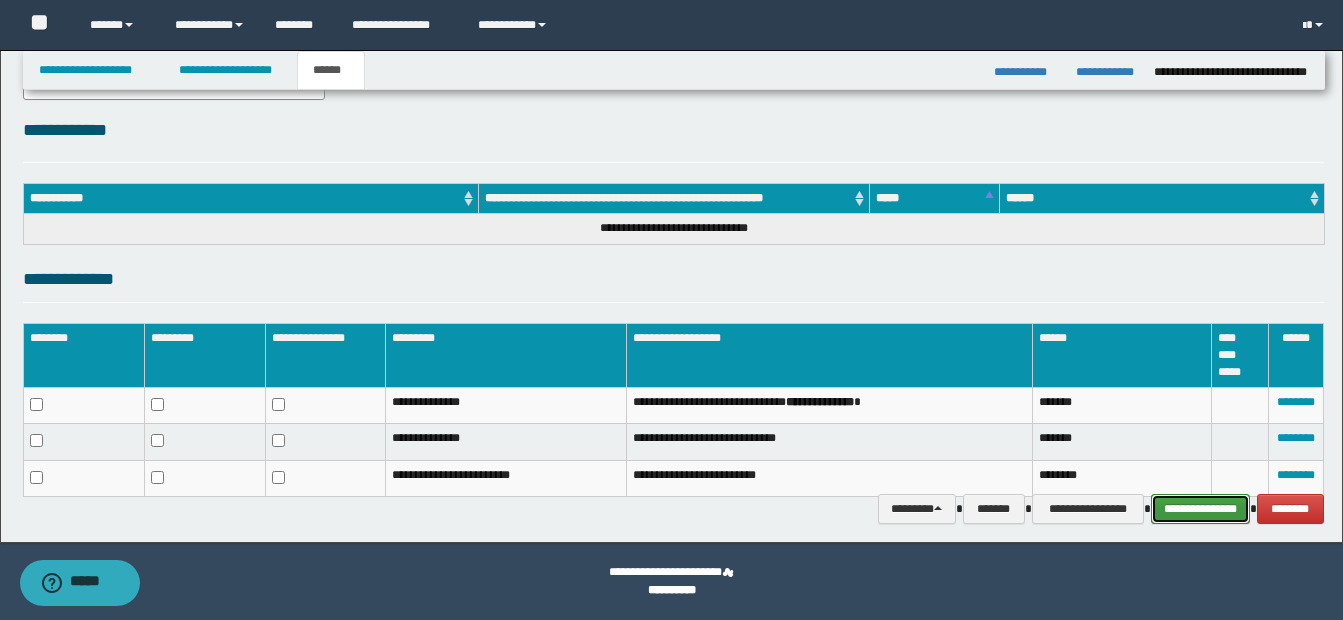 click on "**********" at bounding box center [1200, 509] 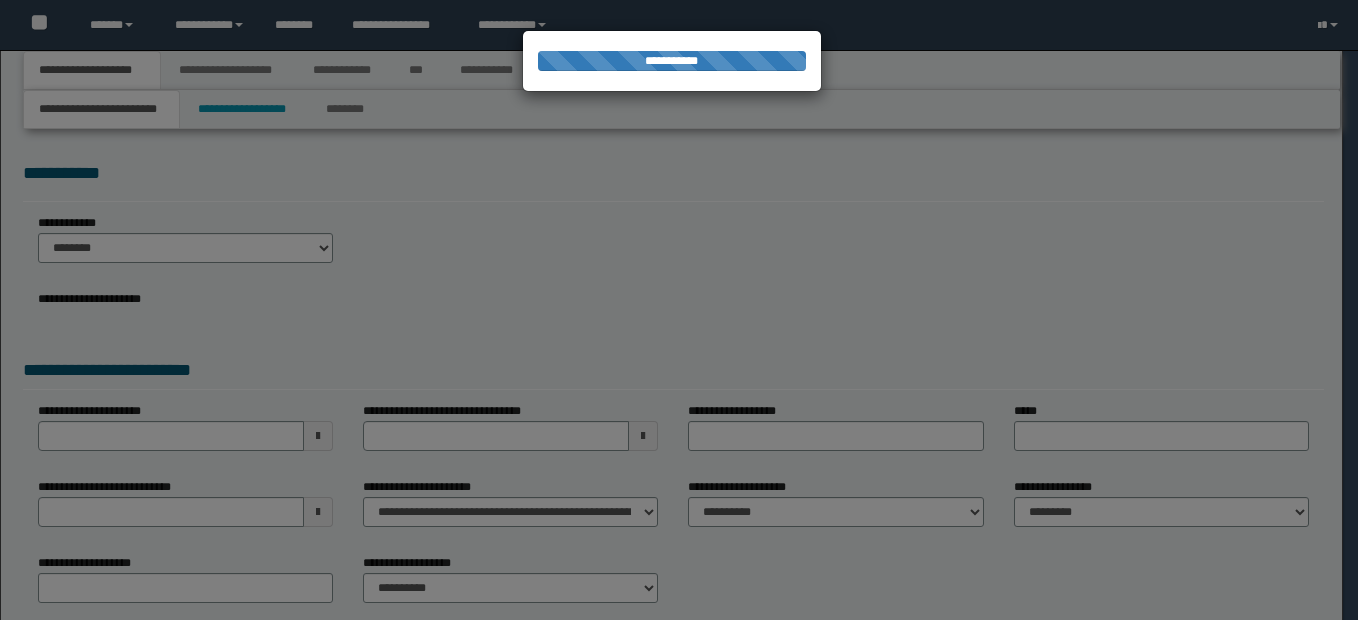 scroll, scrollTop: 0, scrollLeft: 0, axis: both 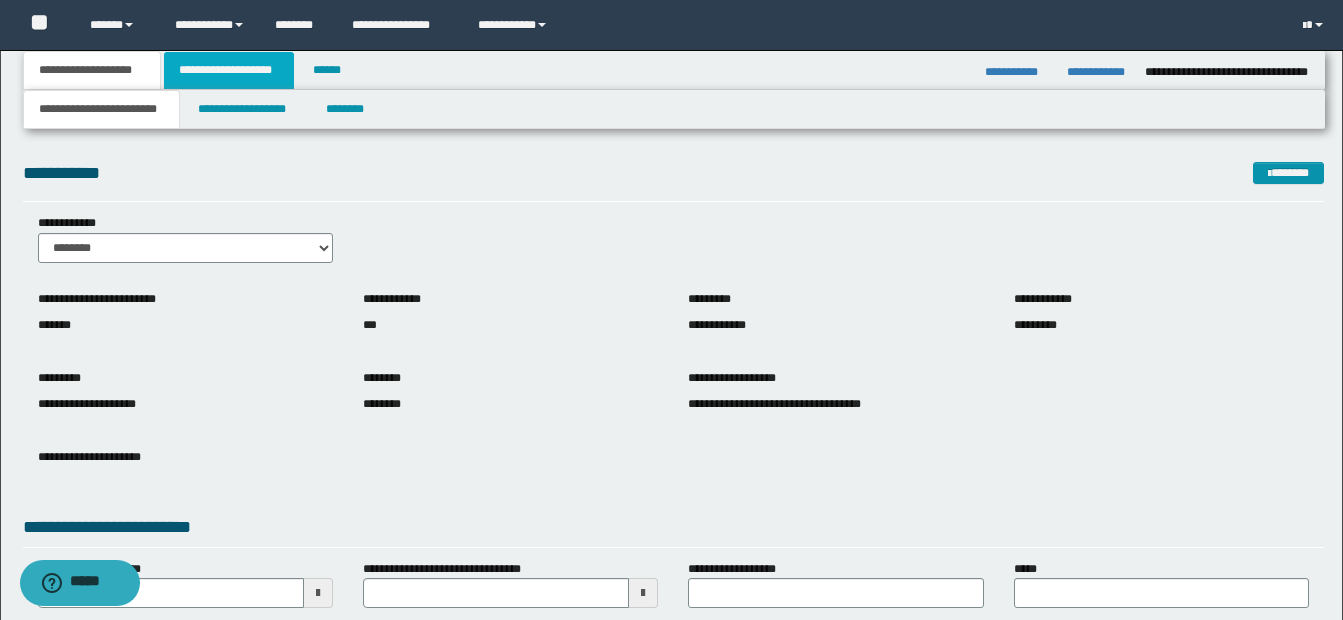 click on "**********" at bounding box center [229, 70] 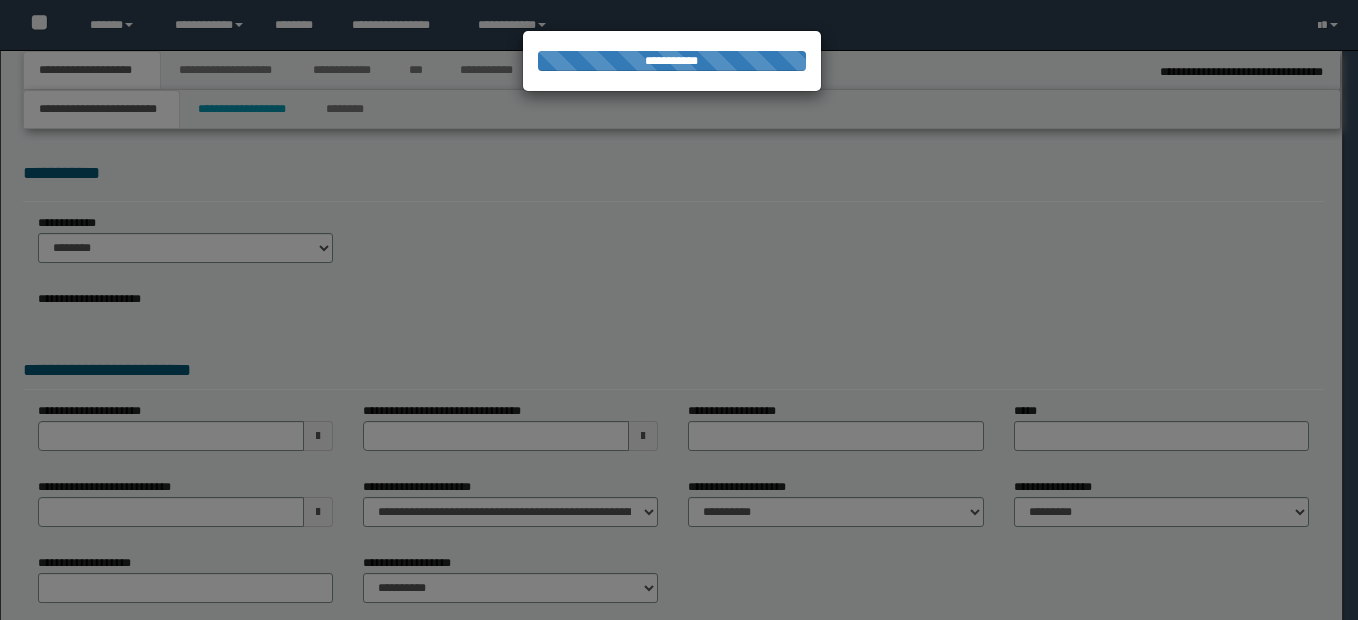 scroll, scrollTop: 0, scrollLeft: 0, axis: both 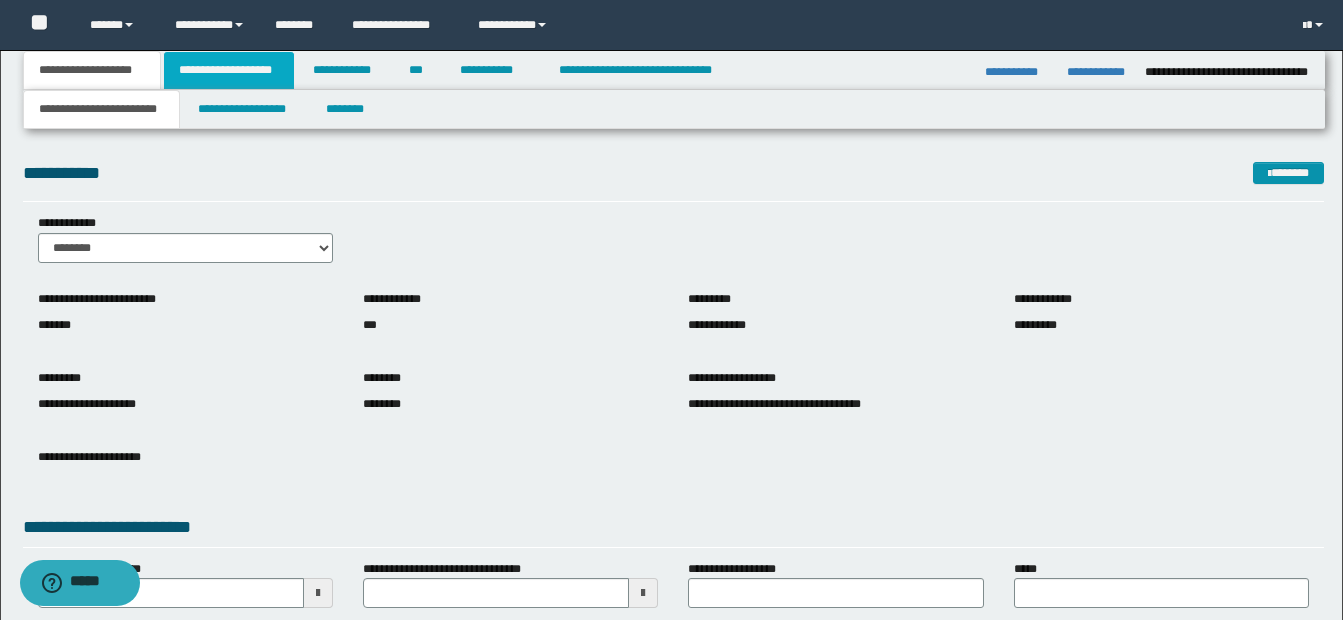 click on "**********" at bounding box center [229, 70] 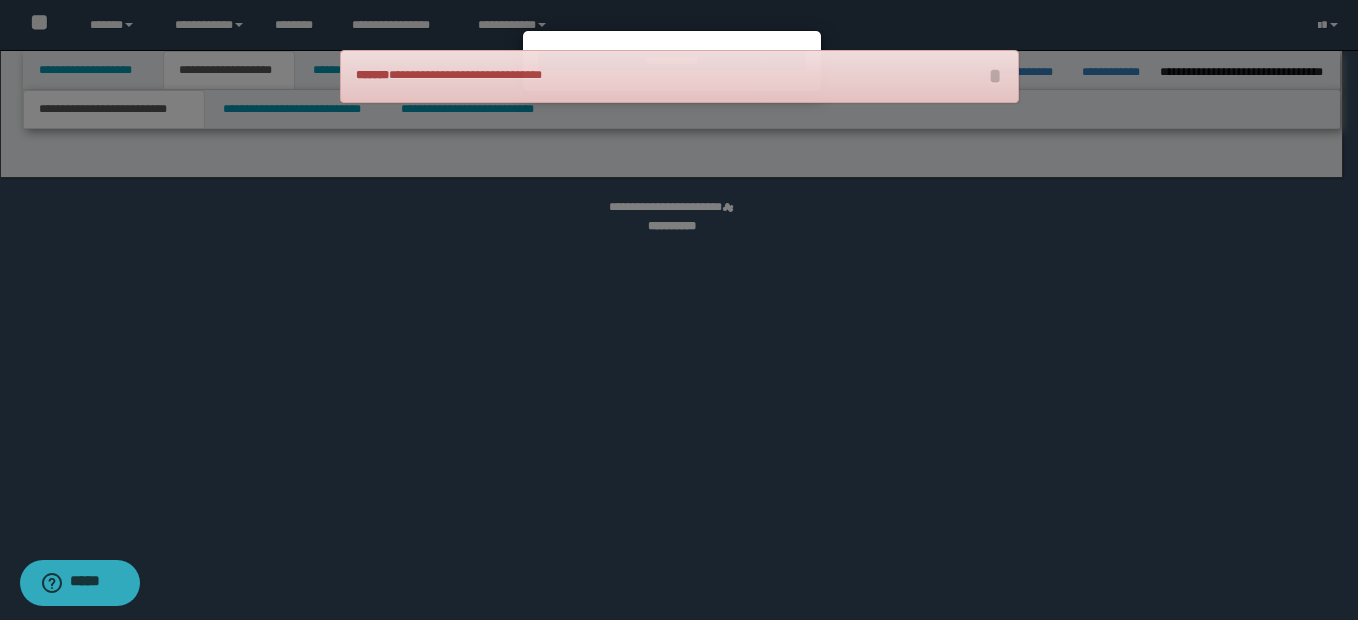 click at bounding box center [679, 310] 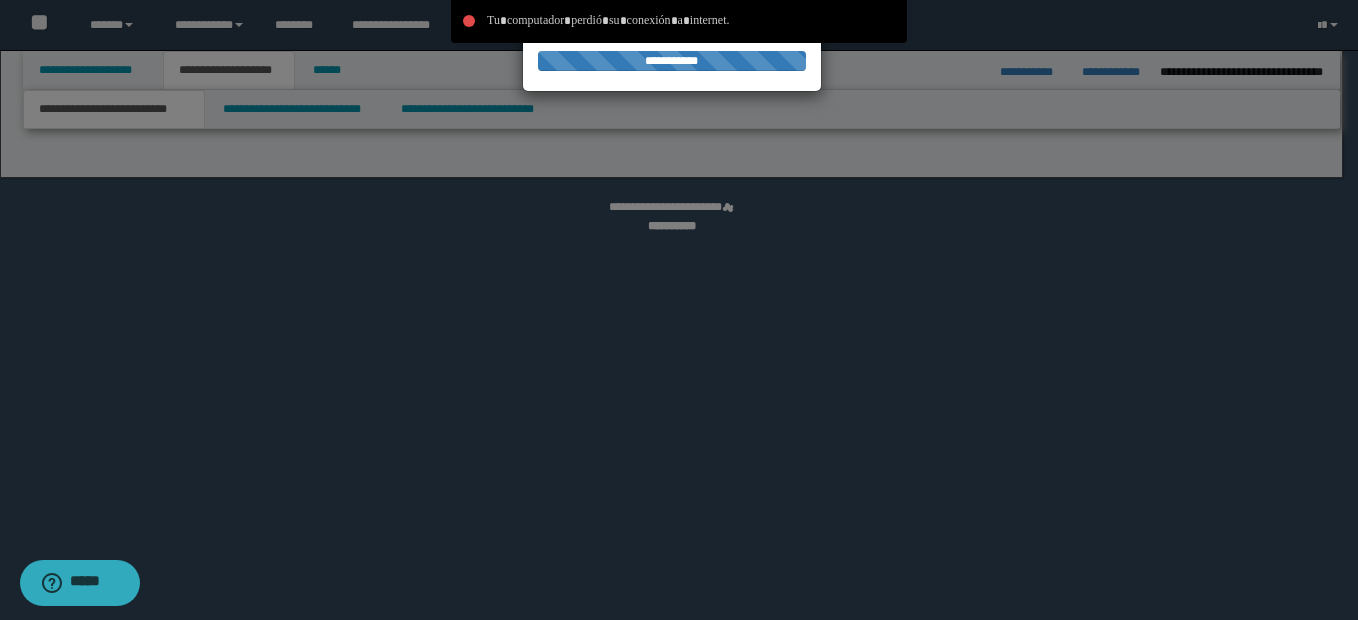 click at bounding box center [679, 310] 